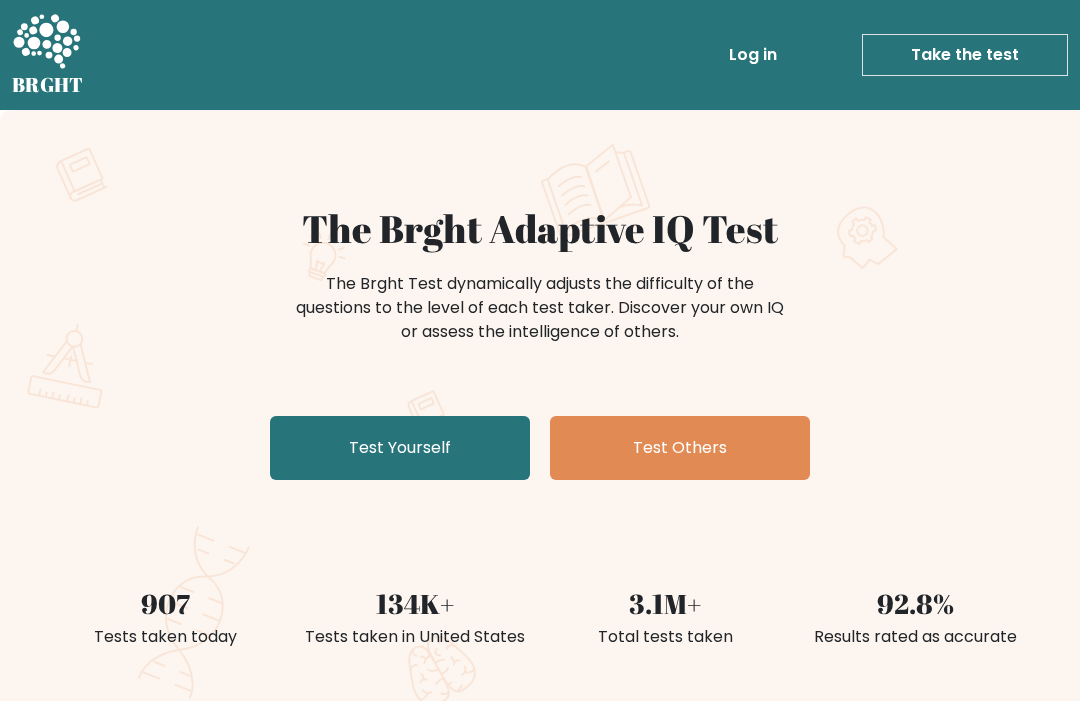 scroll, scrollTop: 0, scrollLeft: 0, axis: both 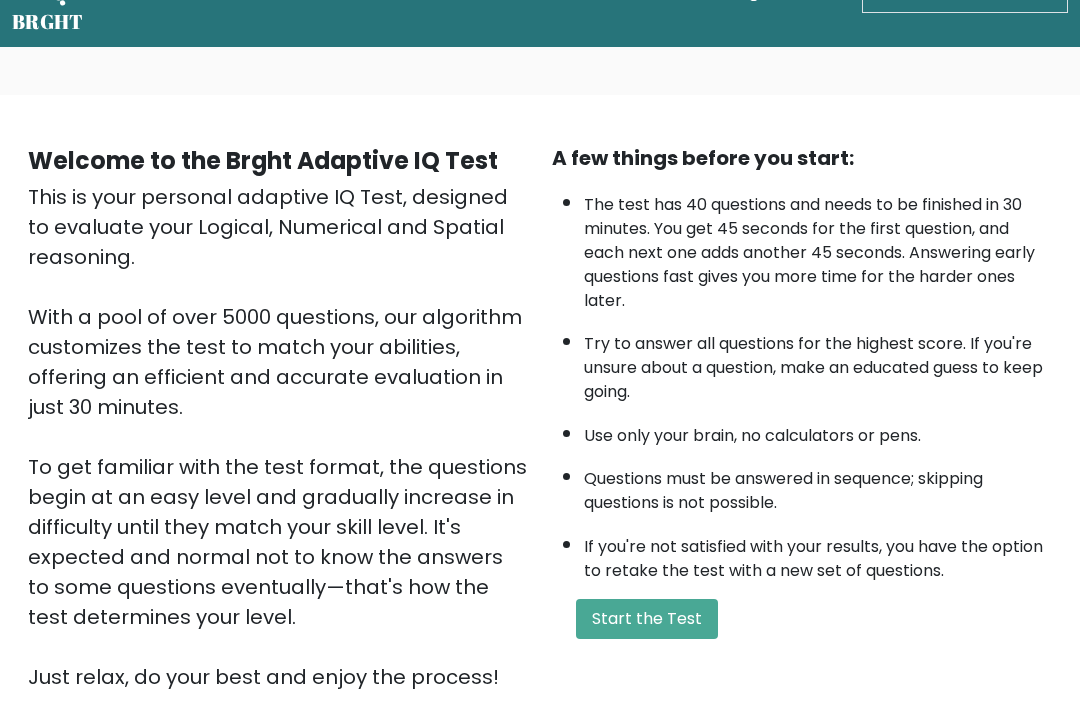 click on "Start the Test" at bounding box center [647, 619] 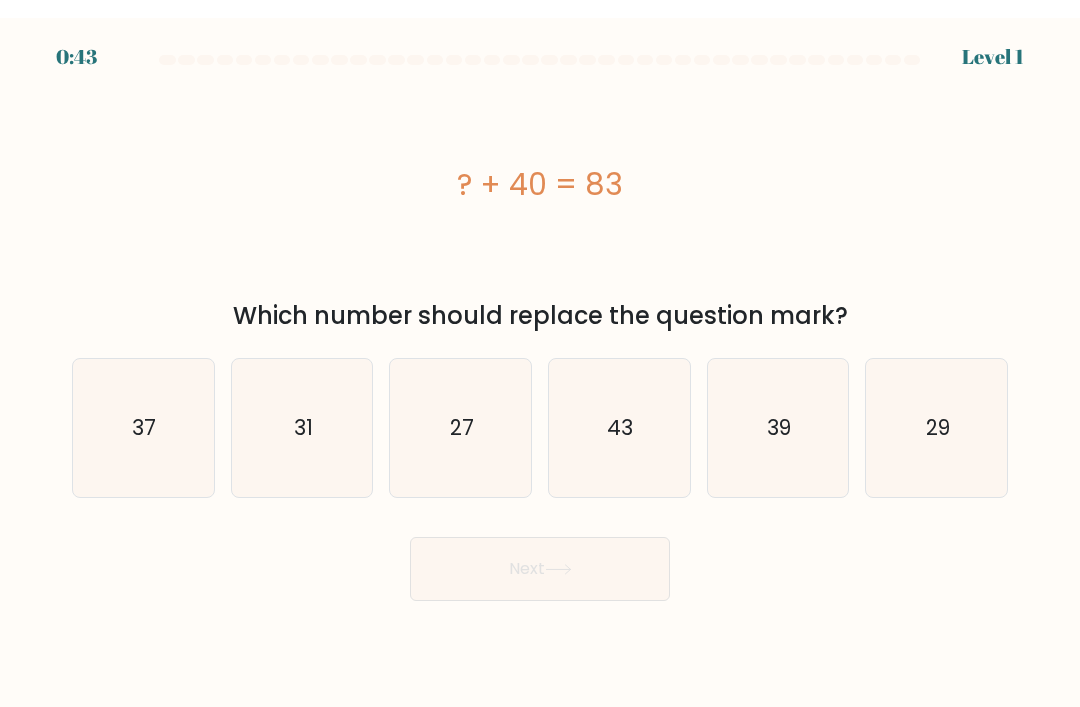 scroll, scrollTop: 38, scrollLeft: 0, axis: vertical 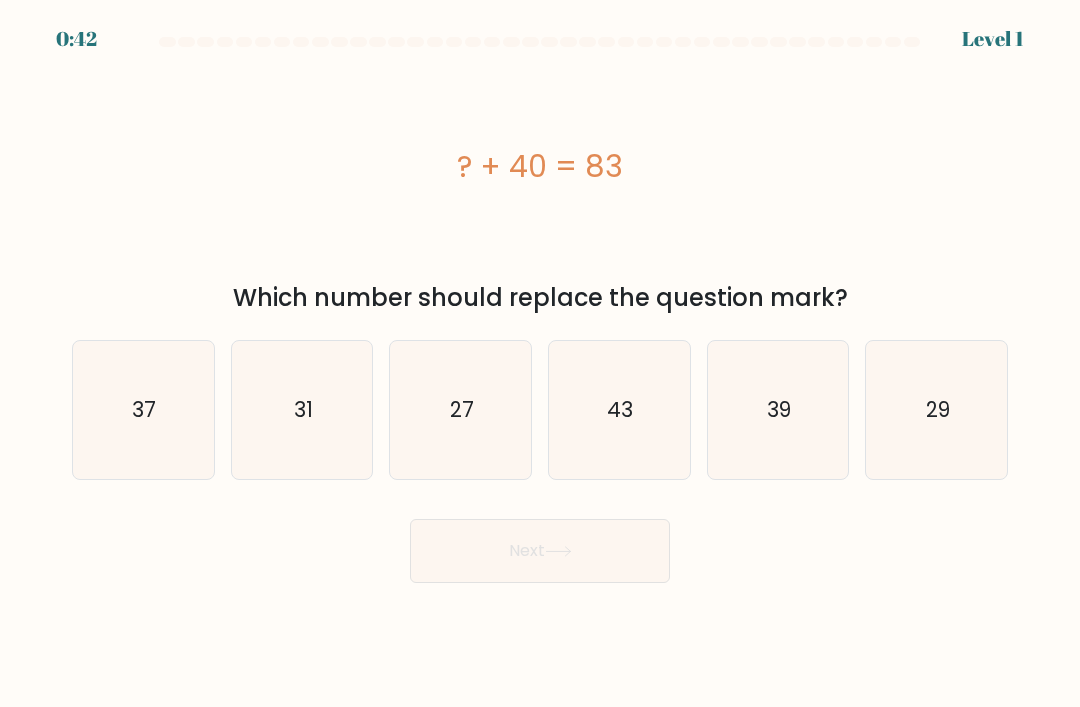 click on "43" 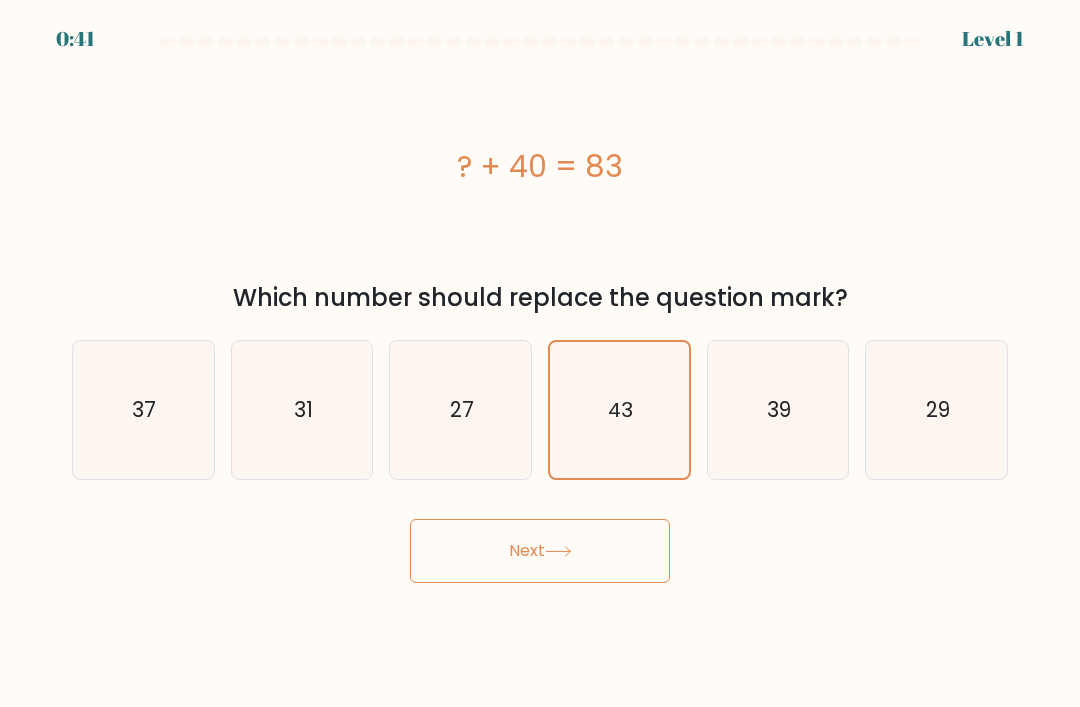 click on "Next" at bounding box center (540, 551) 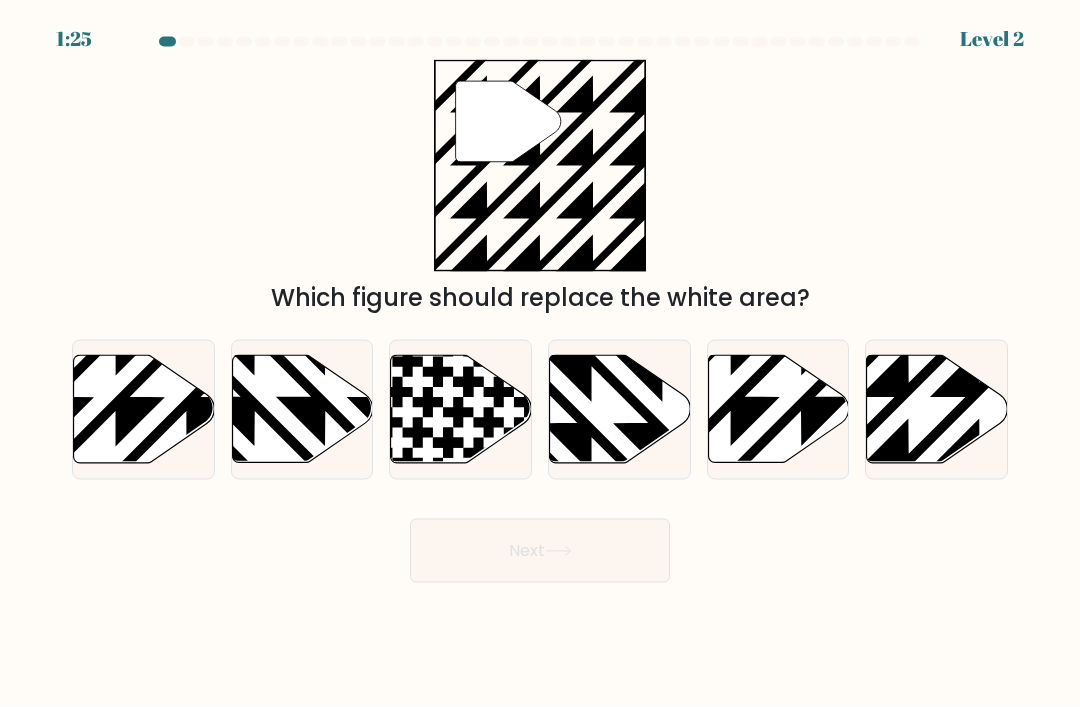 scroll, scrollTop: 0, scrollLeft: 0, axis: both 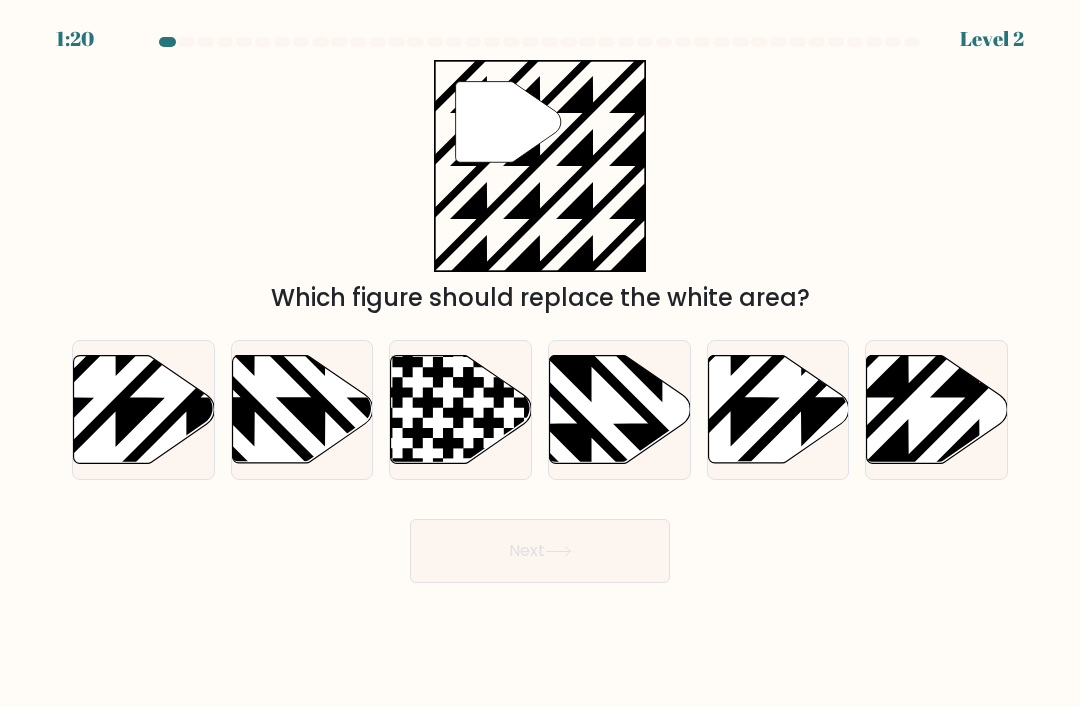 click 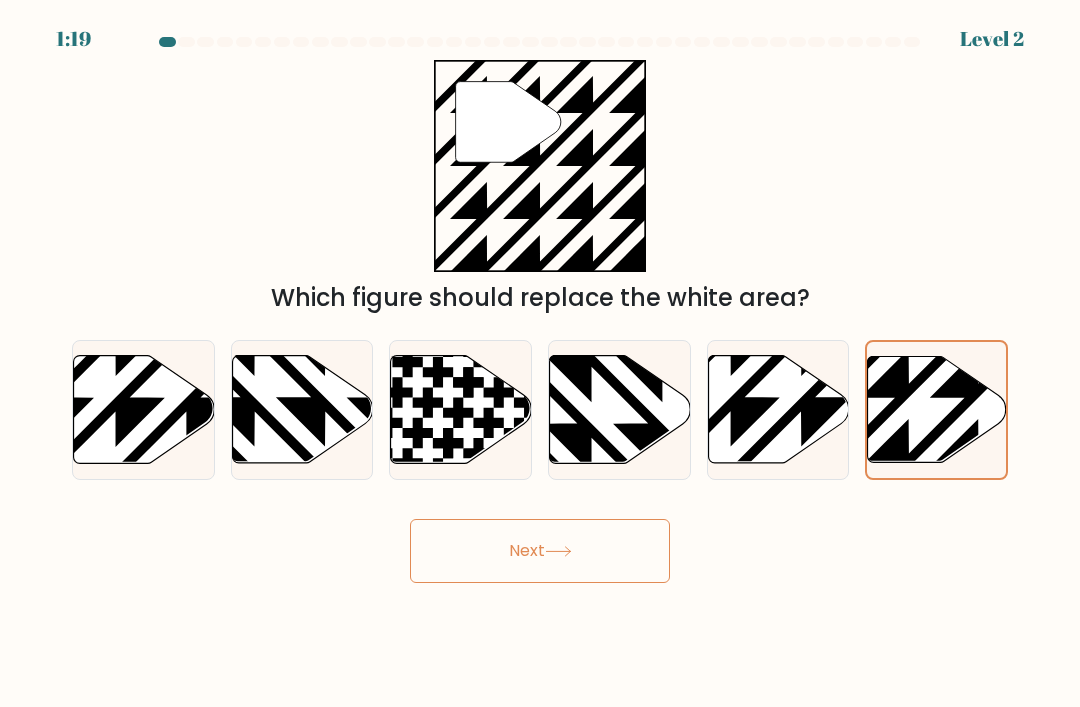 click on "Next" at bounding box center [540, 551] 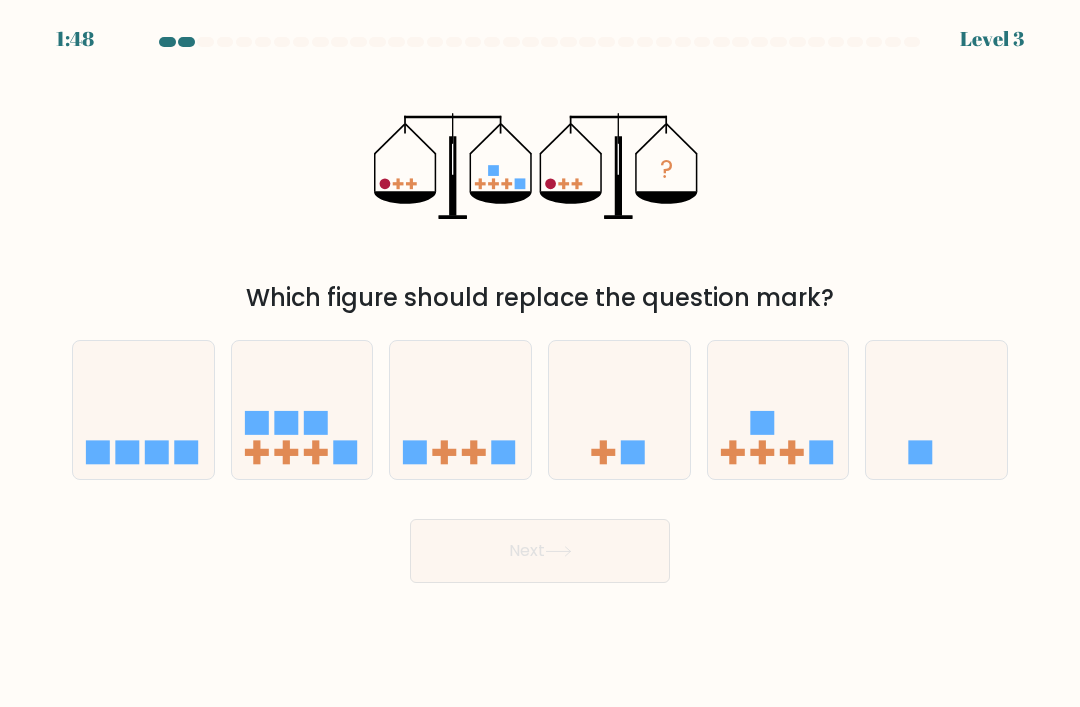 click 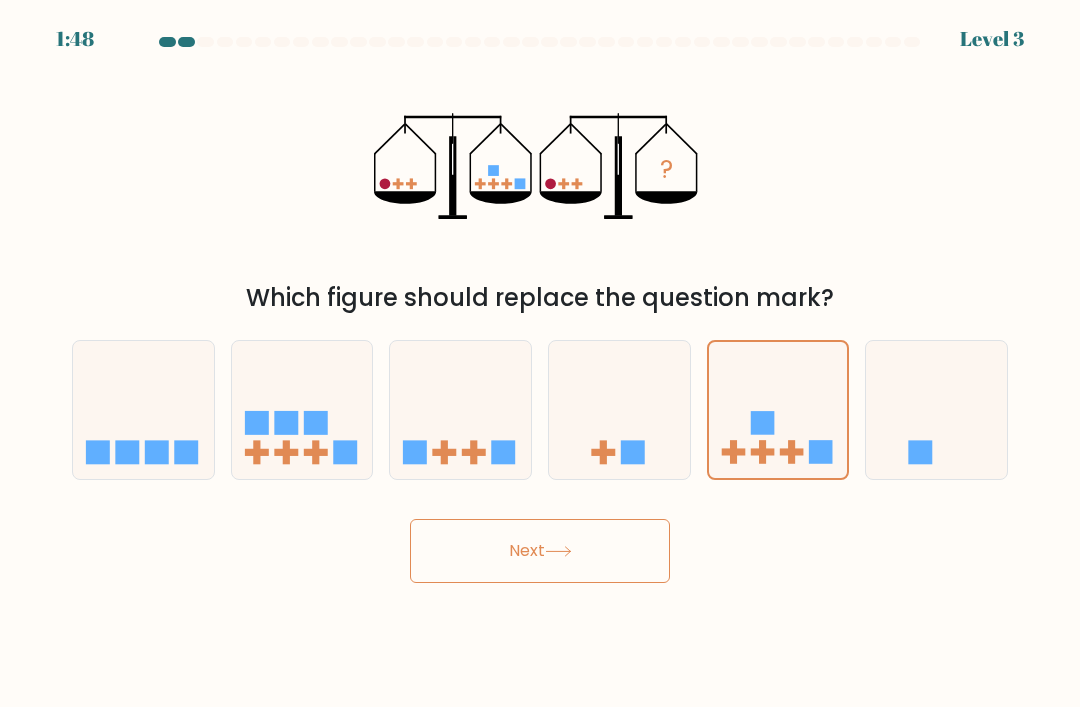 click on "Next" at bounding box center (540, 551) 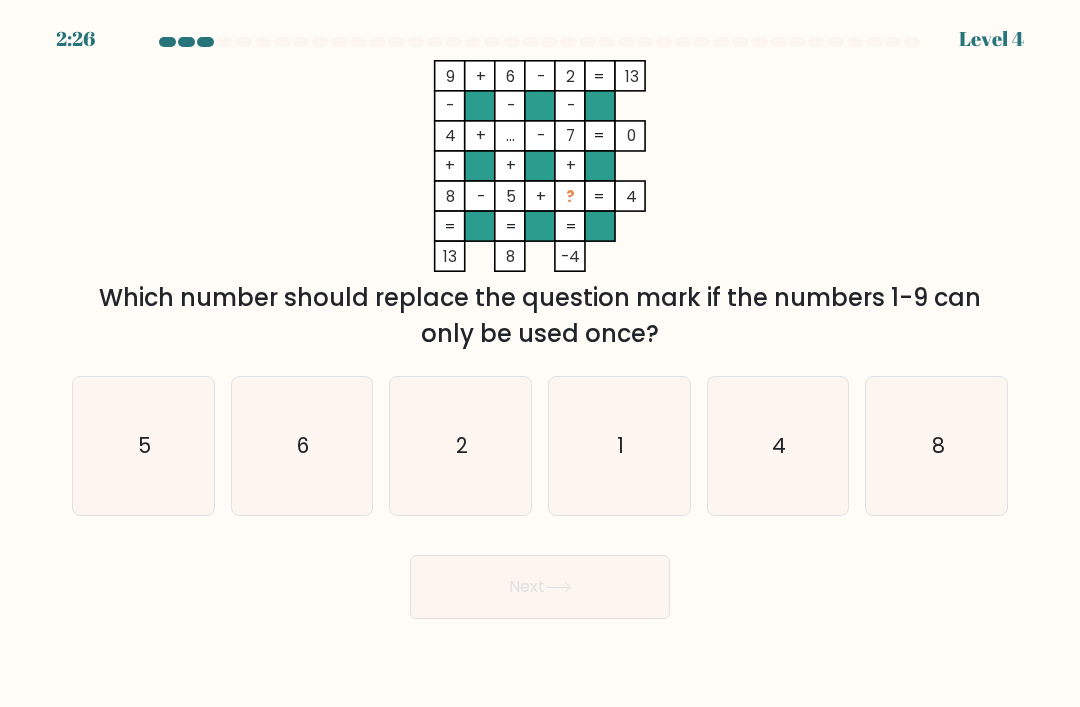 click on "1" 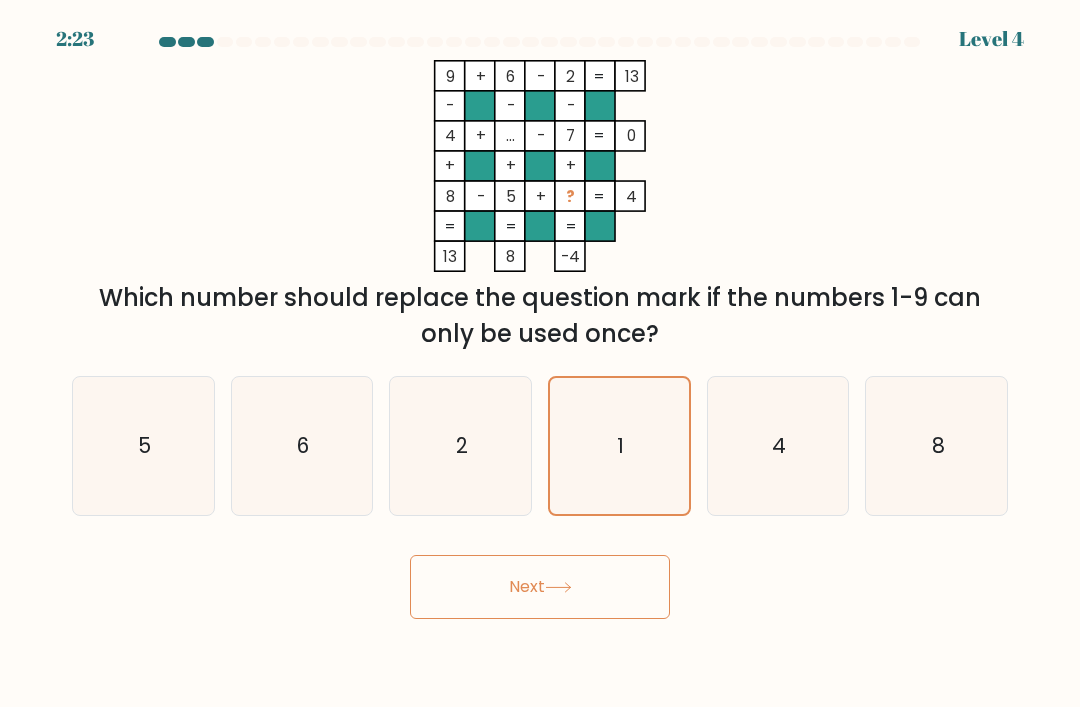 click on "Next" at bounding box center (540, 587) 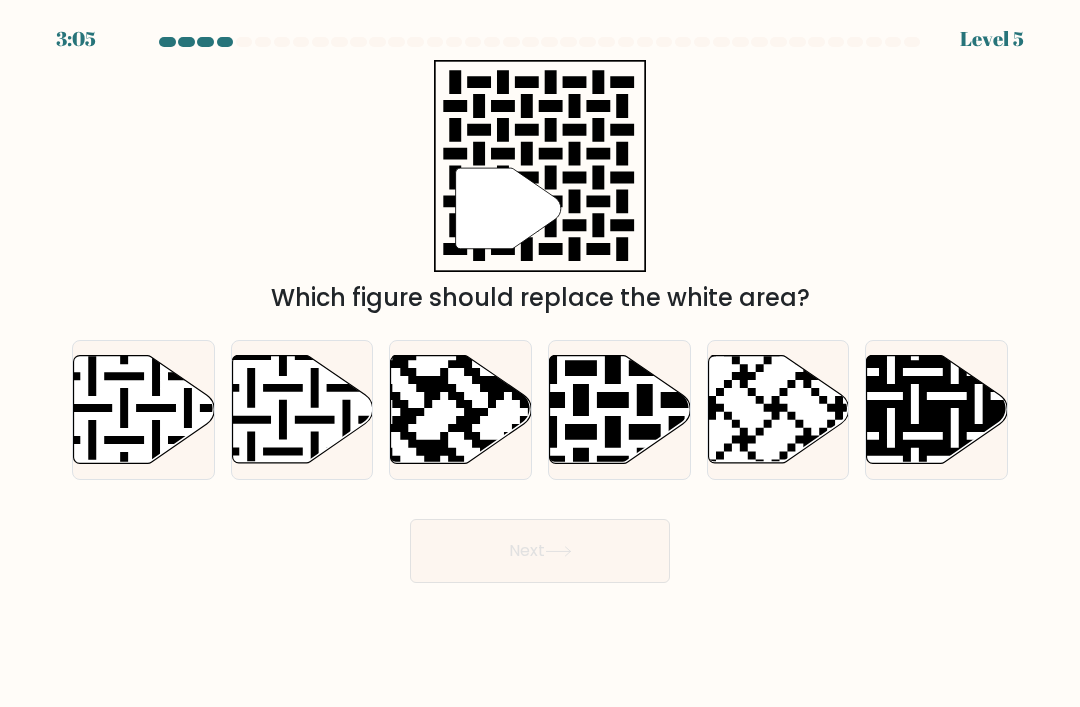 click 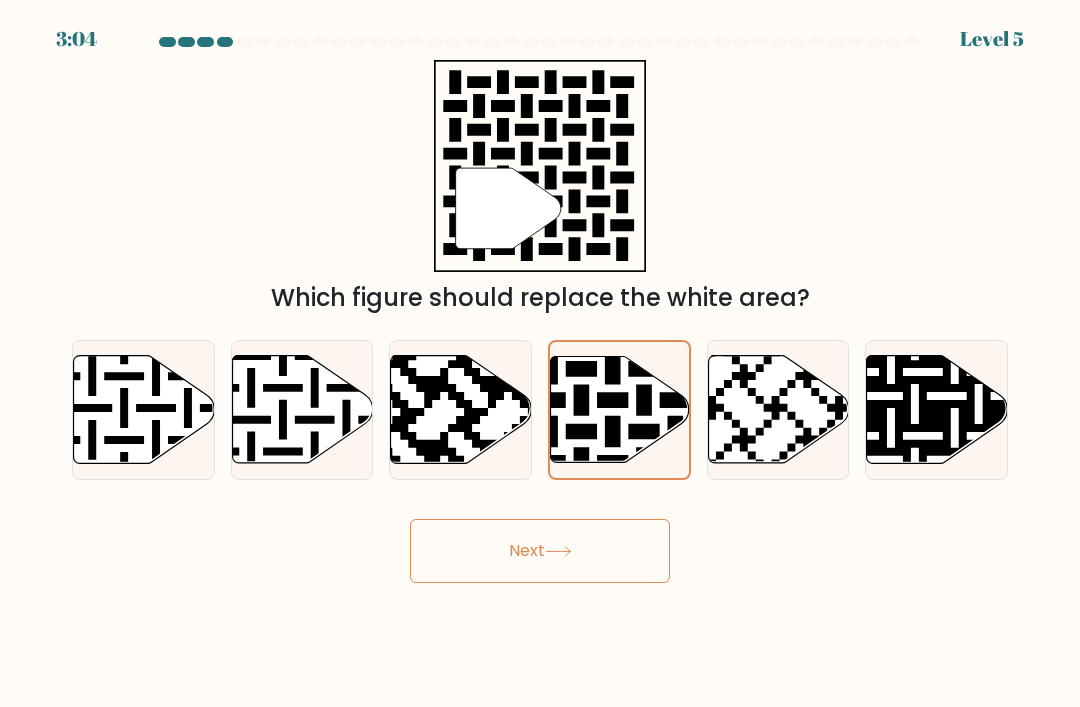 click on "Next" at bounding box center (540, 551) 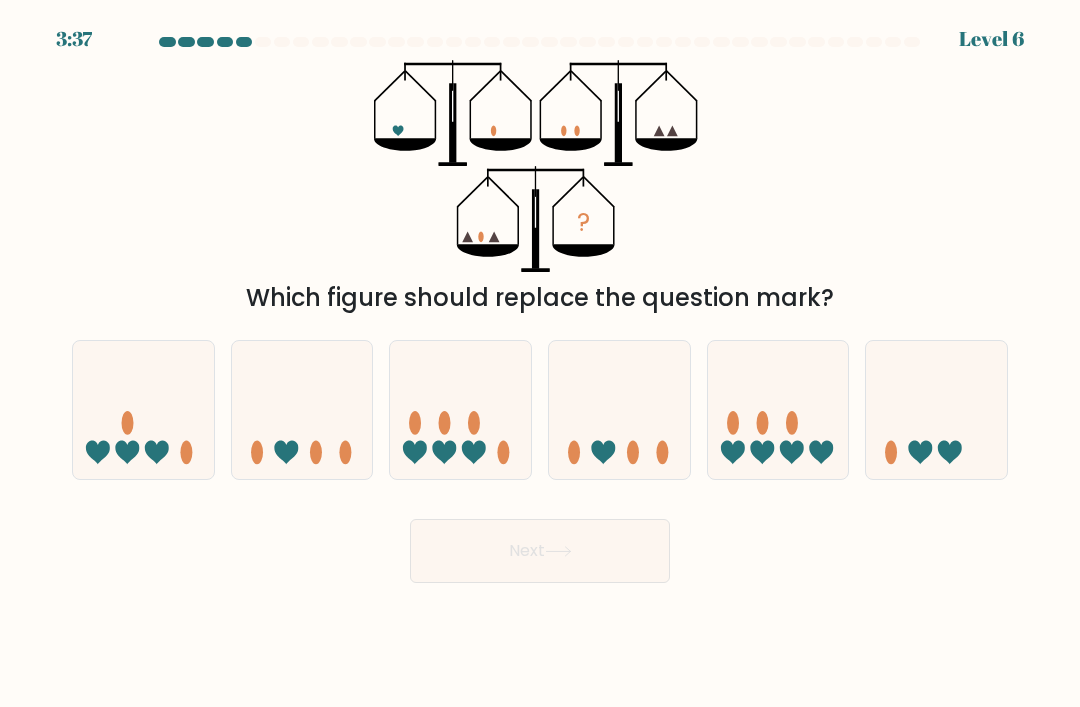 click 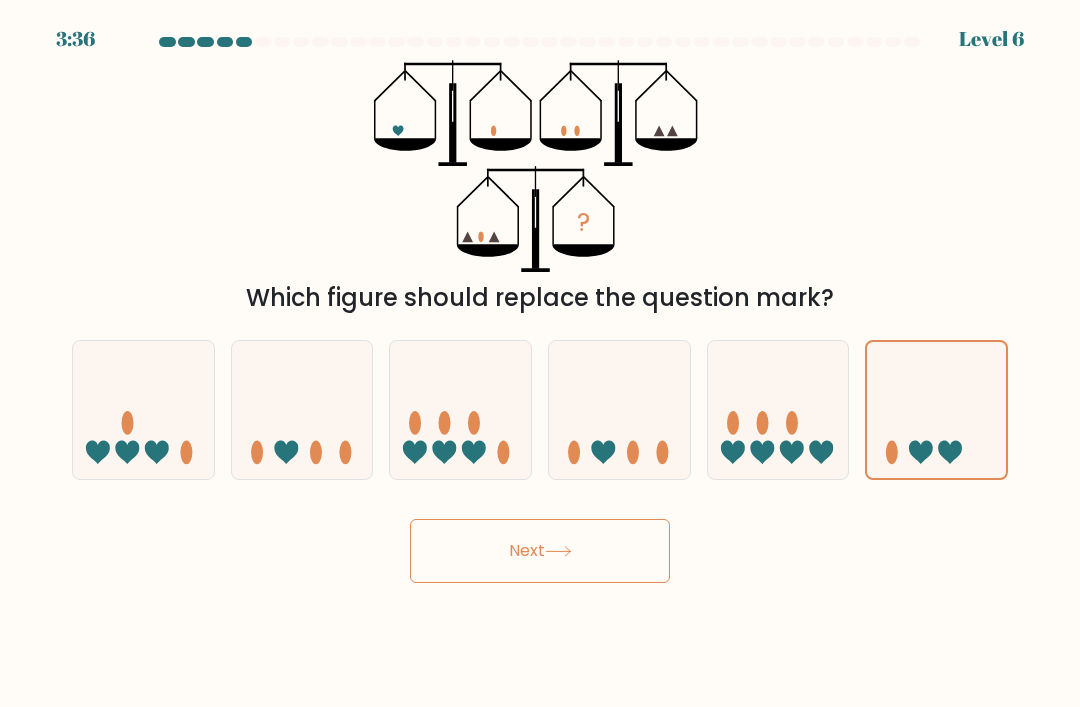 click on "Next" at bounding box center (540, 551) 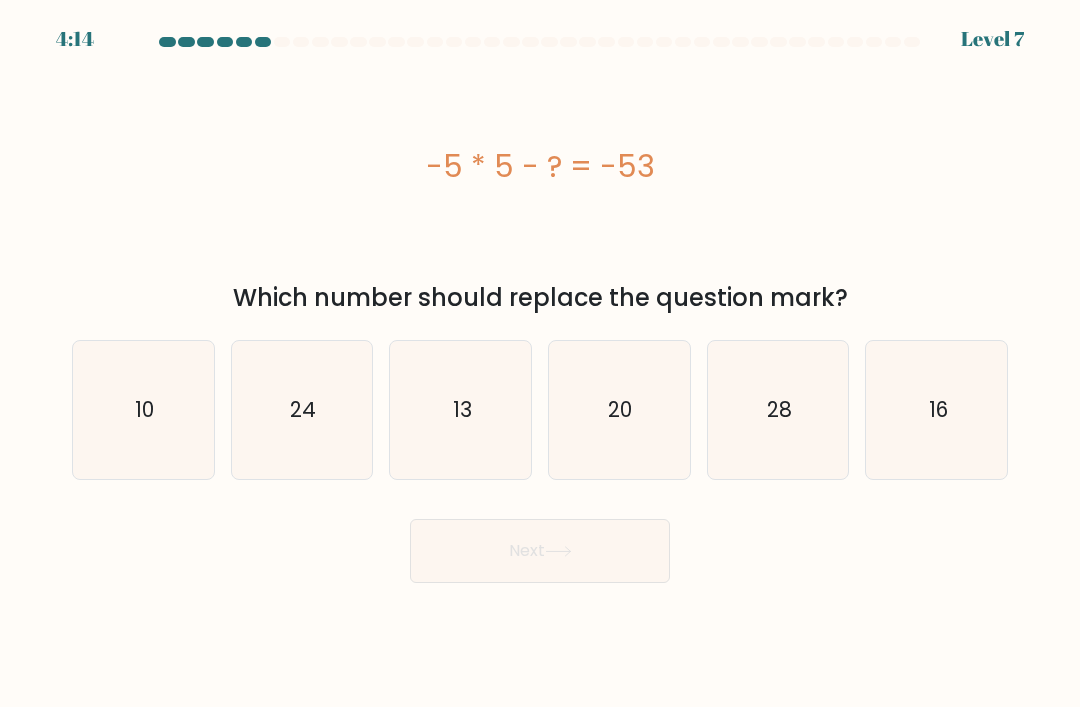 click on "28" 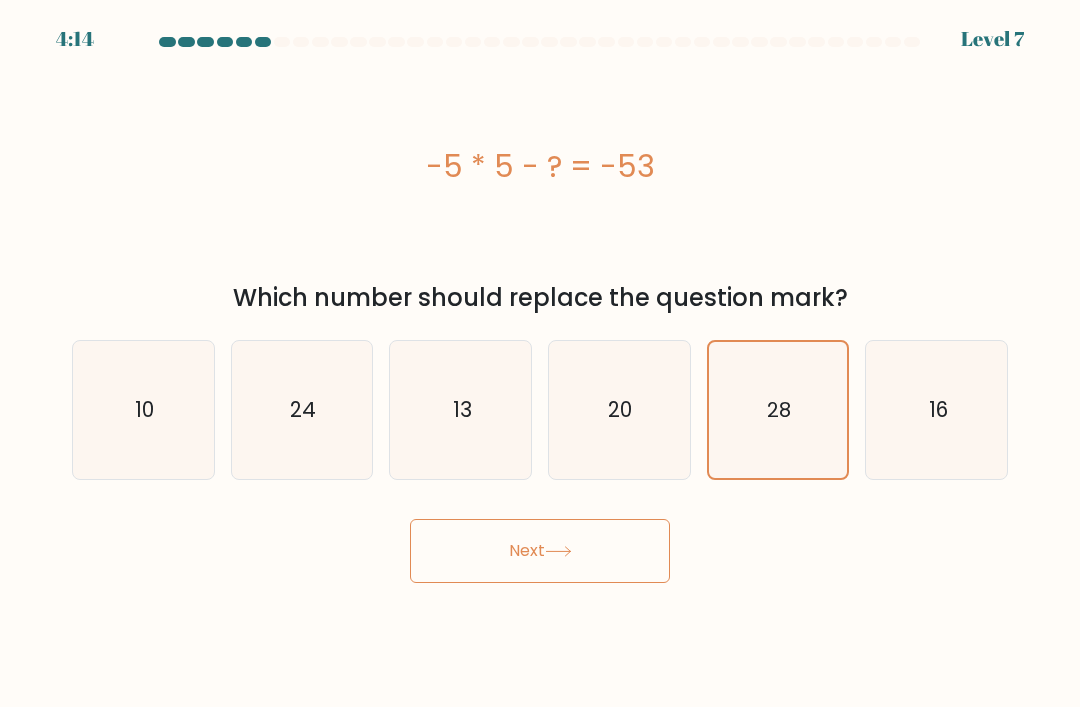 click on "Next" at bounding box center [540, 551] 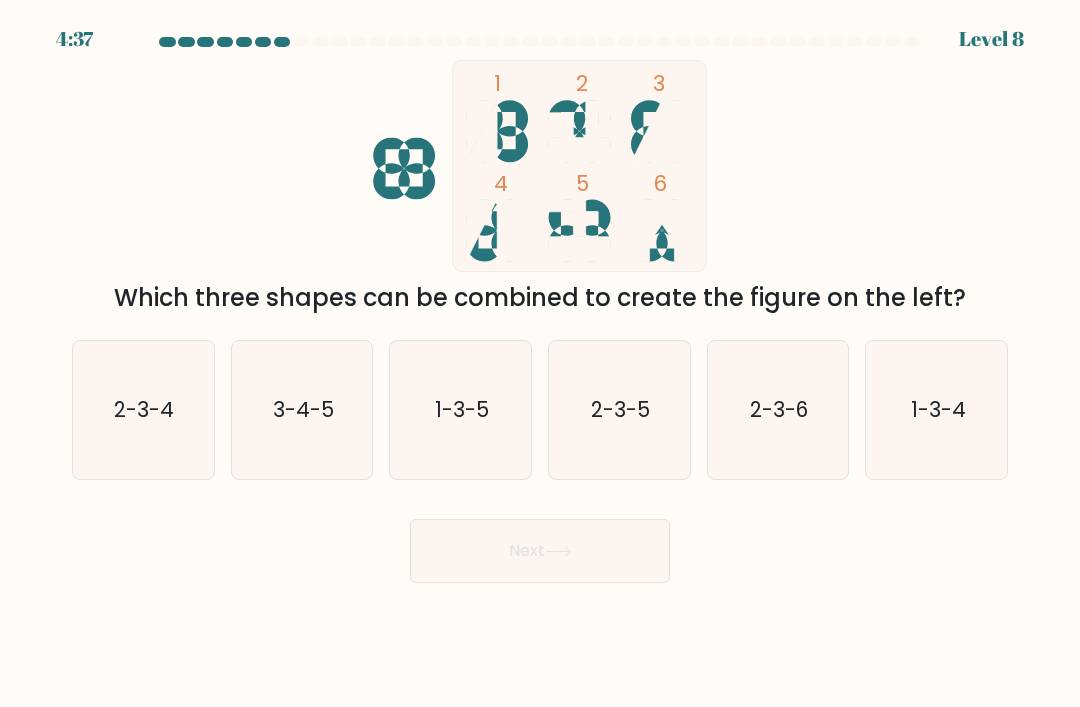 click on "1-3-4" 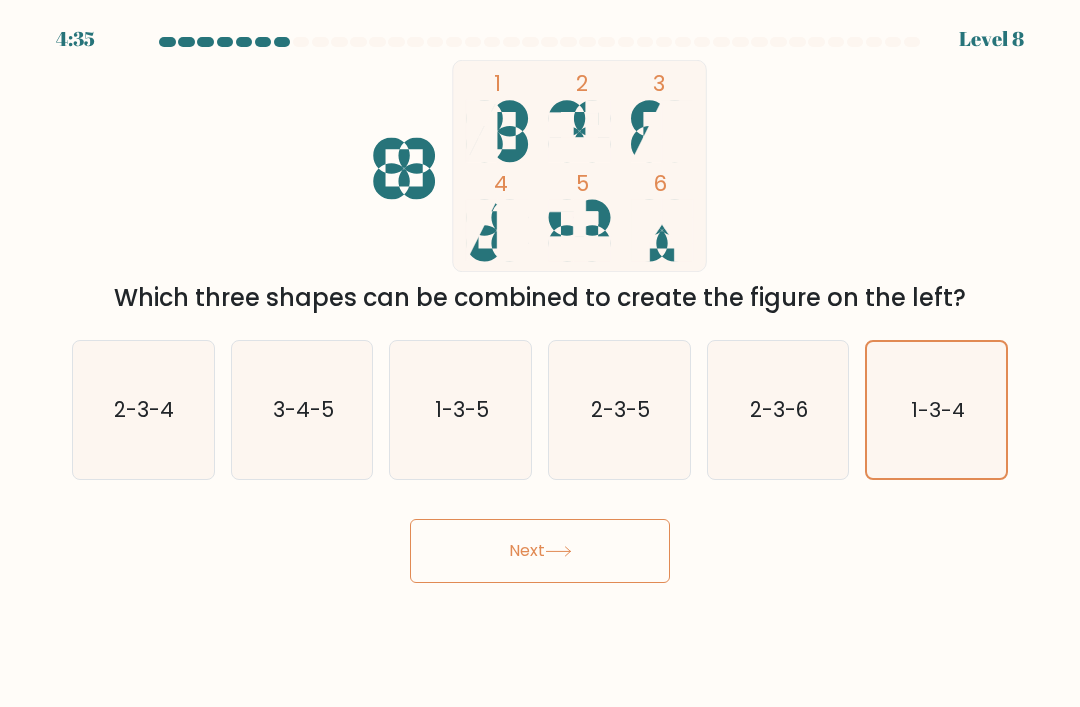 click on "Next" at bounding box center [540, 551] 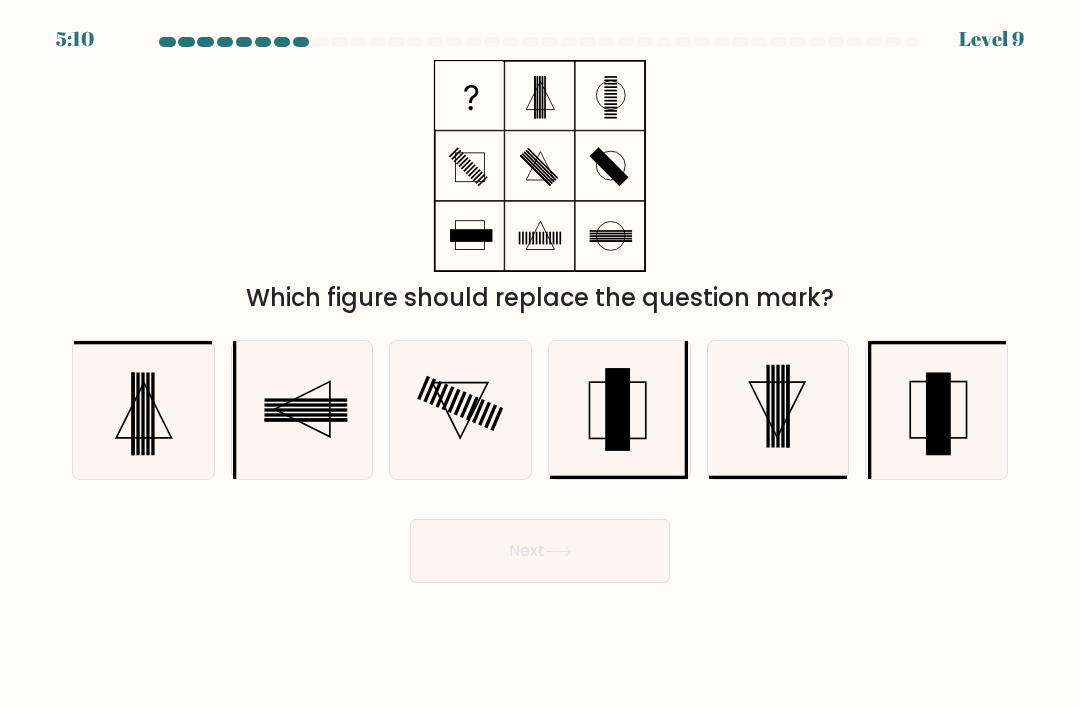 click 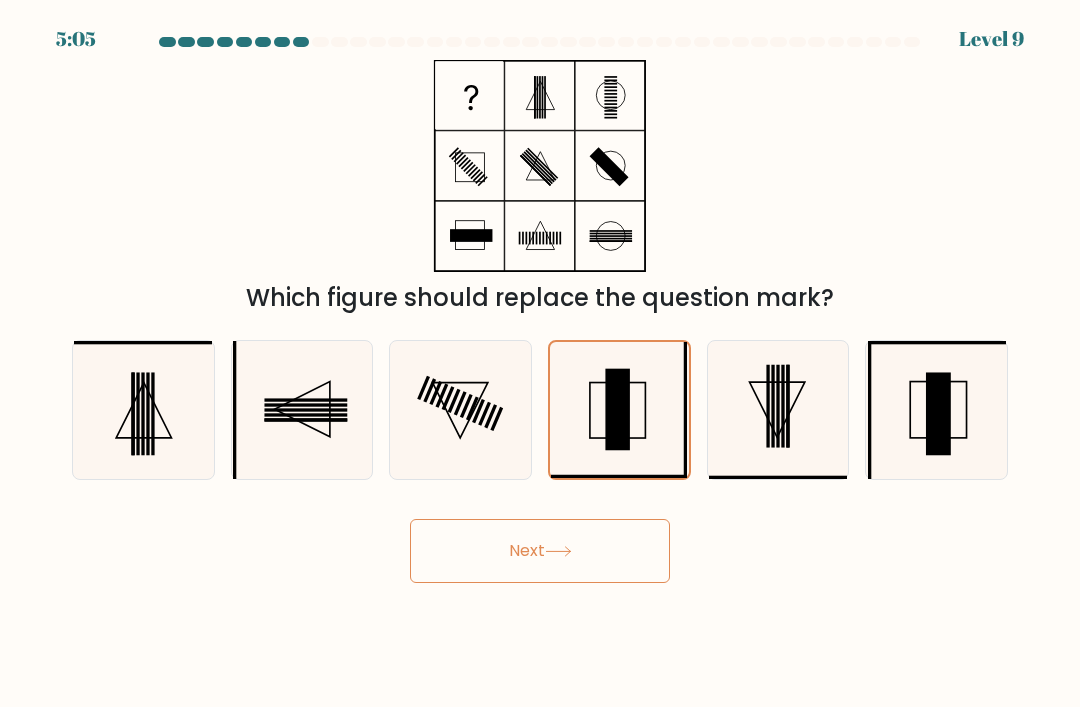 click 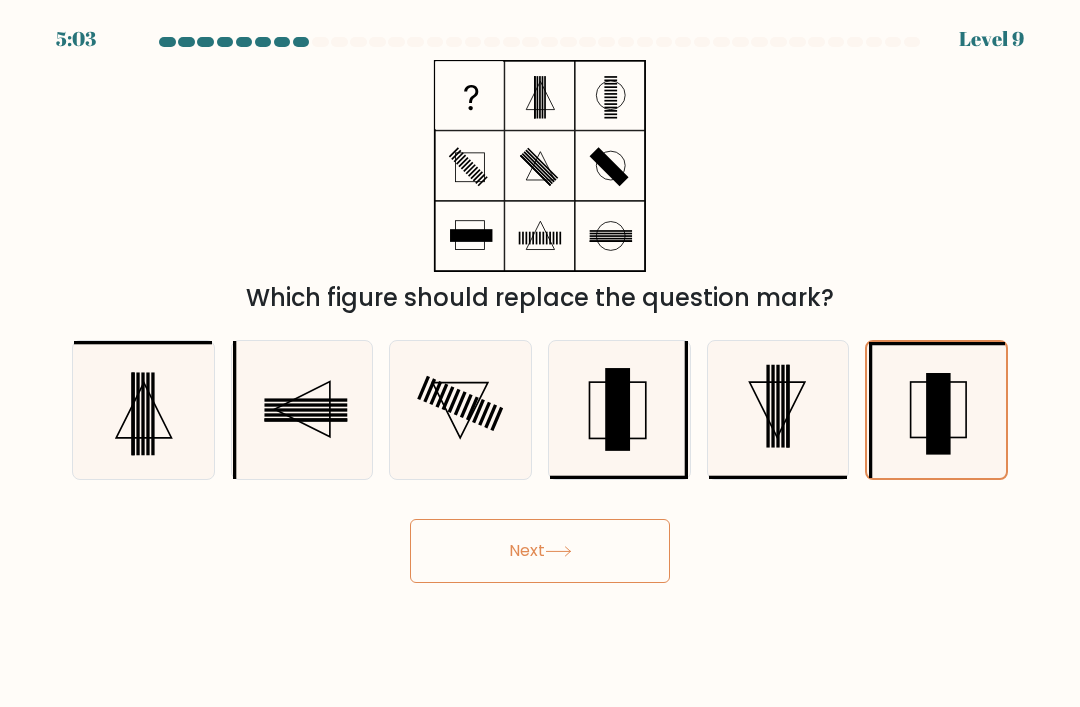 click on "Next" at bounding box center (540, 543) 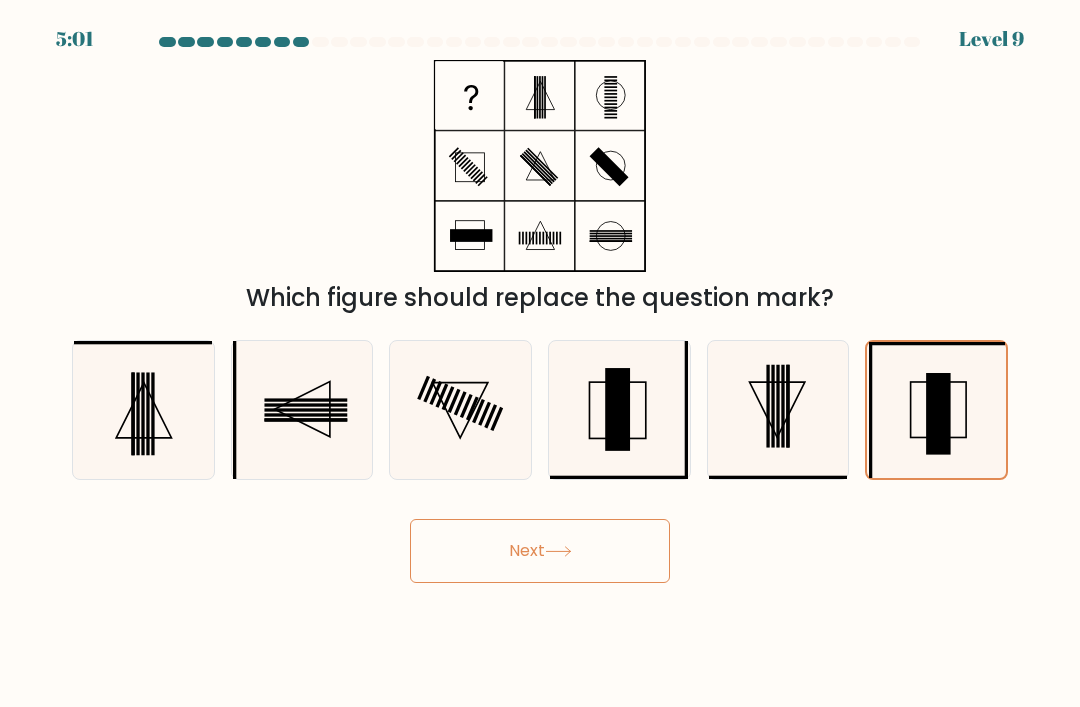 click 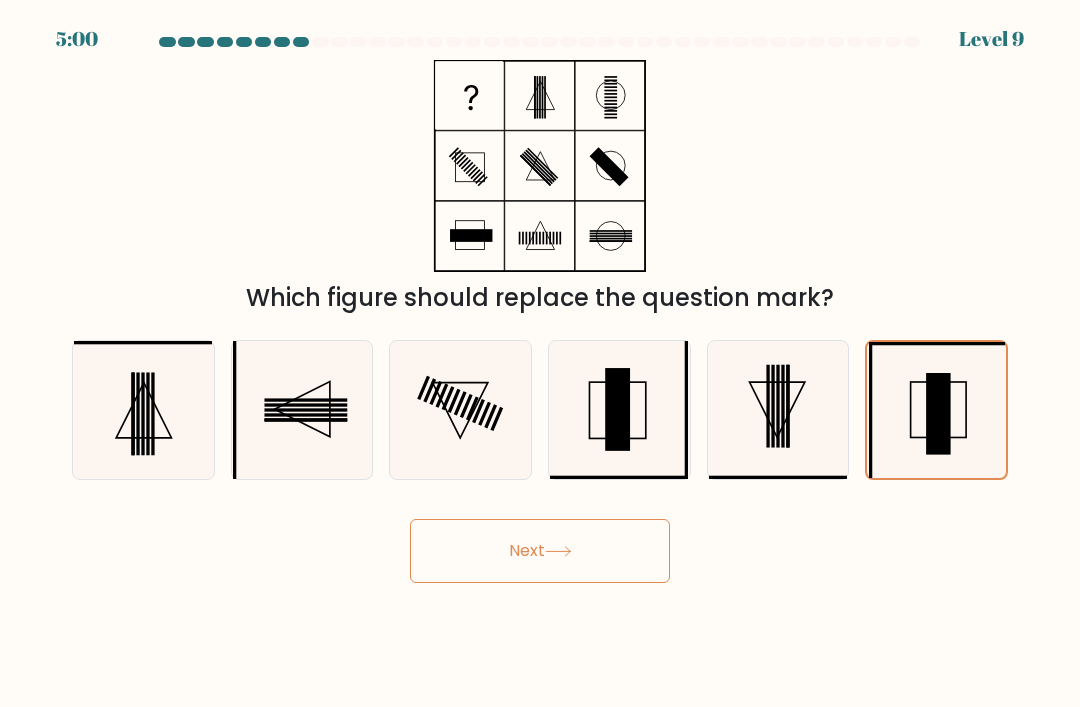 click on "Next" at bounding box center (540, 551) 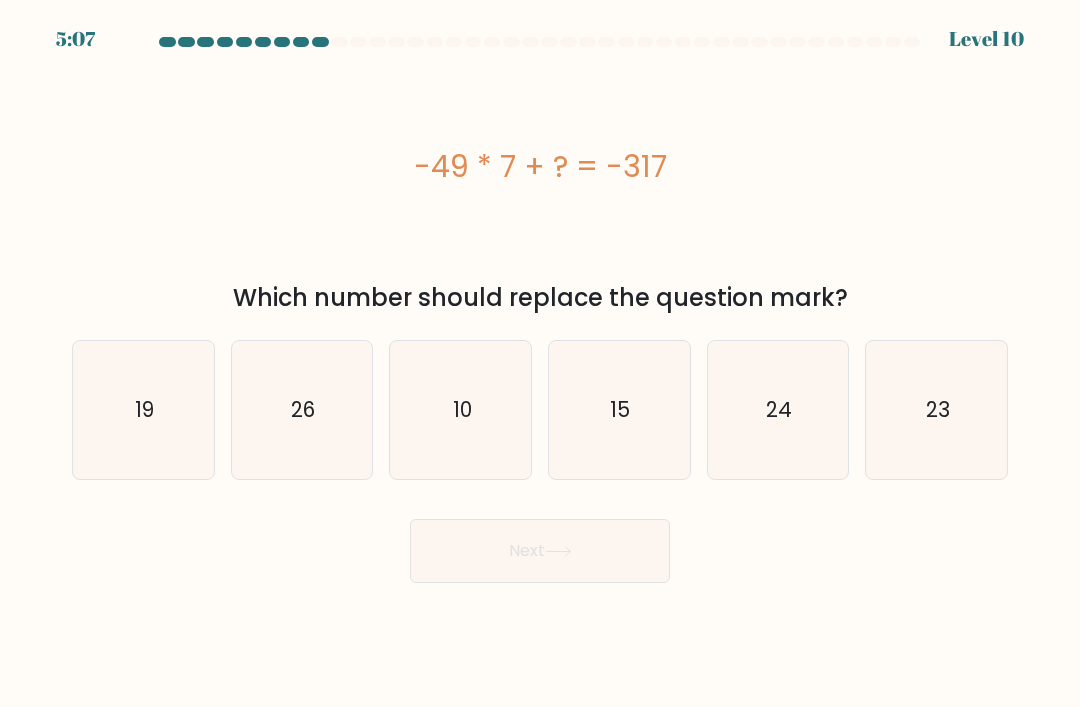 click on "26" 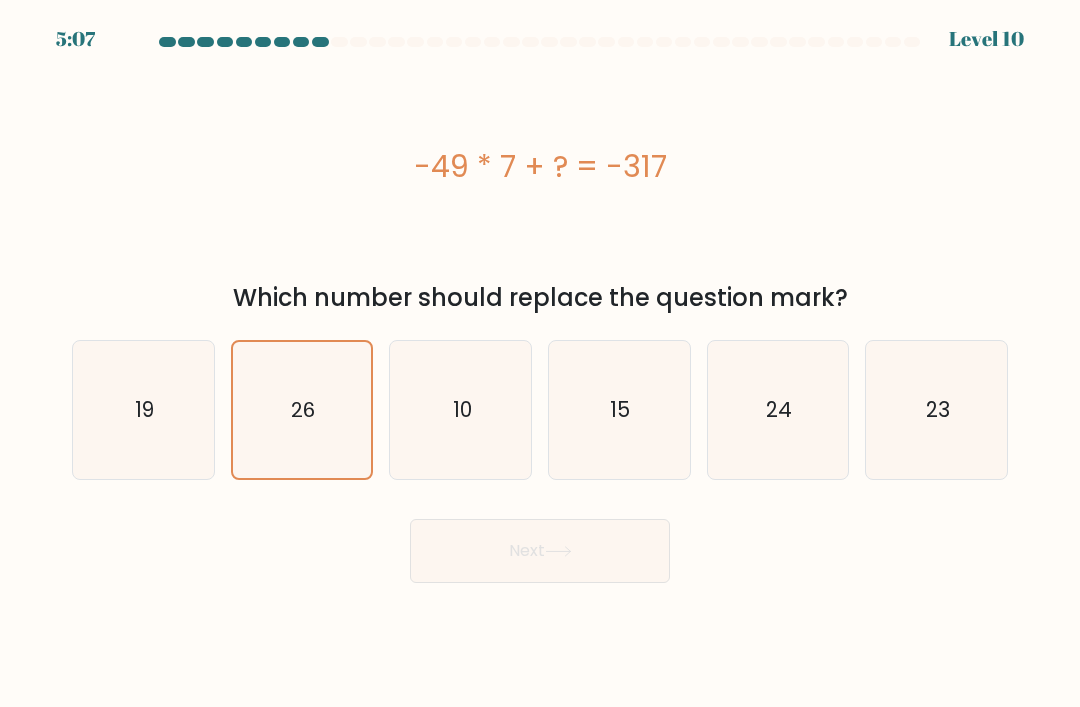 click on "Next" at bounding box center (540, 551) 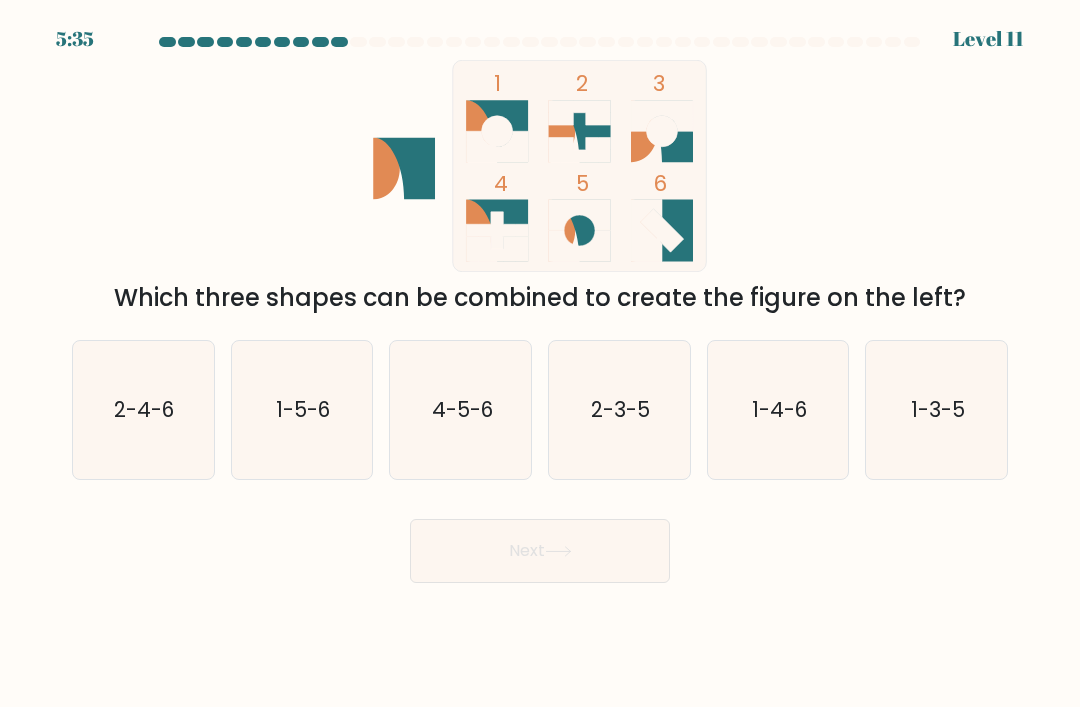 click on "1-3-5" 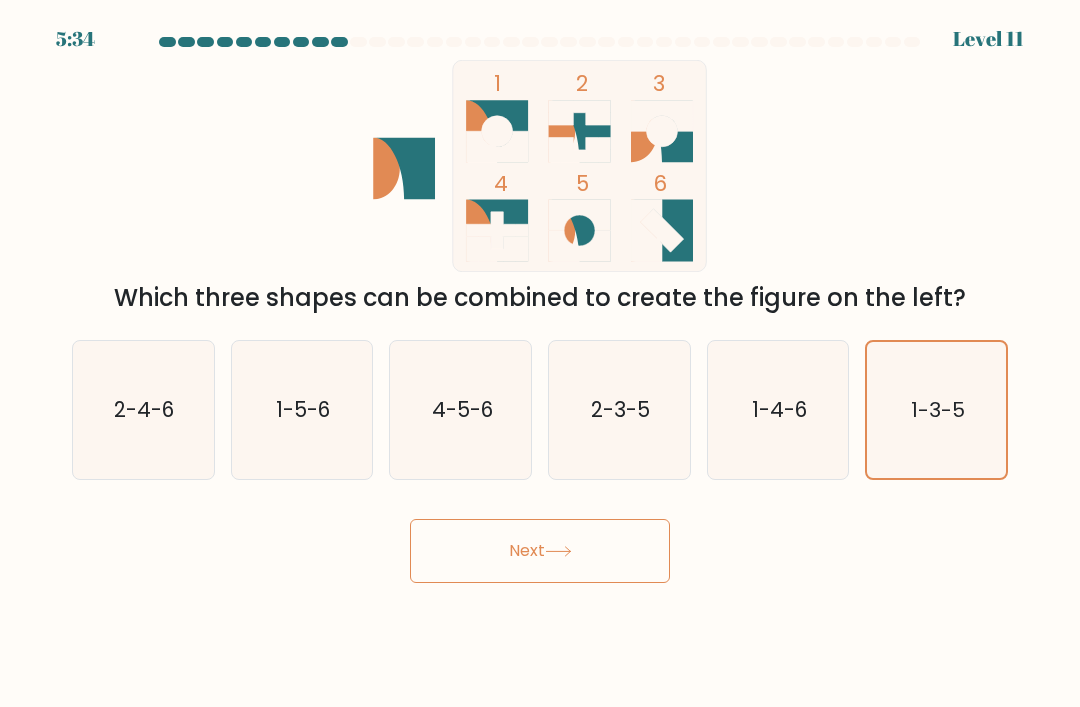click on "Next" at bounding box center (540, 551) 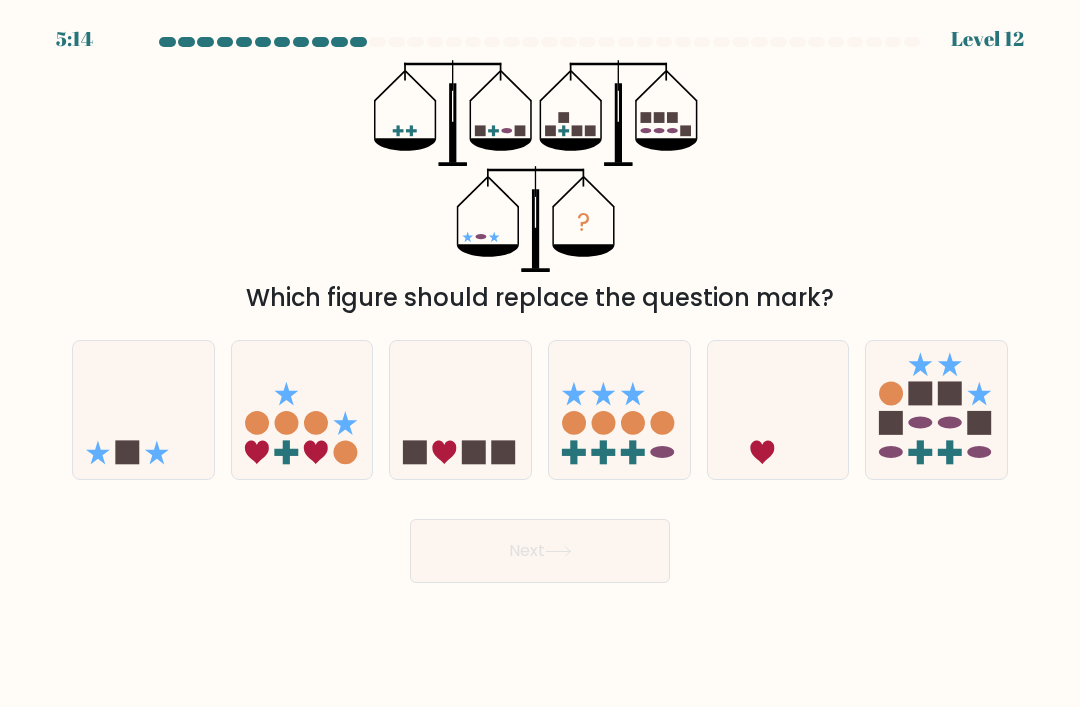 click 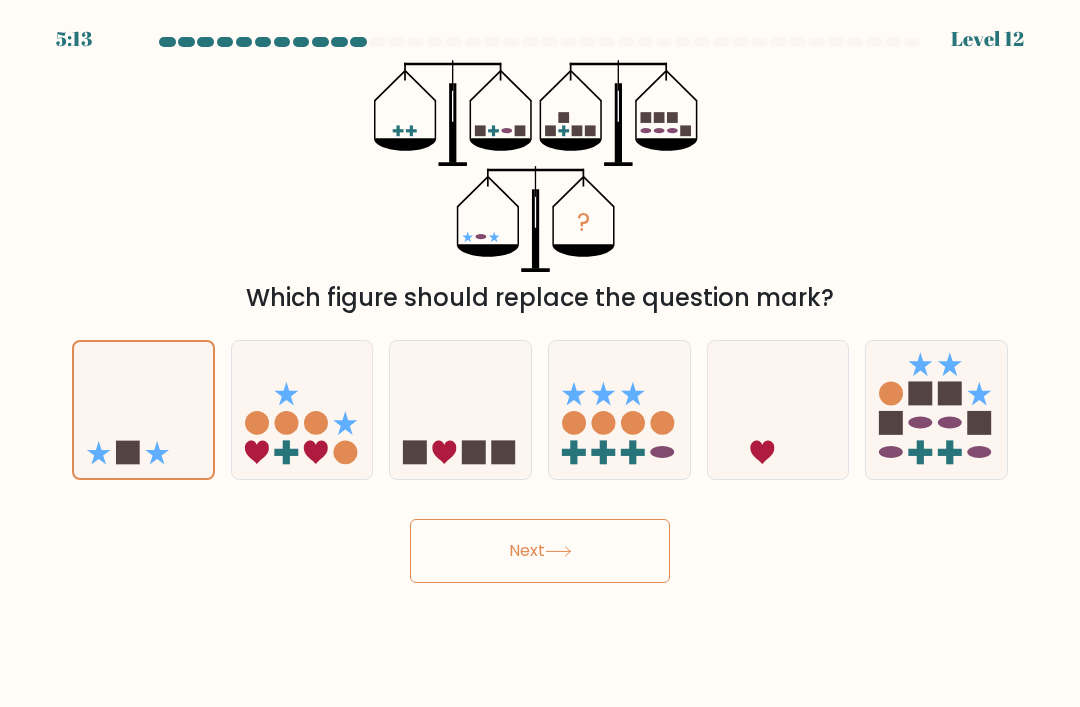 click on "Next" at bounding box center (540, 551) 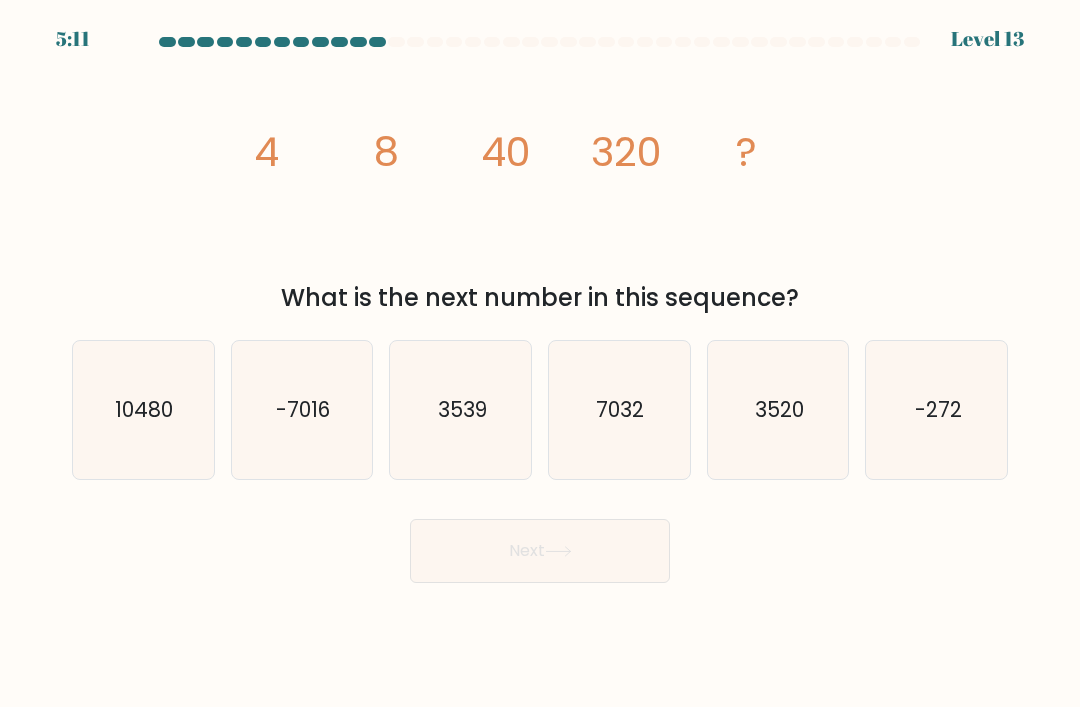 click on "Next" at bounding box center (540, 551) 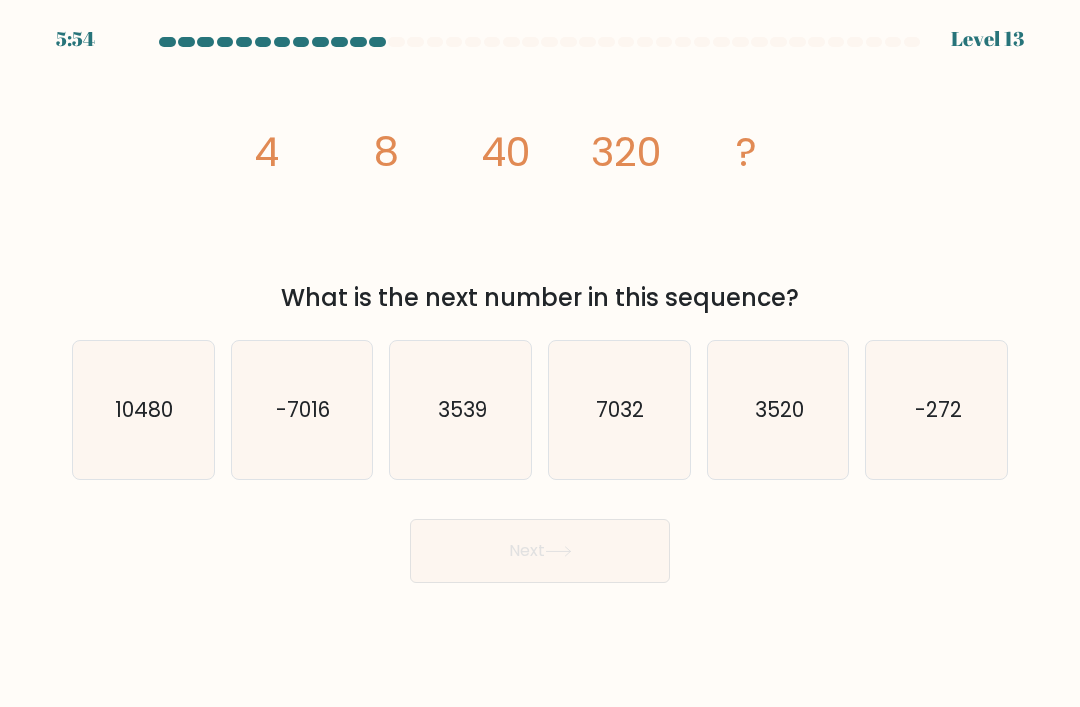 click on "image/svg+xml
4
8
40
320
?
What is the next number in this sequence?" at bounding box center [540, 188] 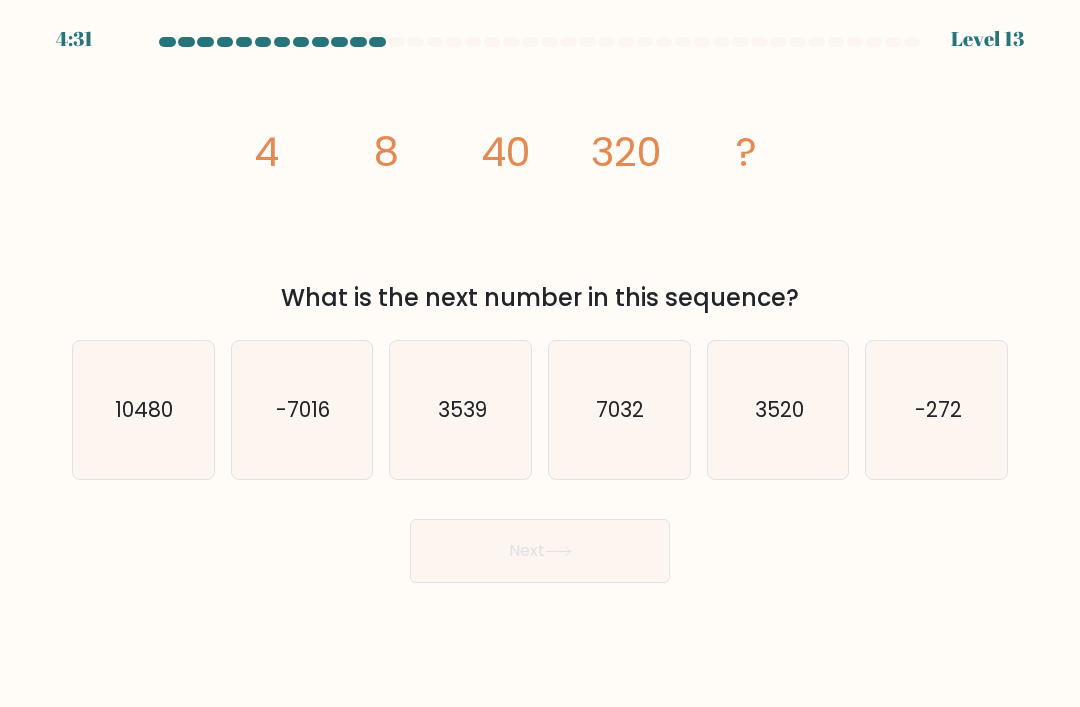 click on "3520" 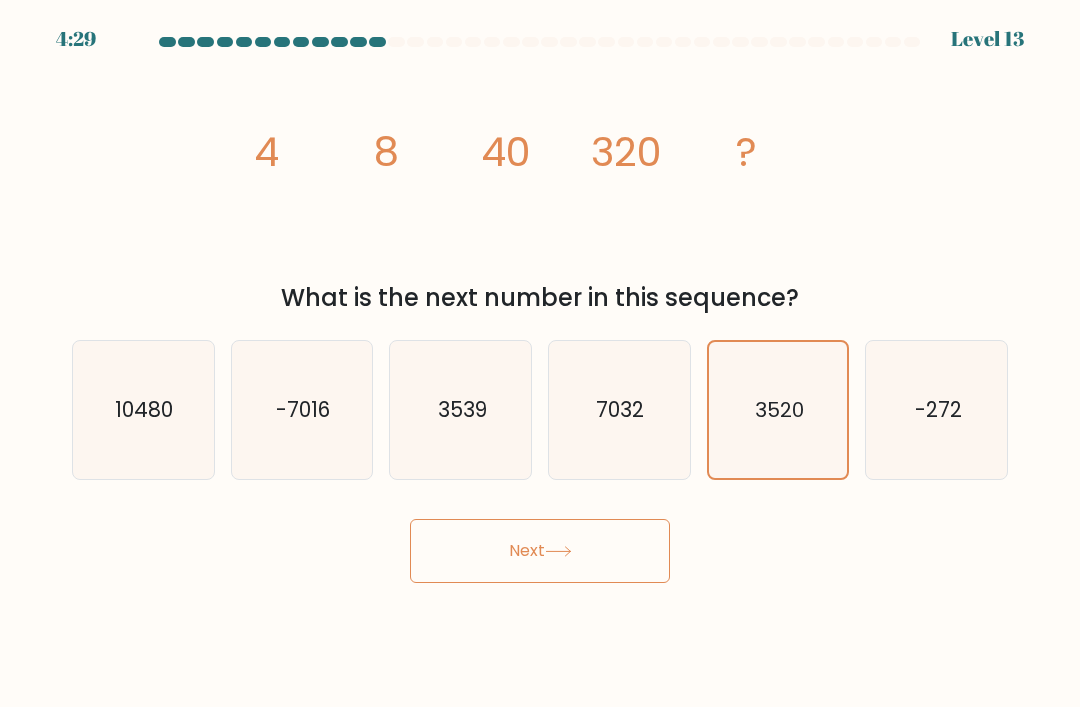 click on "Next" at bounding box center (540, 551) 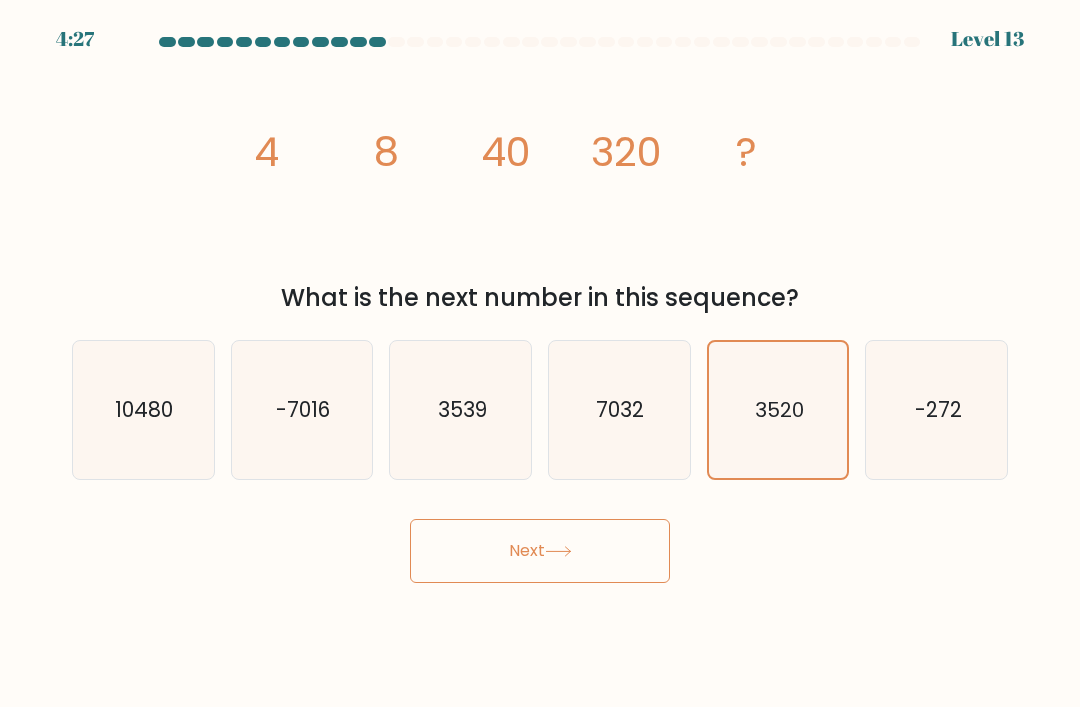 click on "Next" at bounding box center (540, 551) 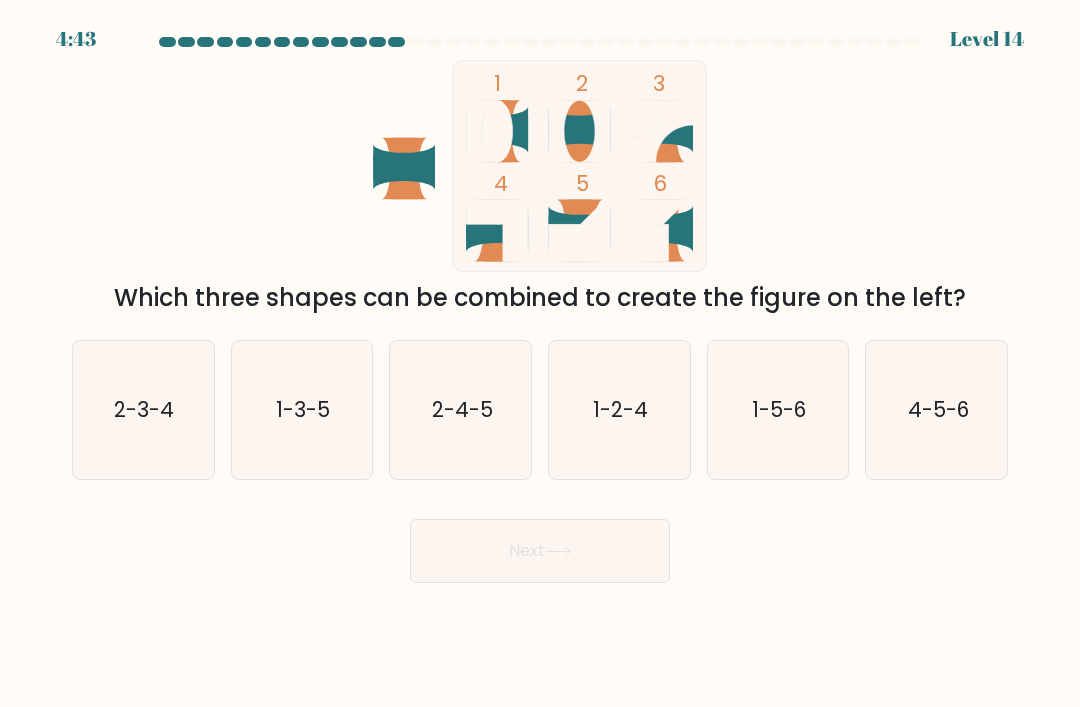 click on "4-5-6" 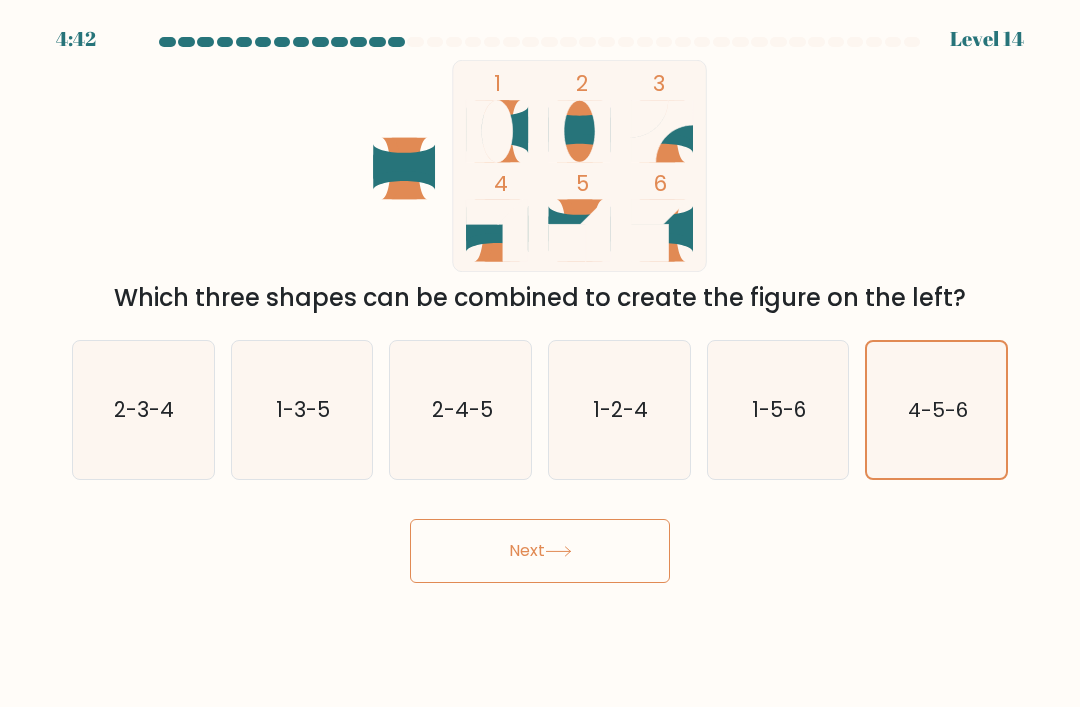 click on "Next" at bounding box center (540, 551) 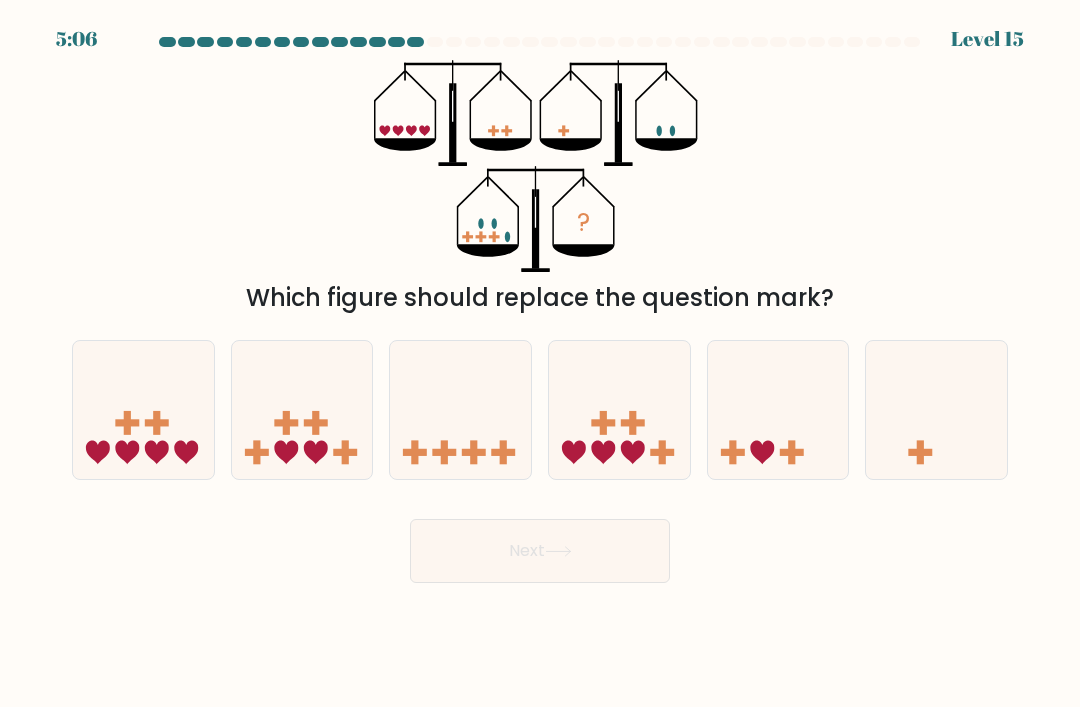 click 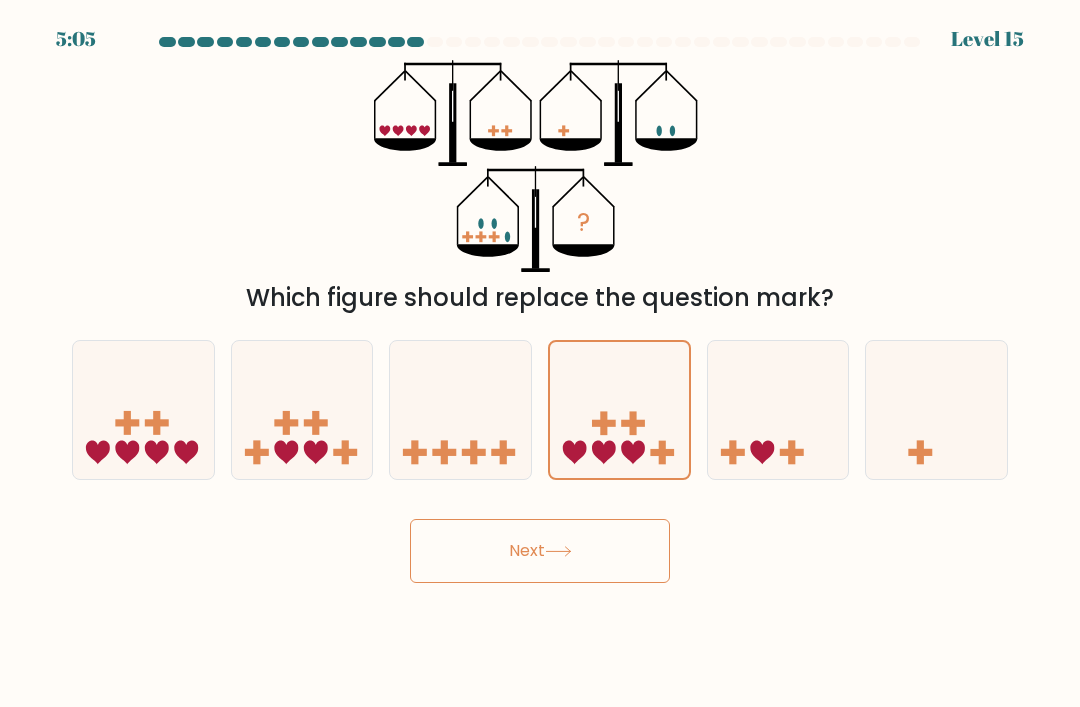 click on "Next" at bounding box center [540, 551] 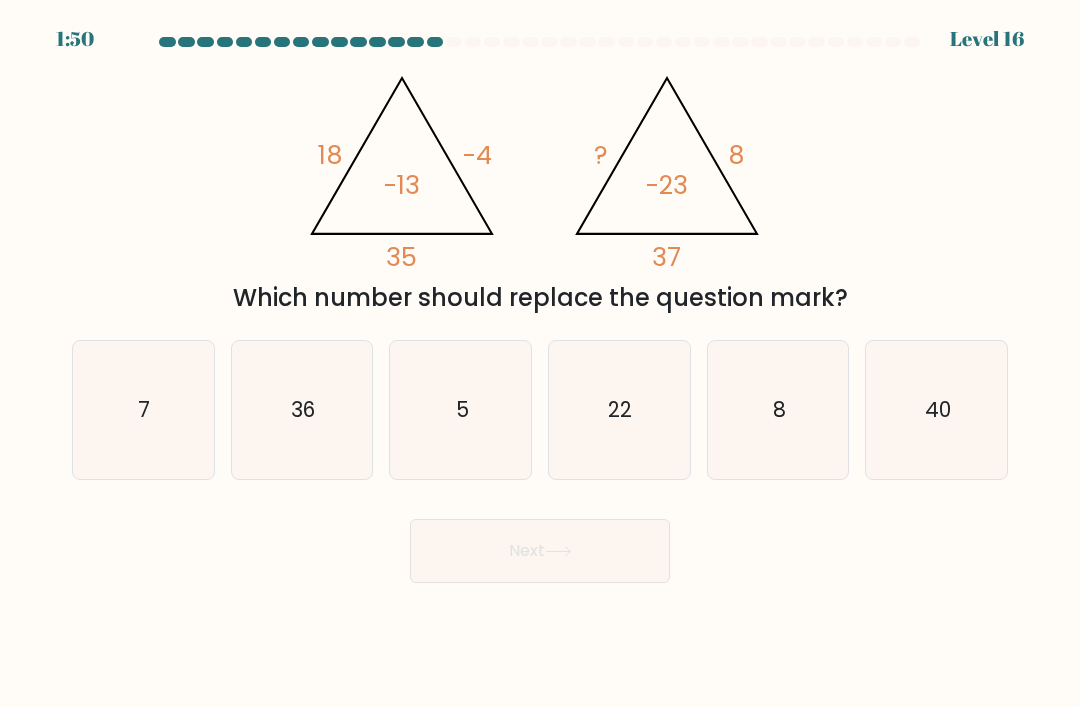 click on "22" 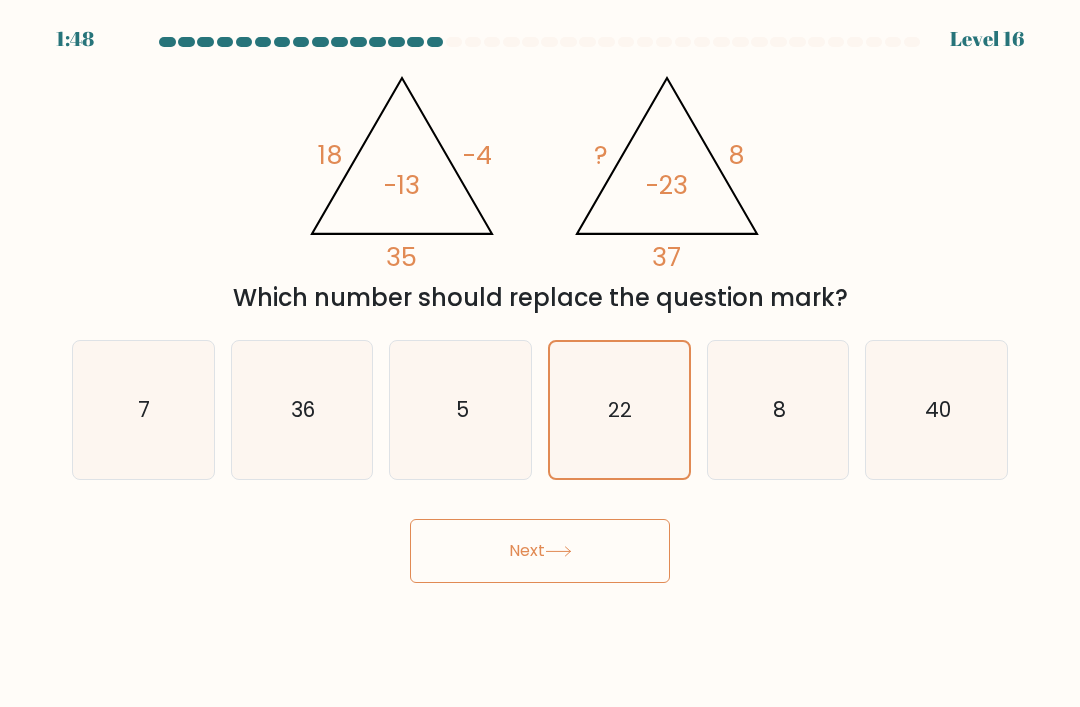 click on "Next" at bounding box center (540, 551) 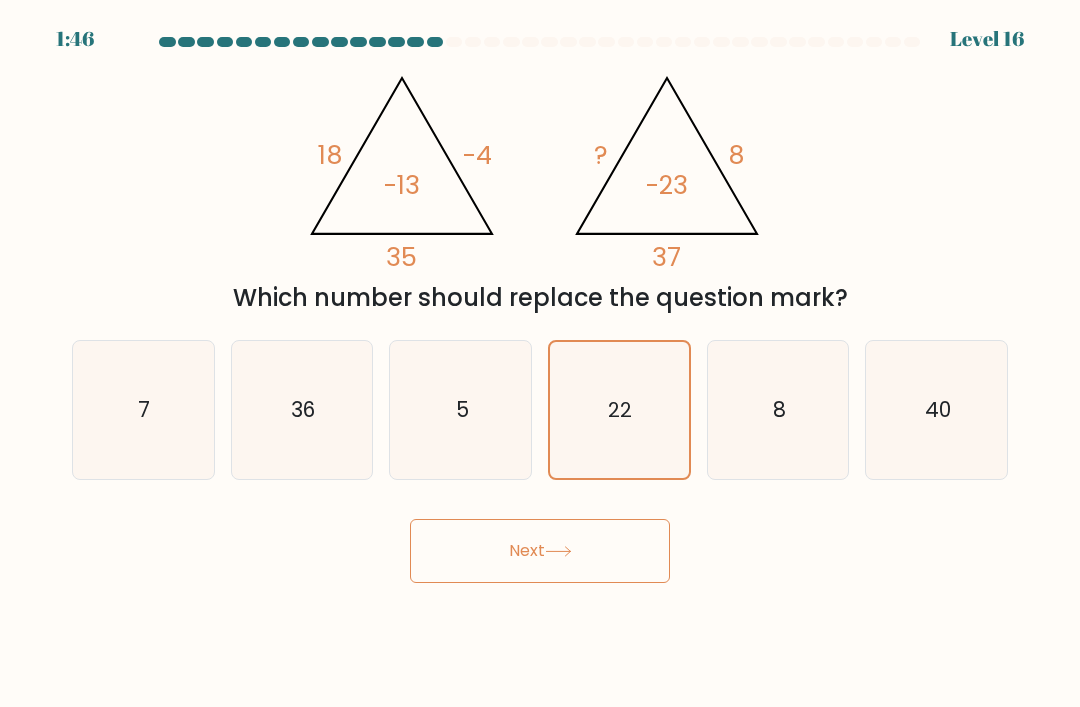 click on "Next" at bounding box center (540, 551) 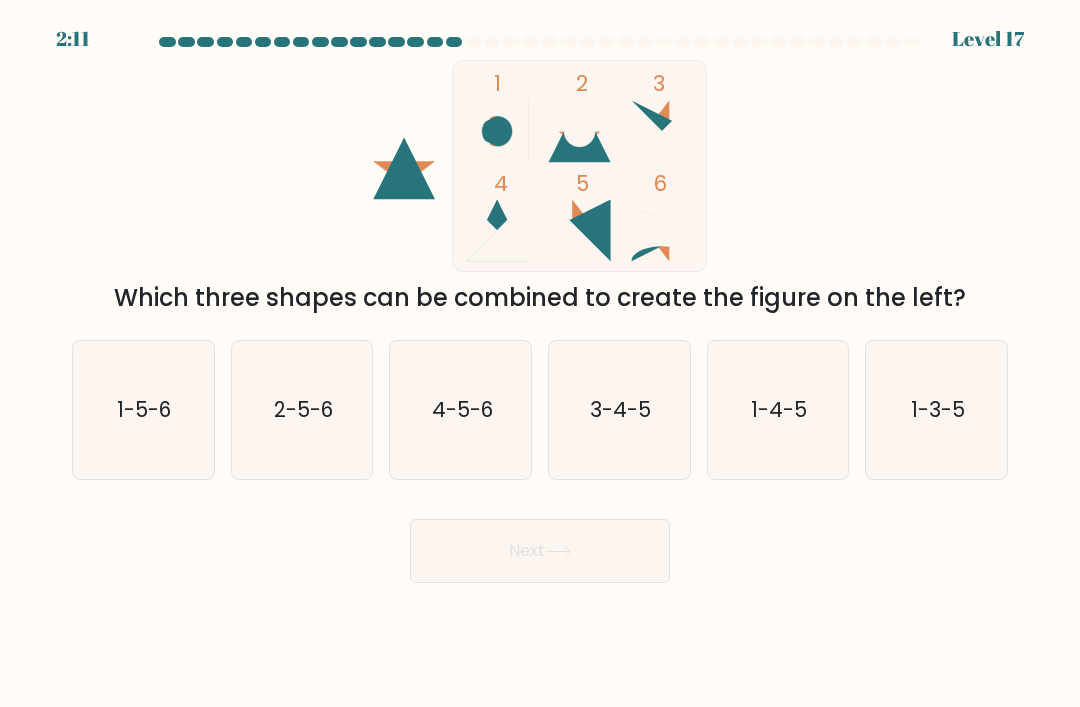 click on "3-4-5" 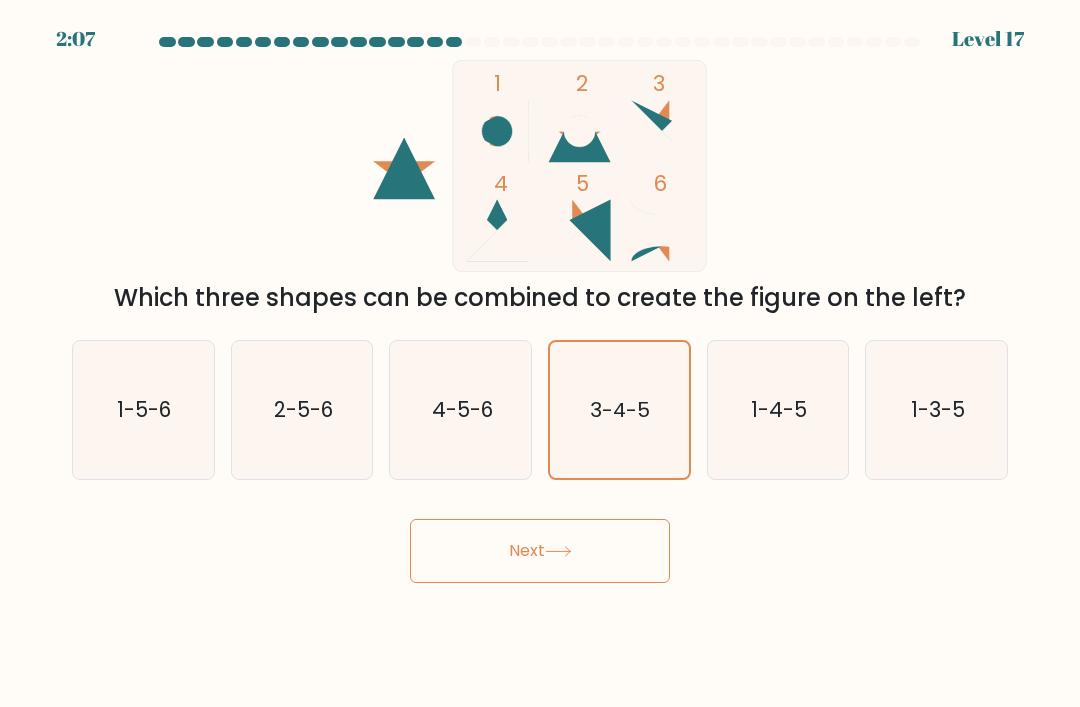 click on "Next" at bounding box center (540, 551) 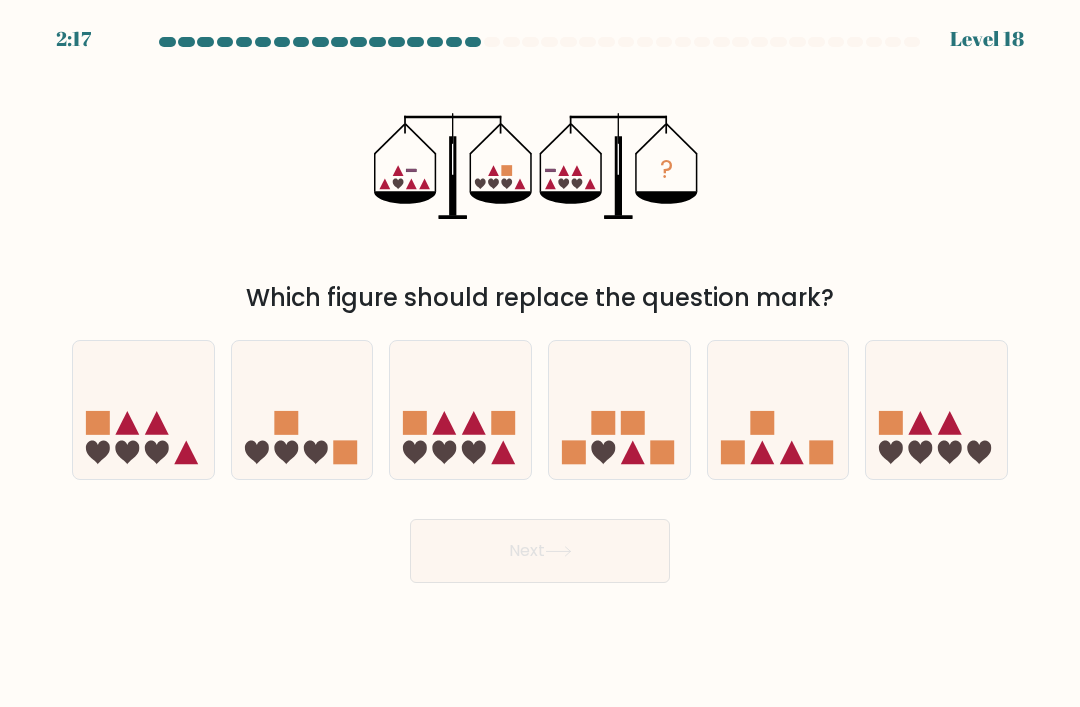 click 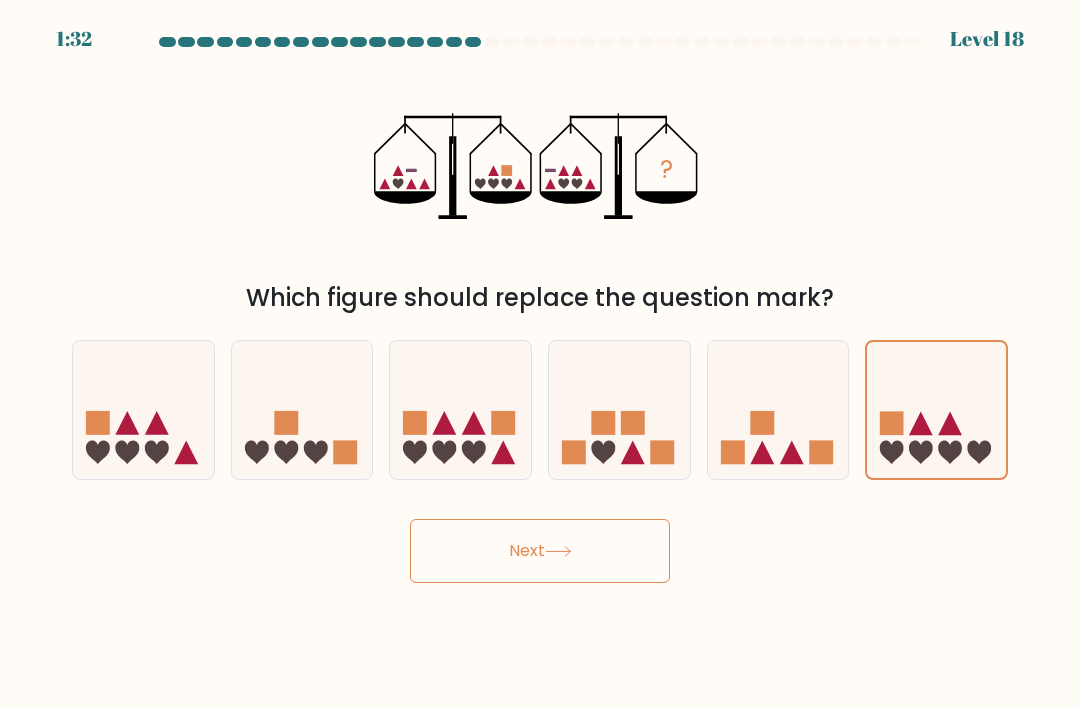 click 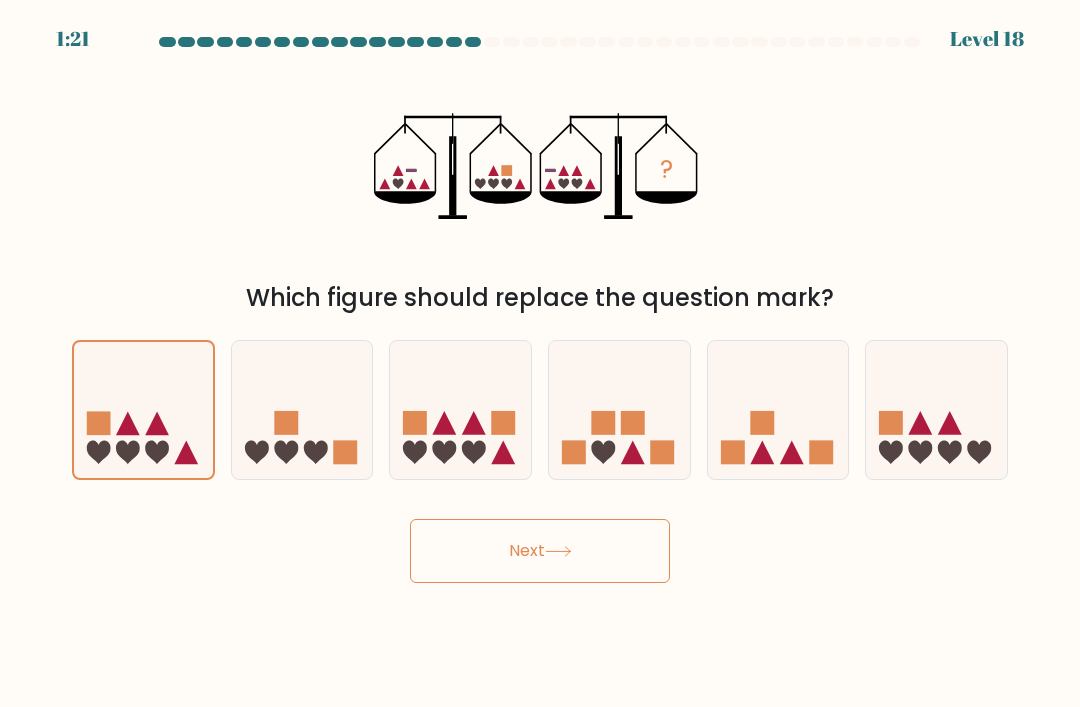 click on "Next" at bounding box center [540, 551] 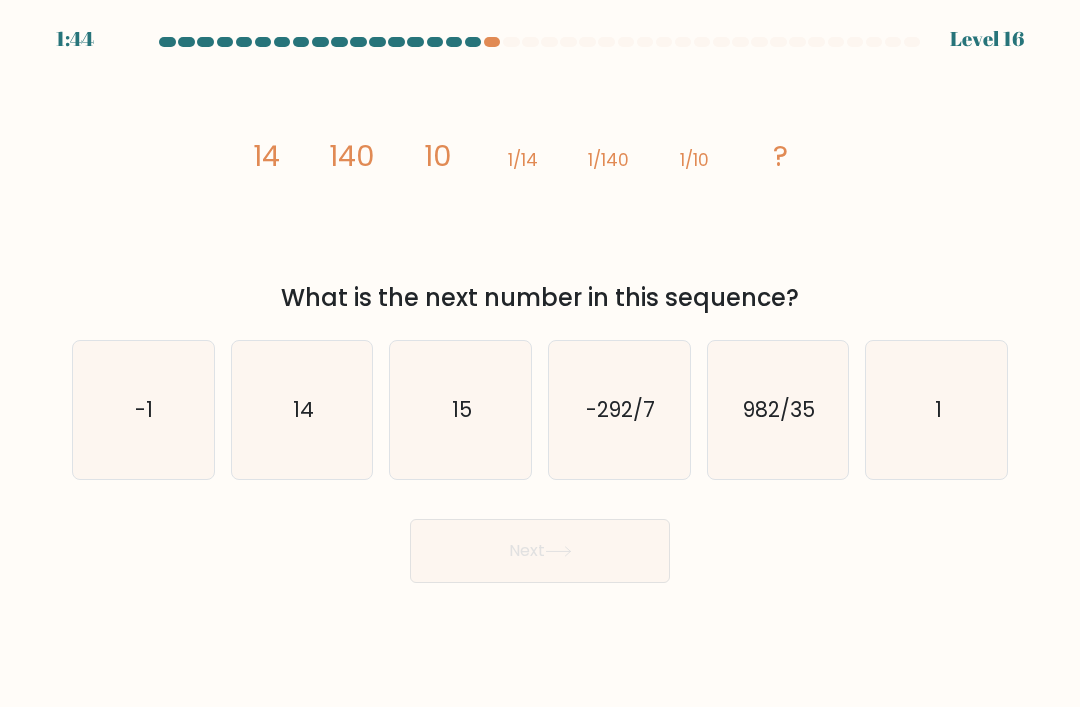 click on "14" 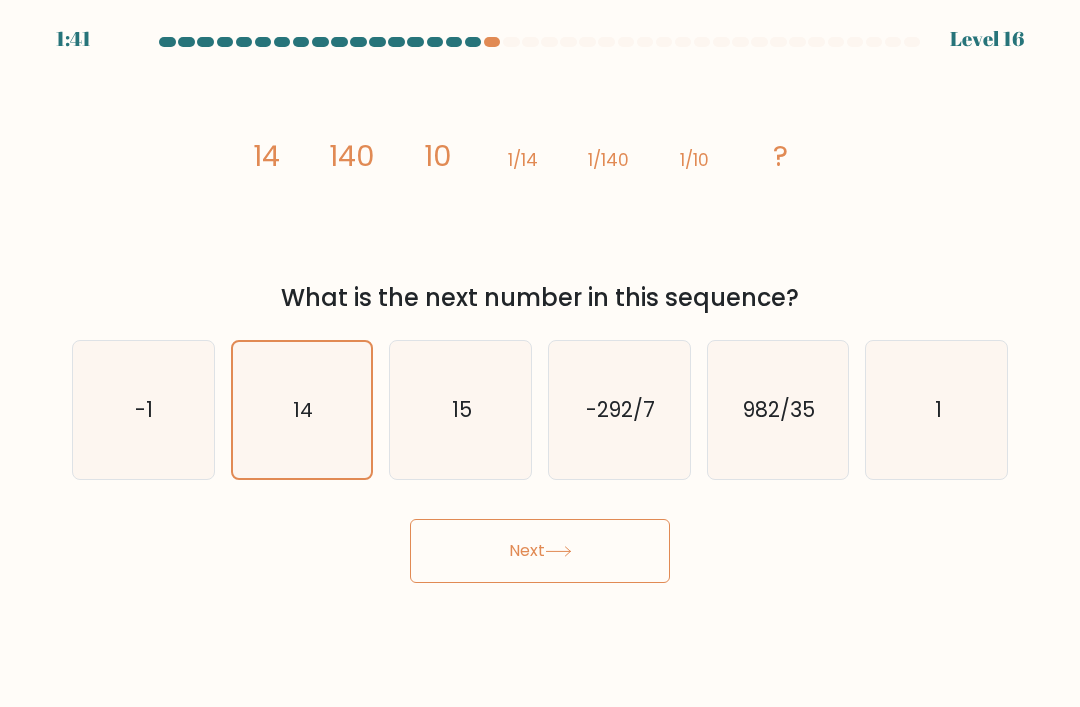 click on "Next" at bounding box center [540, 551] 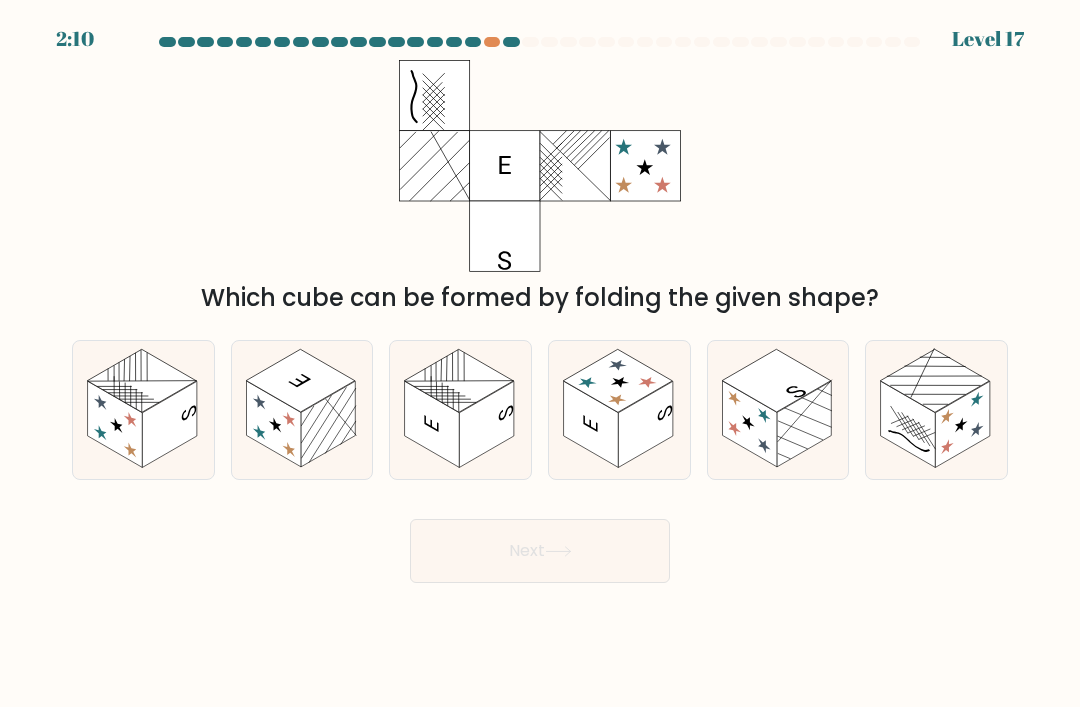 click 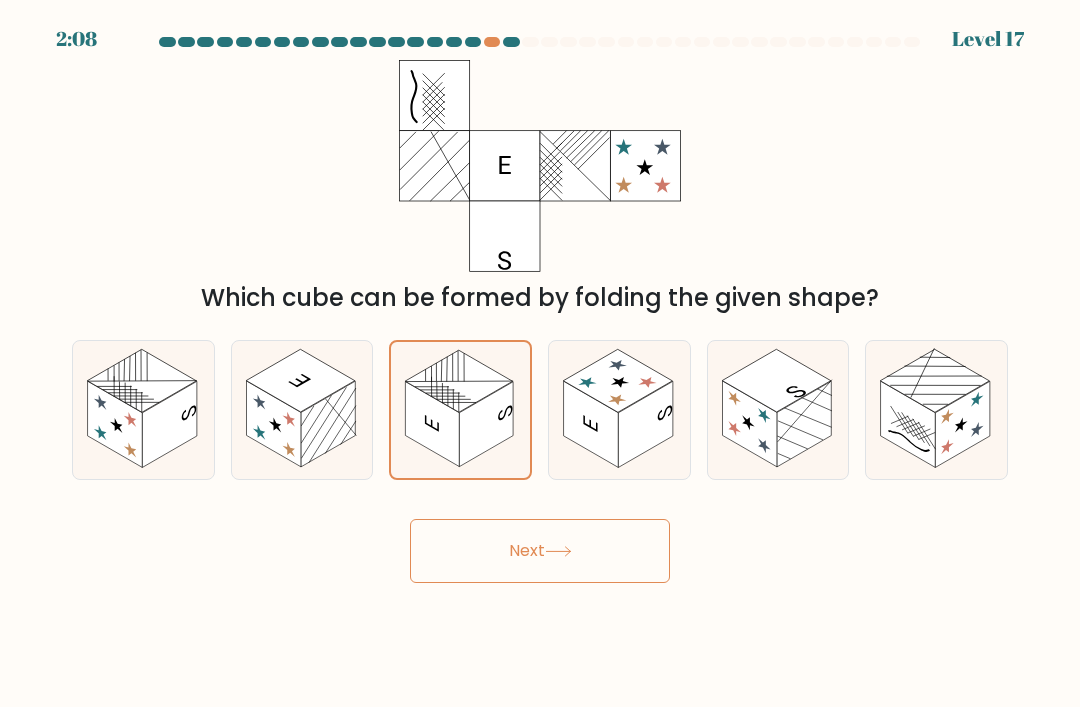 click on "Next" at bounding box center [540, 551] 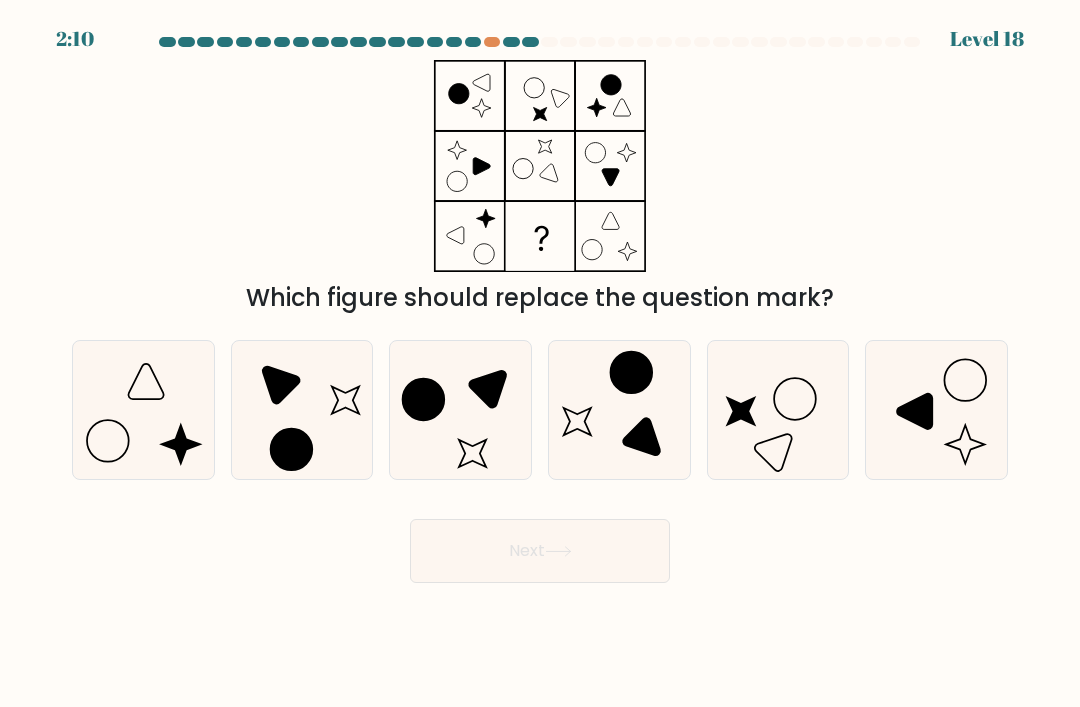 click 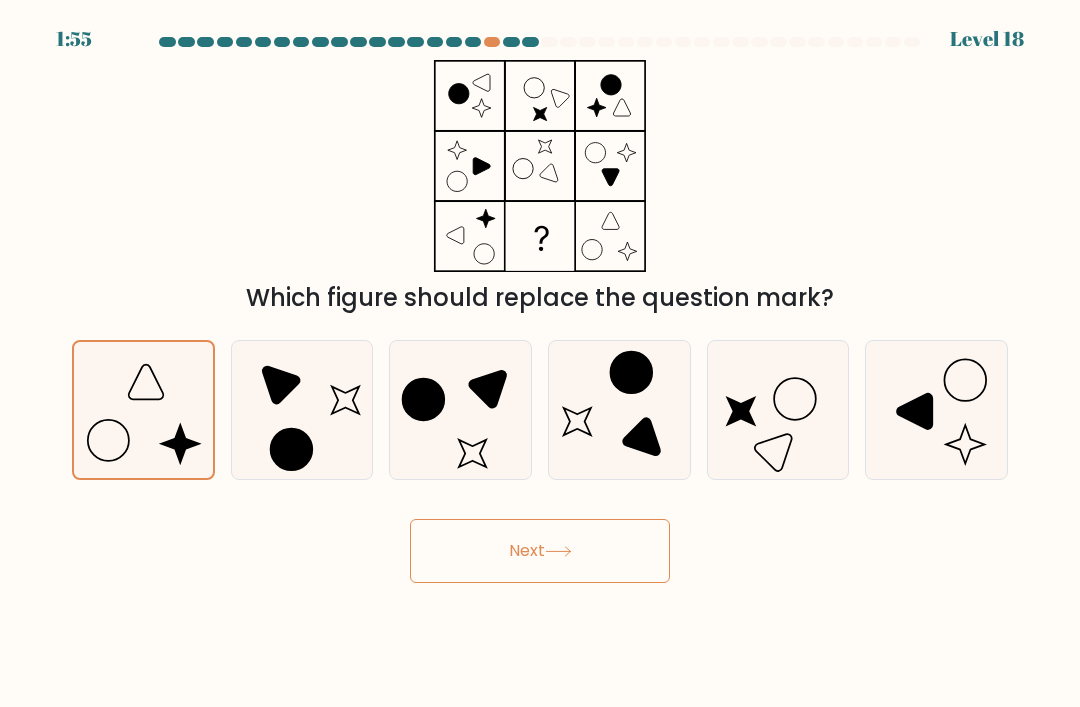 click on "Next" at bounding box center (540, 551) 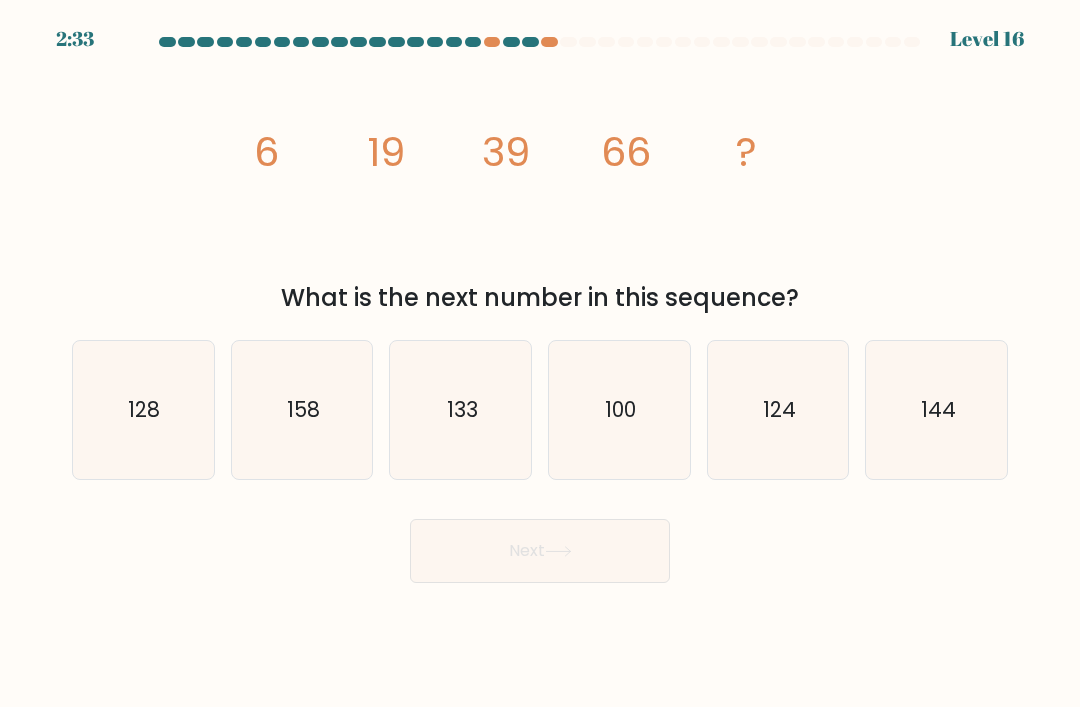 click on "133" 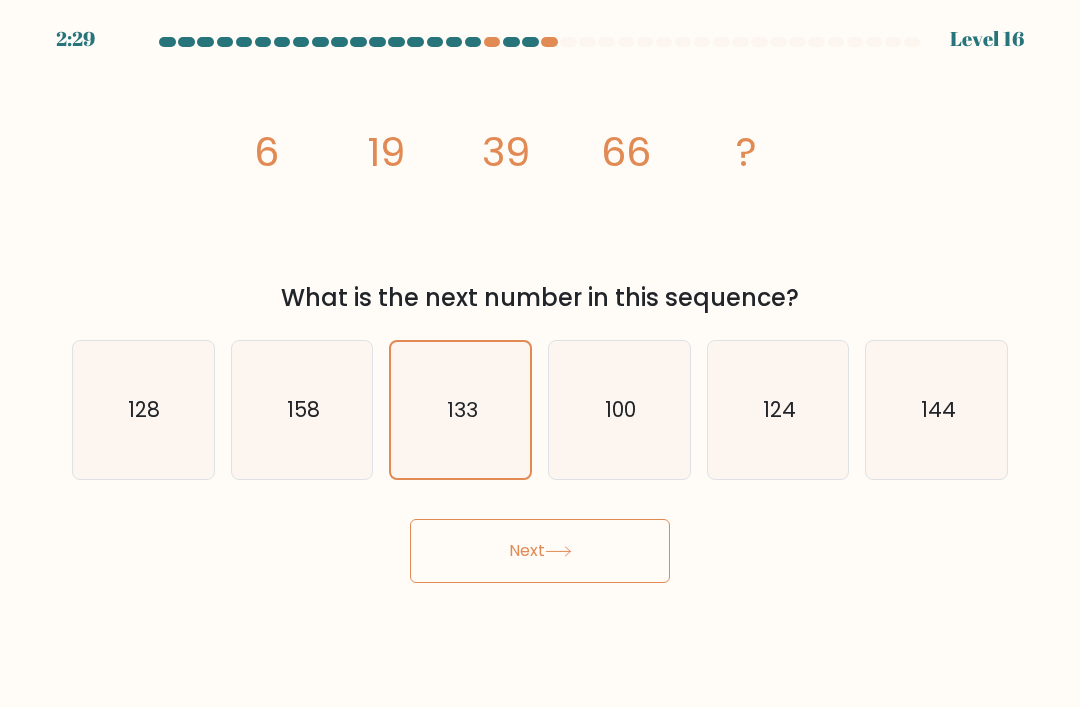 click on "Next" at bounding box center (540, 551) 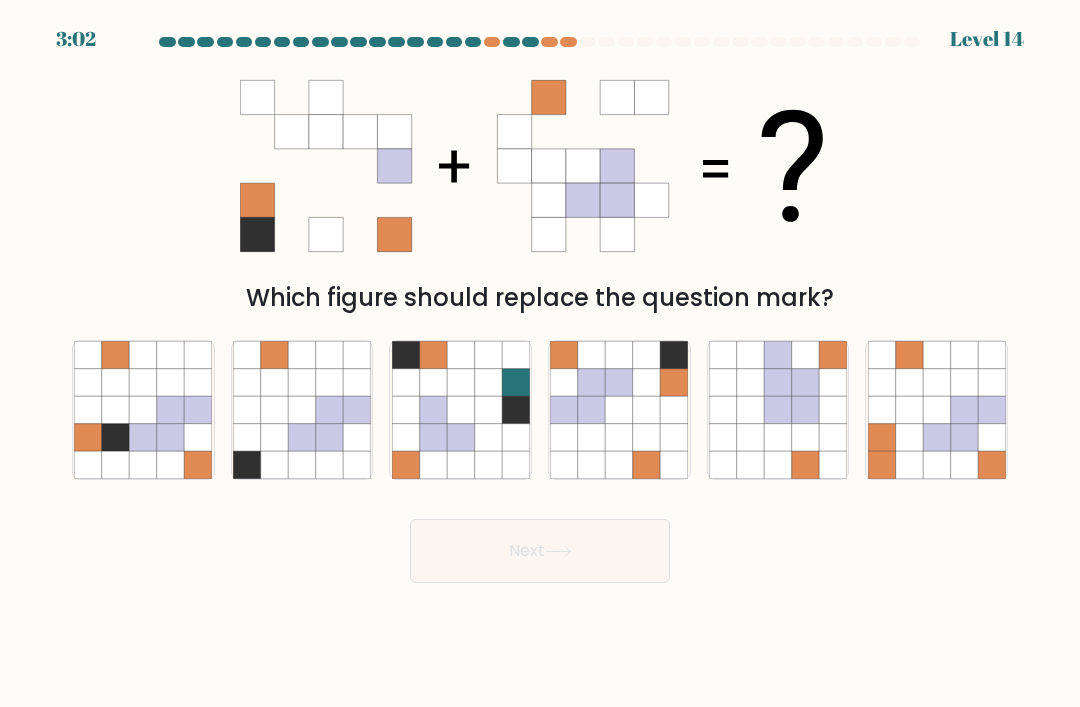 click 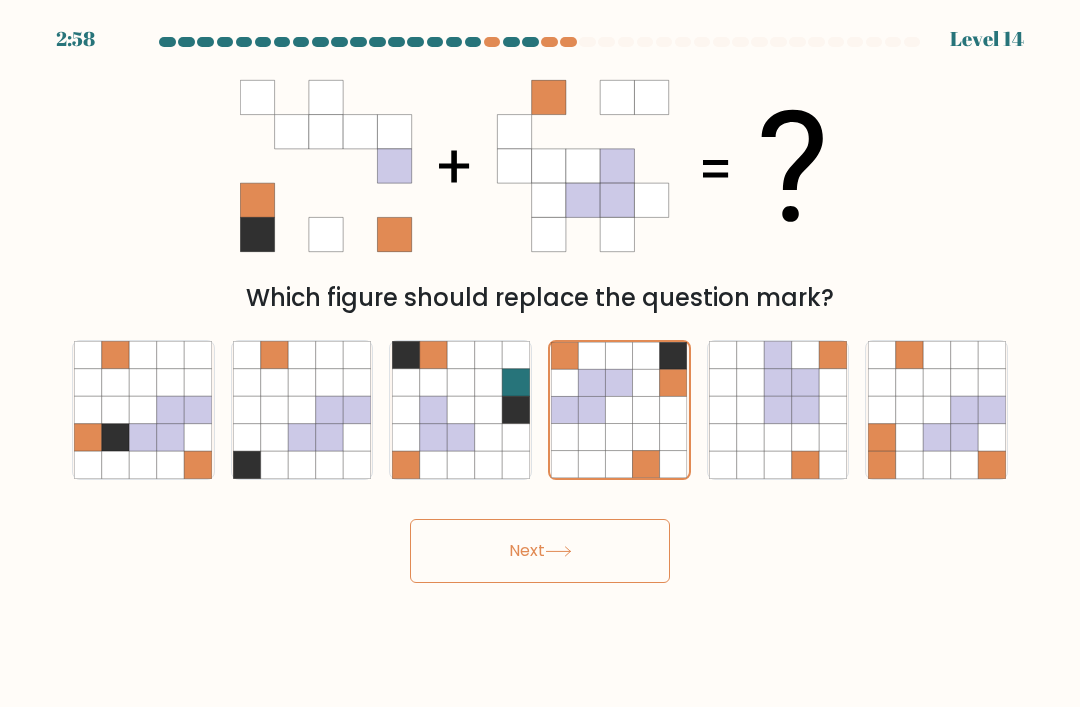 click on "Next" at bounding box center (540, 551) 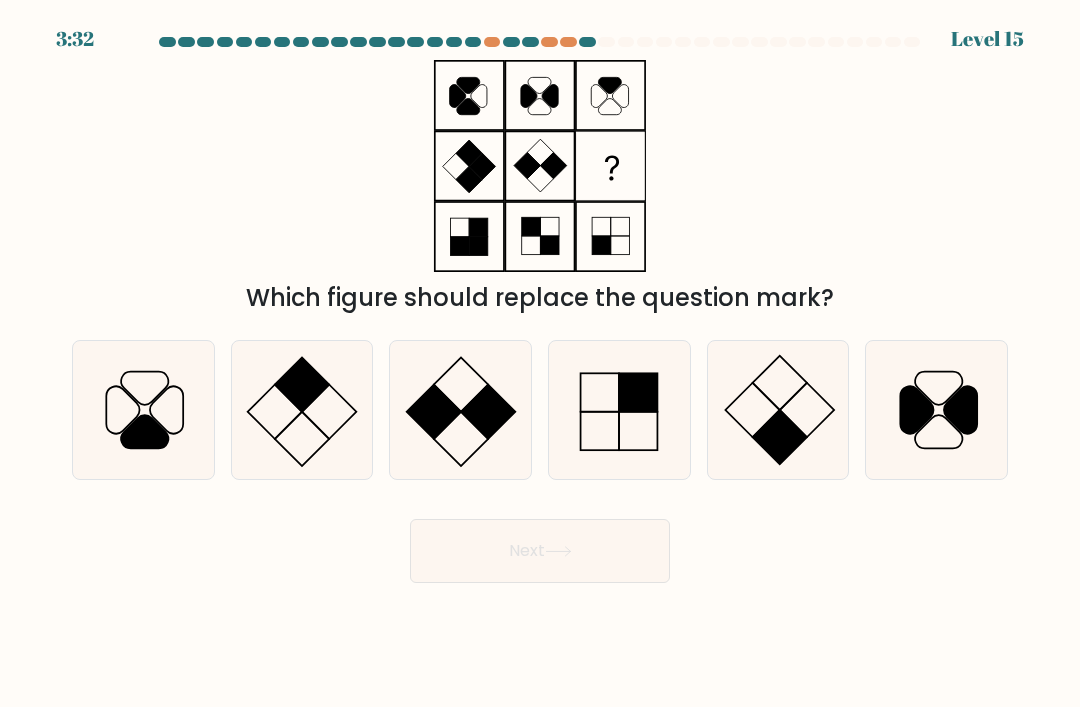 click 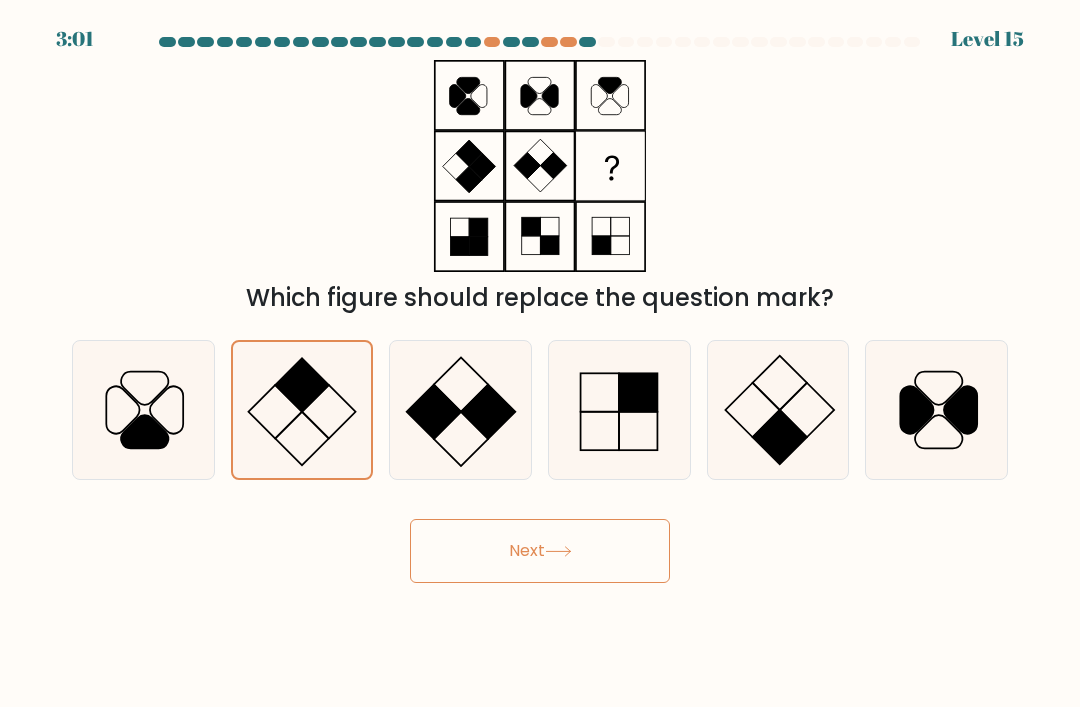 click 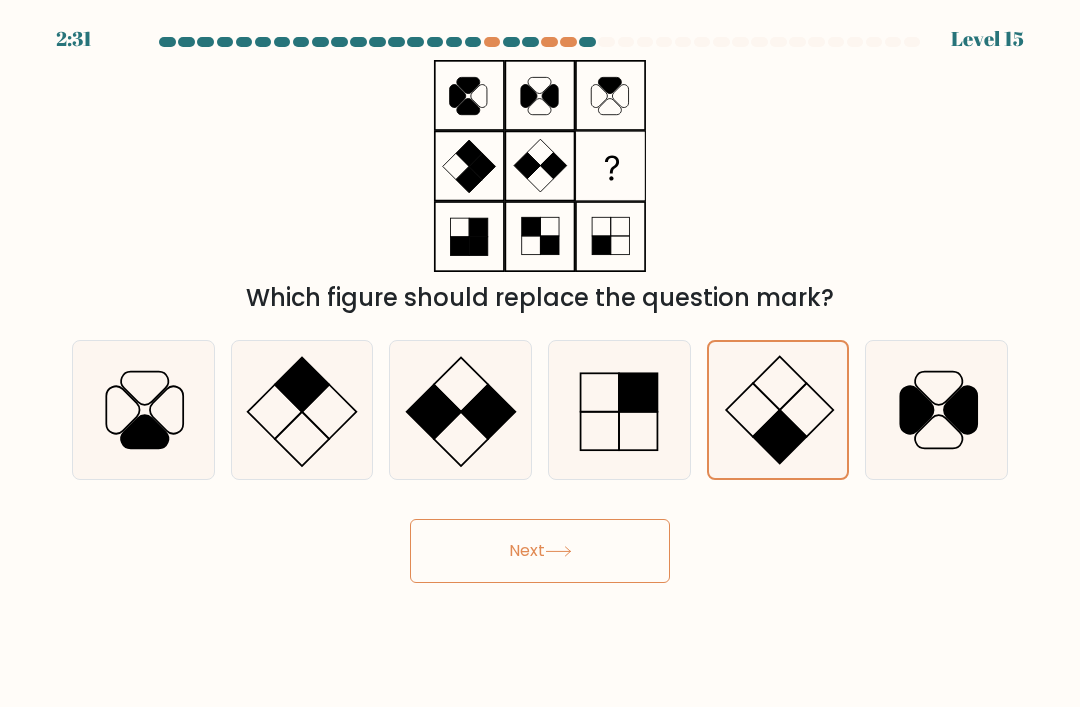 click 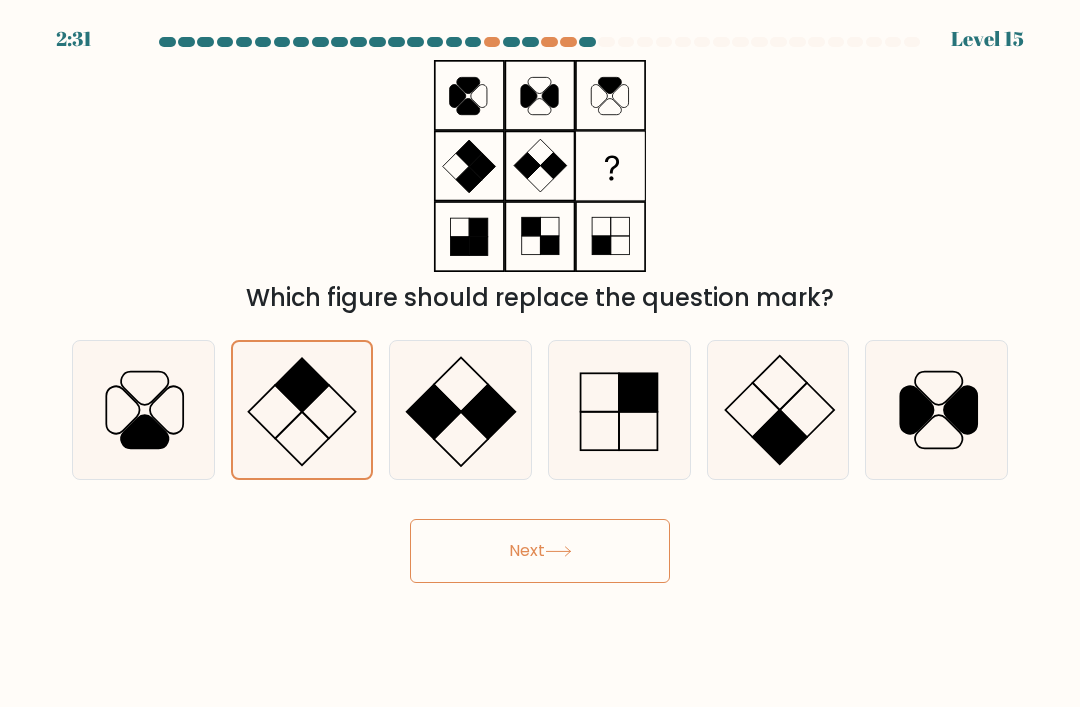 click on "Next" at bounding box center (540, 551) 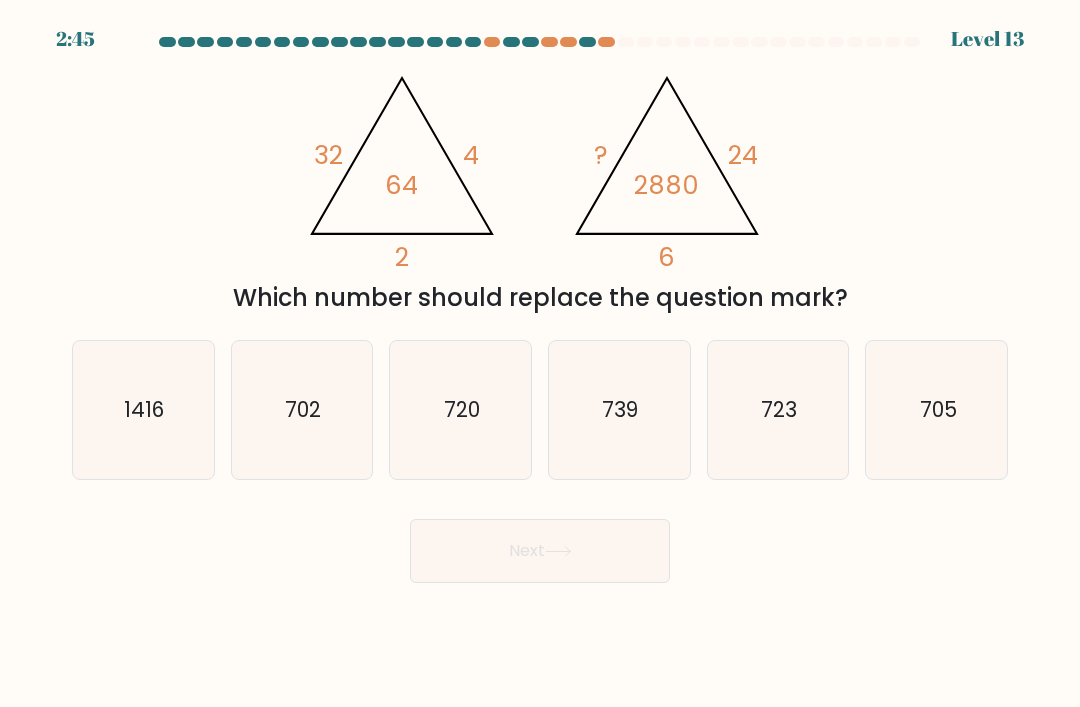 click on "720" 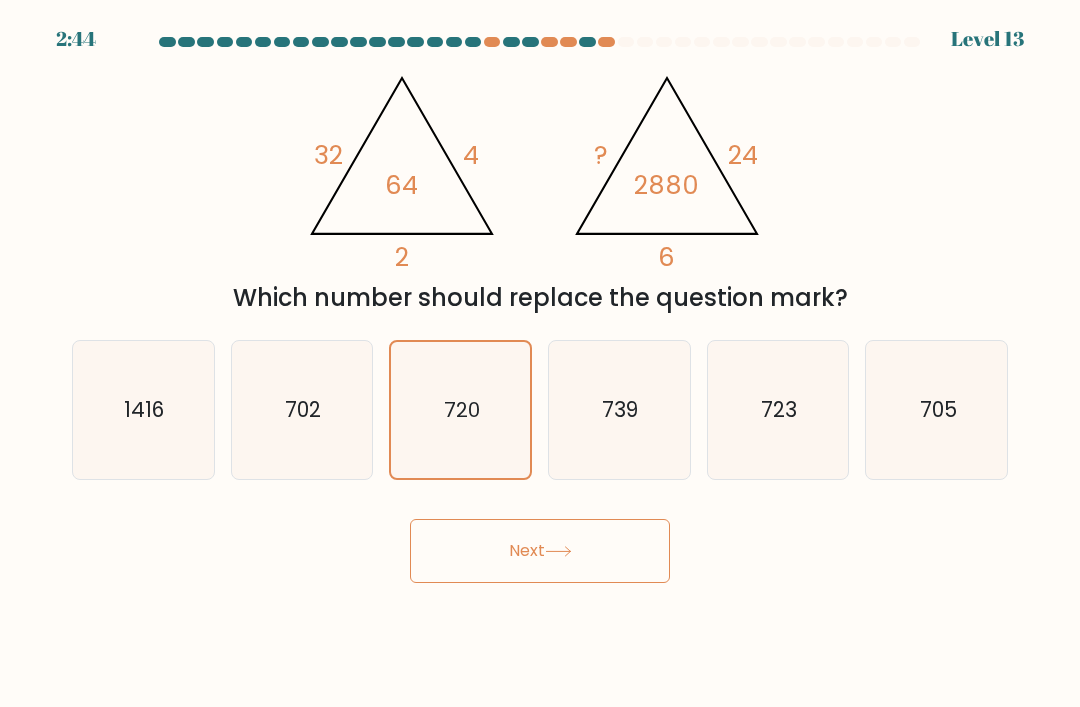 click on "Next" at bounding box center [540, 551] 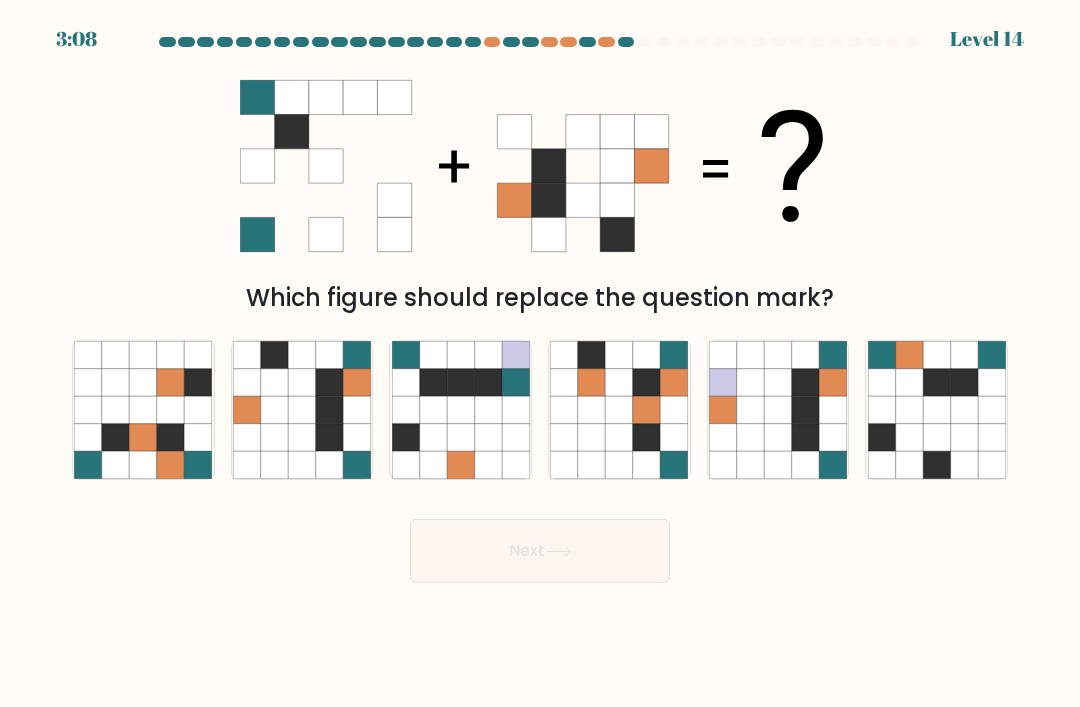 click 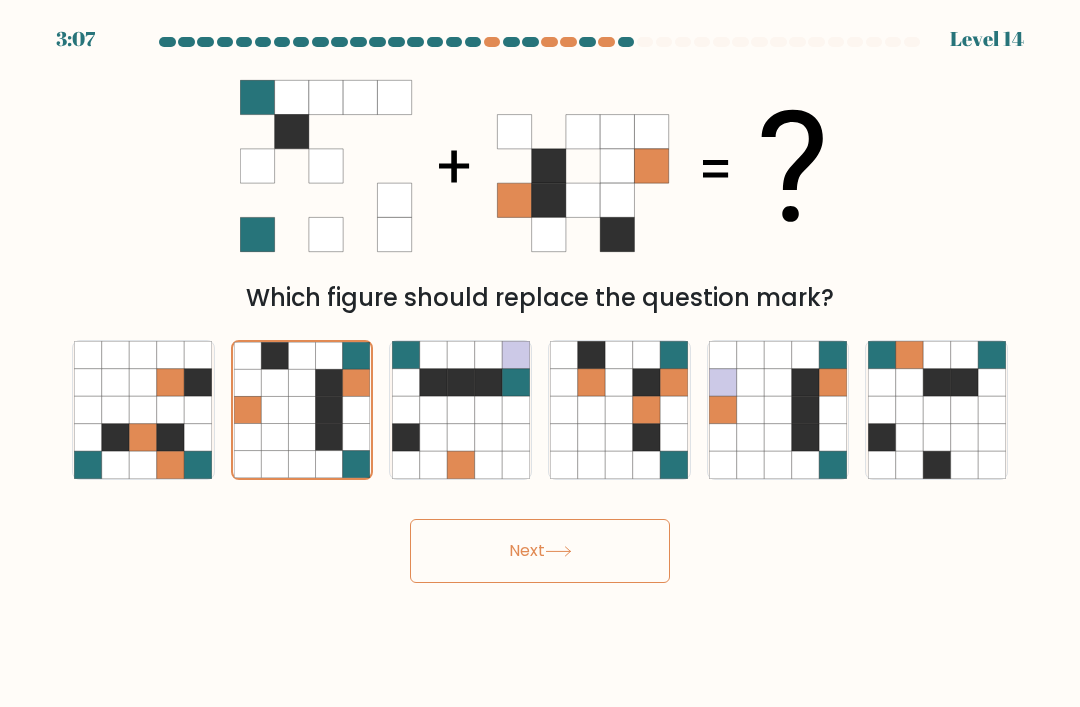 click on "Next" at bounding box center (540, 551) 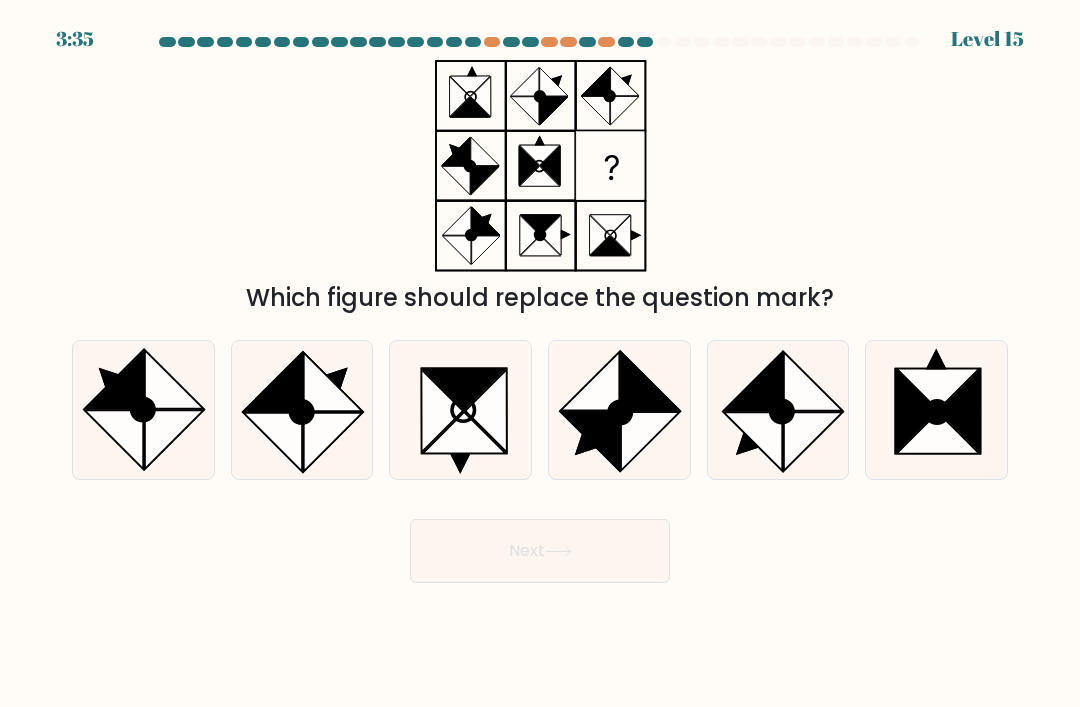 click 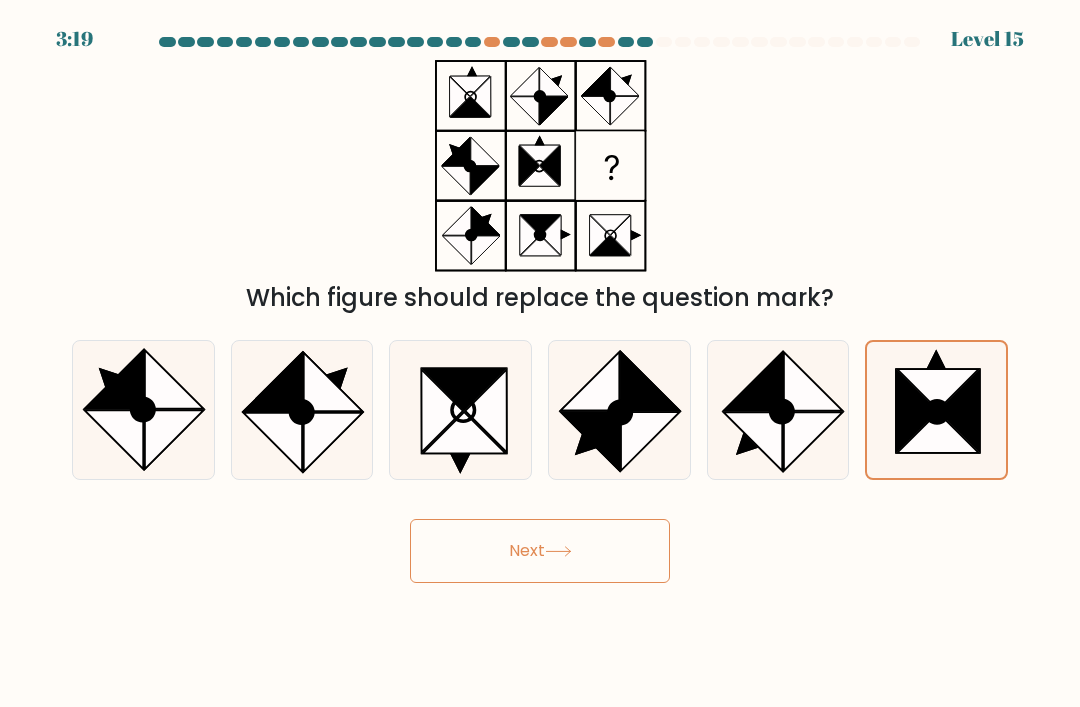 click 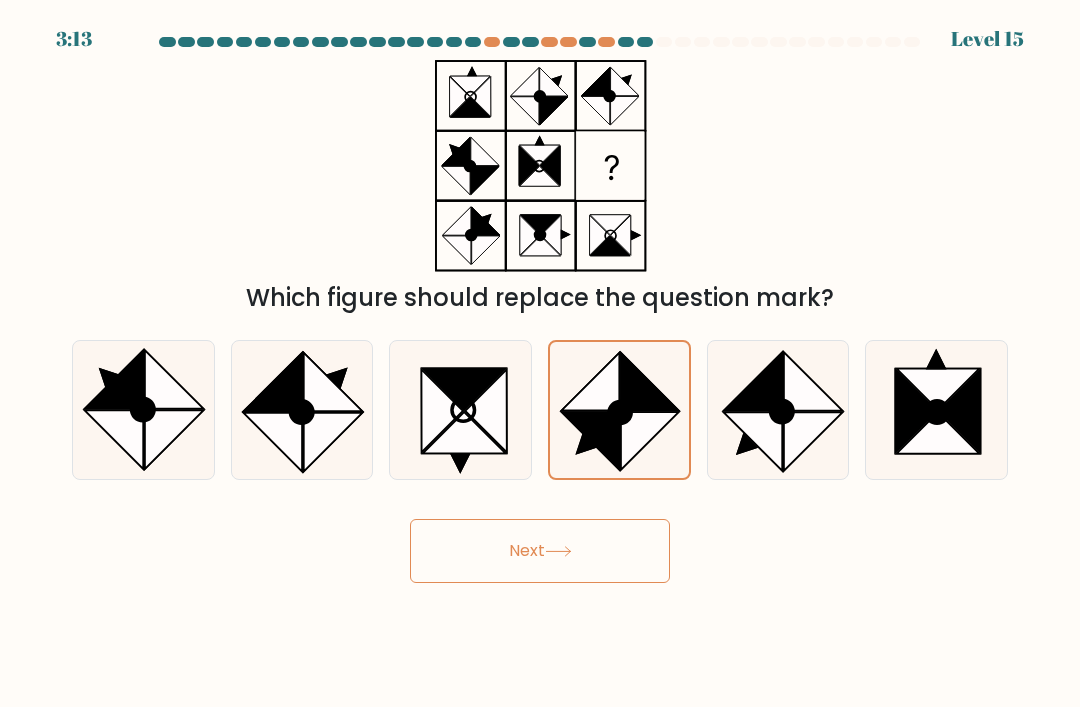 click 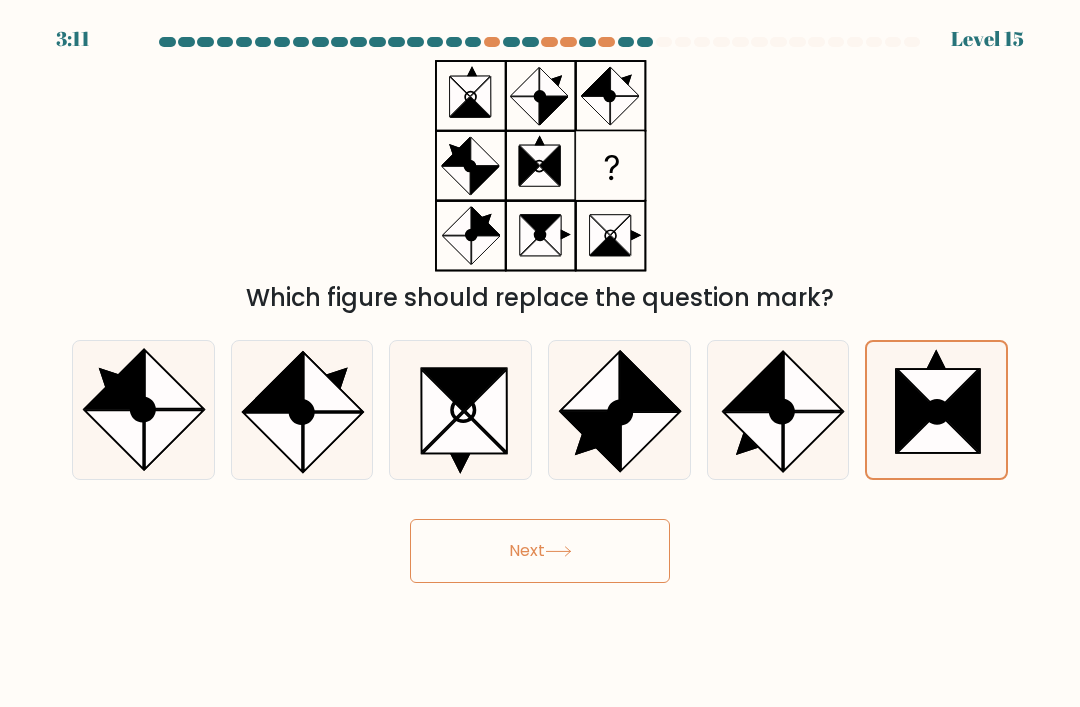 click on "Next" at bounding box center [540, 551] 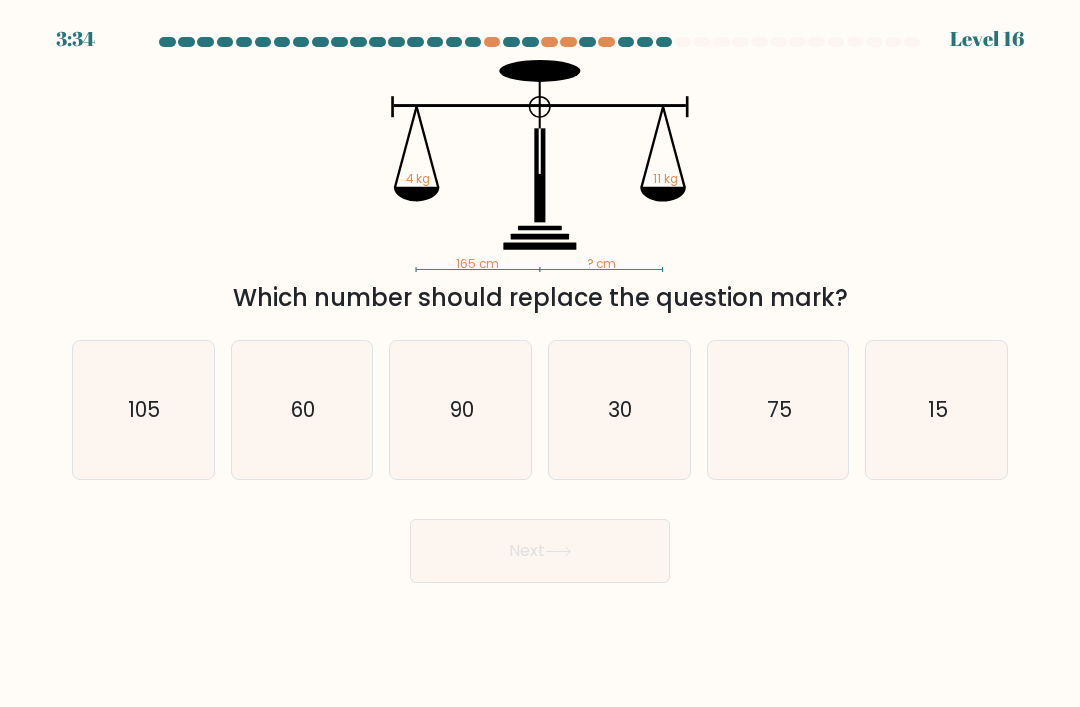 click on "90" 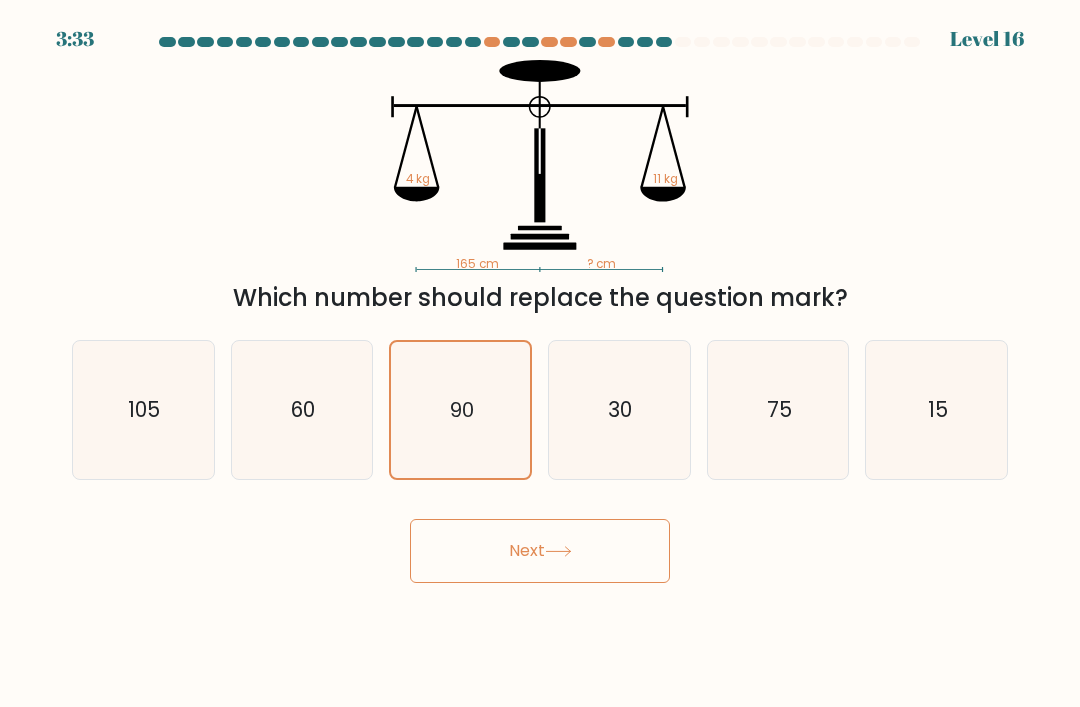 click on "Next" at bounding box center [540, 551] 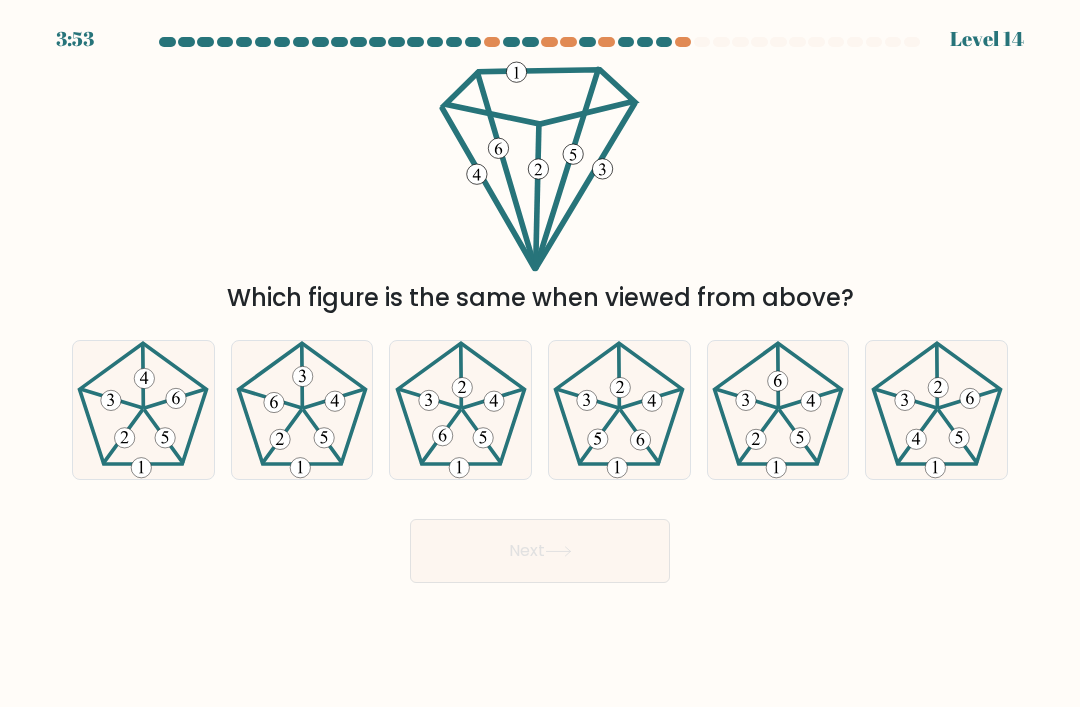 click 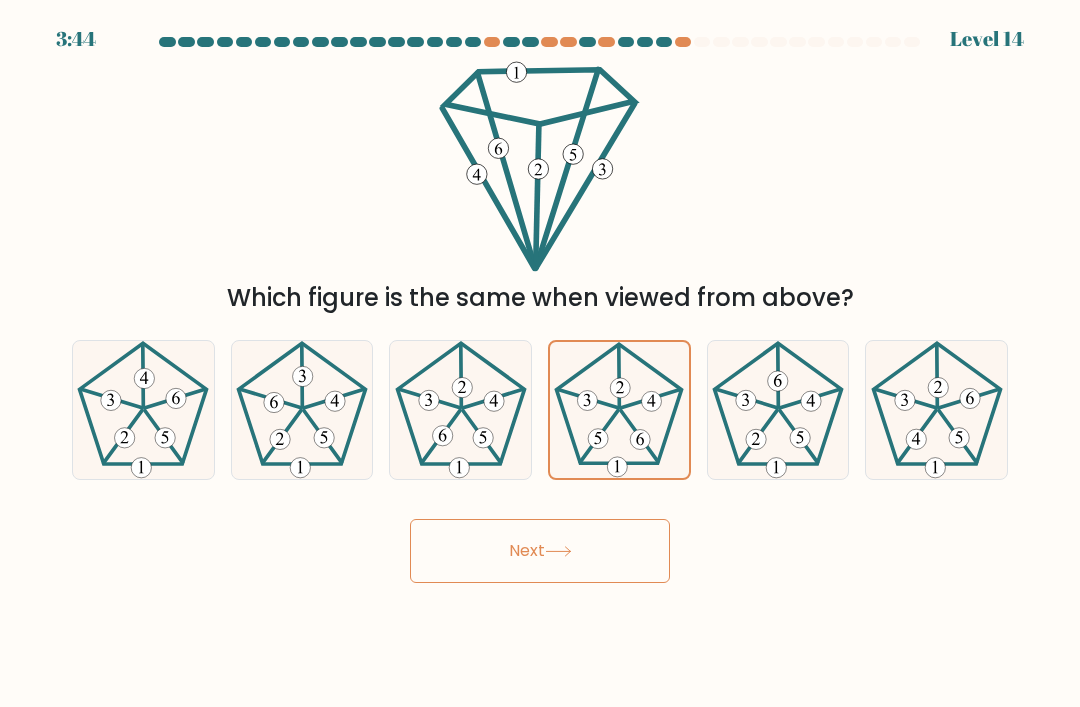 click on "Next" at bounding box center (540, 551) 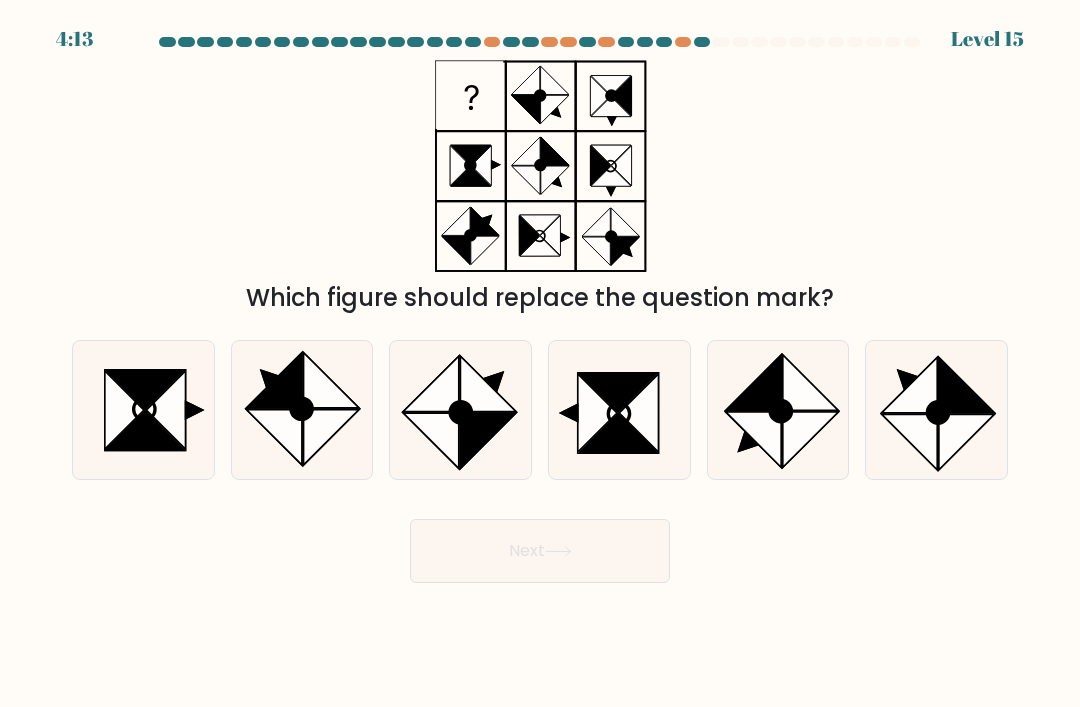 click 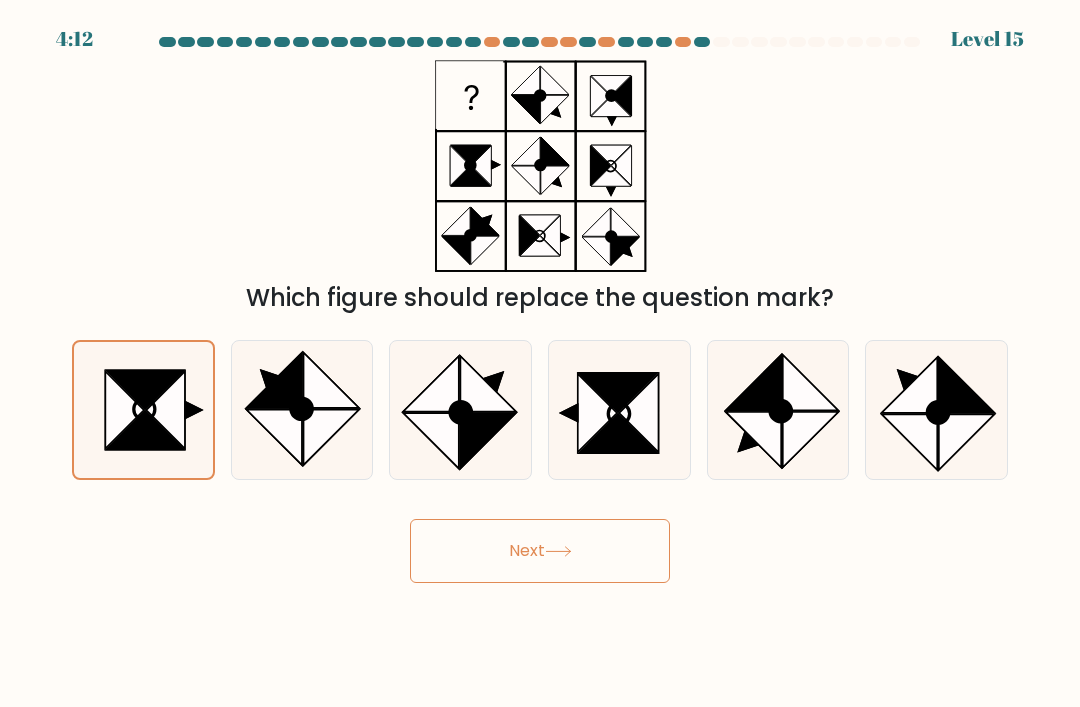 click on "Next" at bounding box center [540, 551] 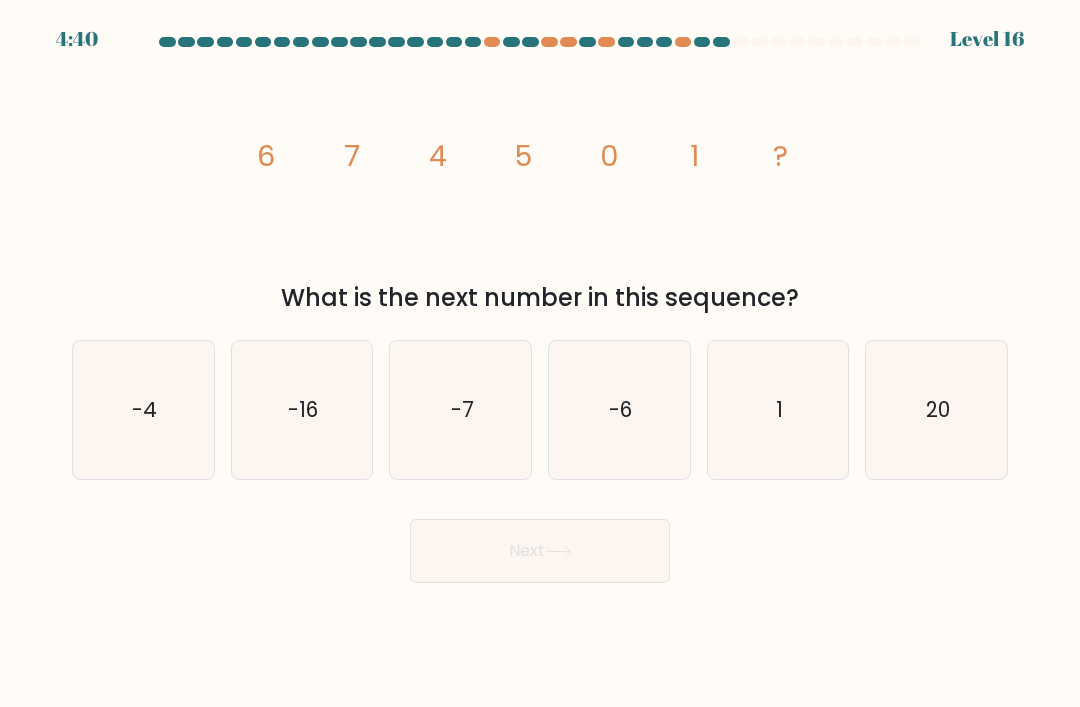 click on "-7" 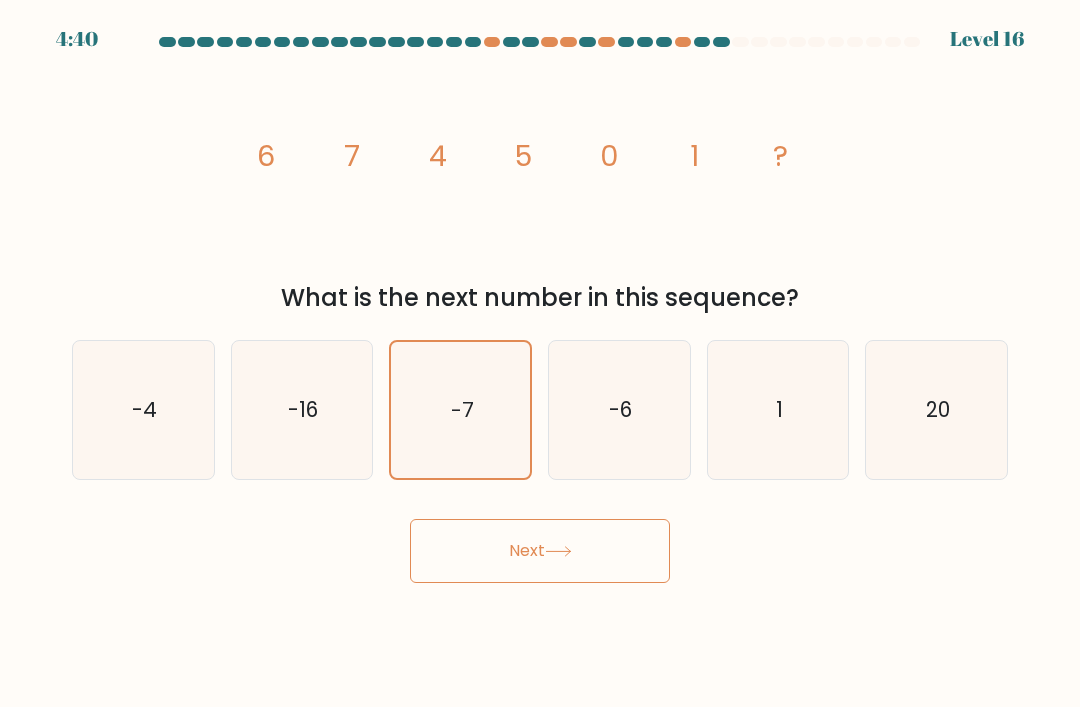 click on "Next" at bounding box center [540, 551] 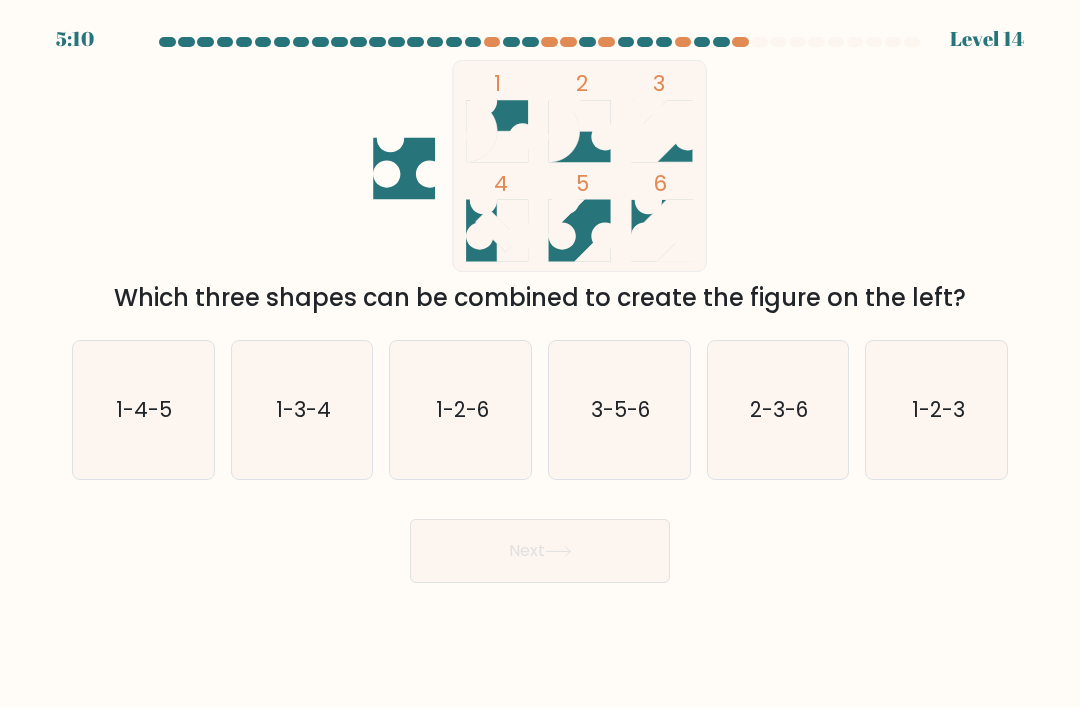 click on "3-5-6" 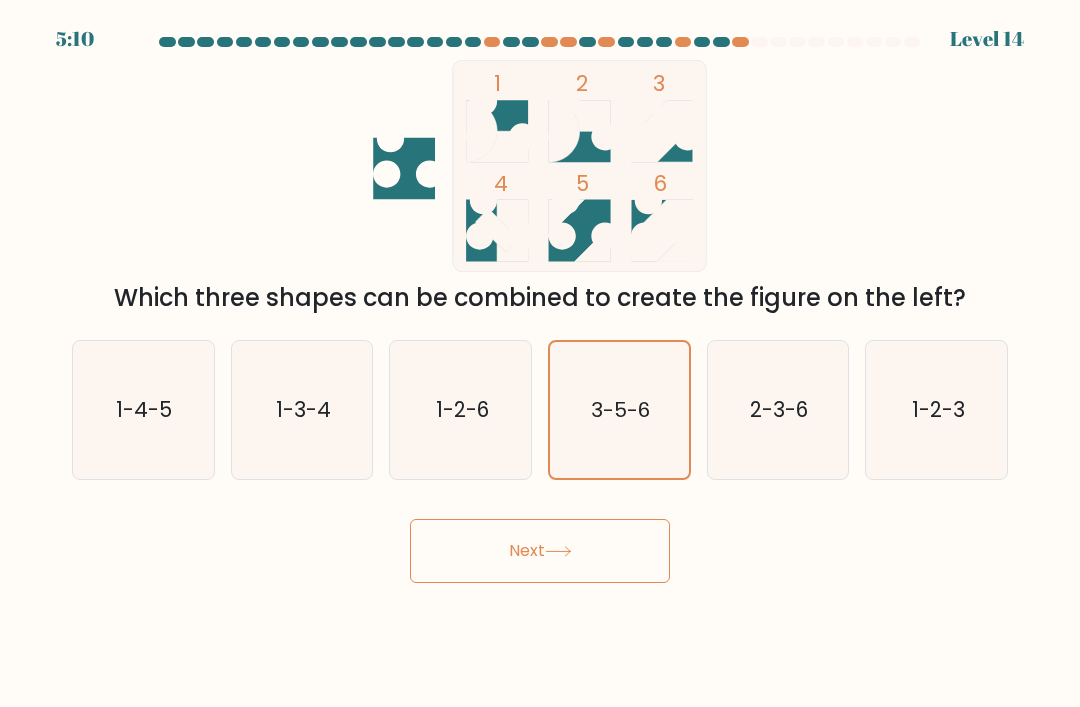 click on "Next" at bounding box center [540, 551] 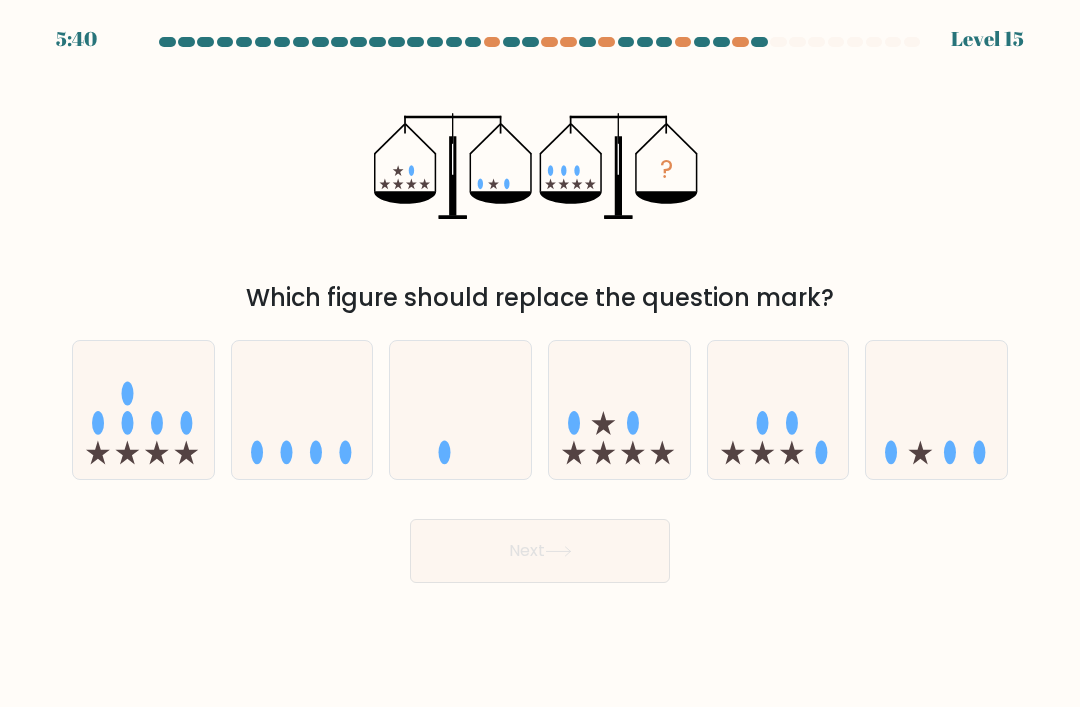 click 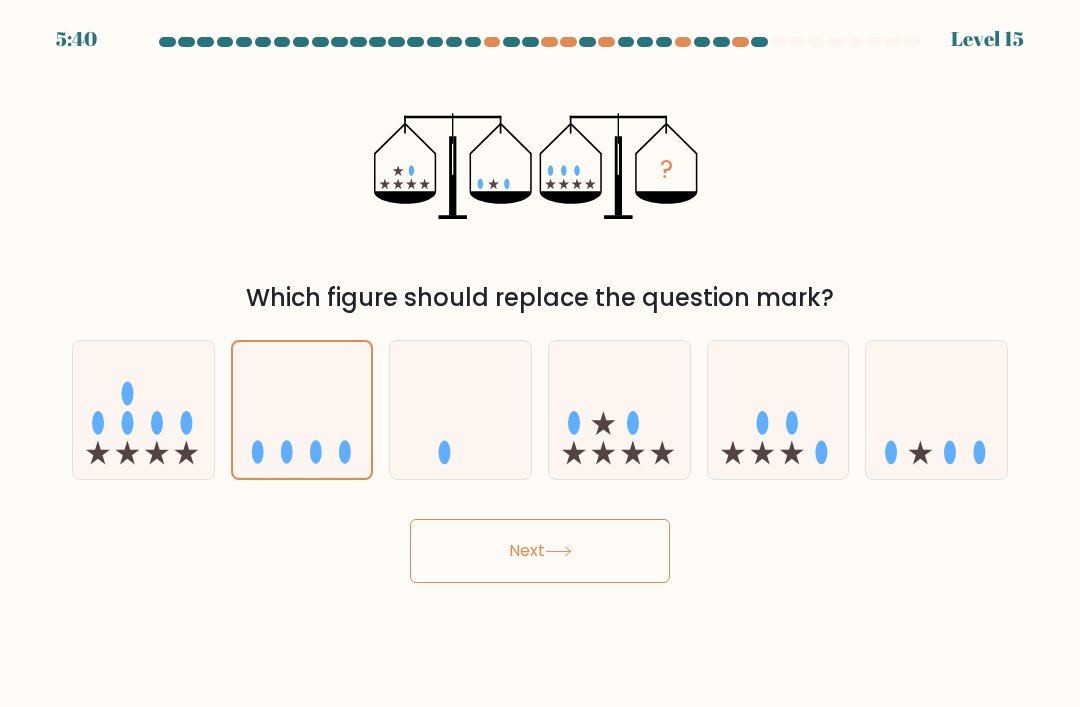 click on "Next" at bounding box center (540, 551) 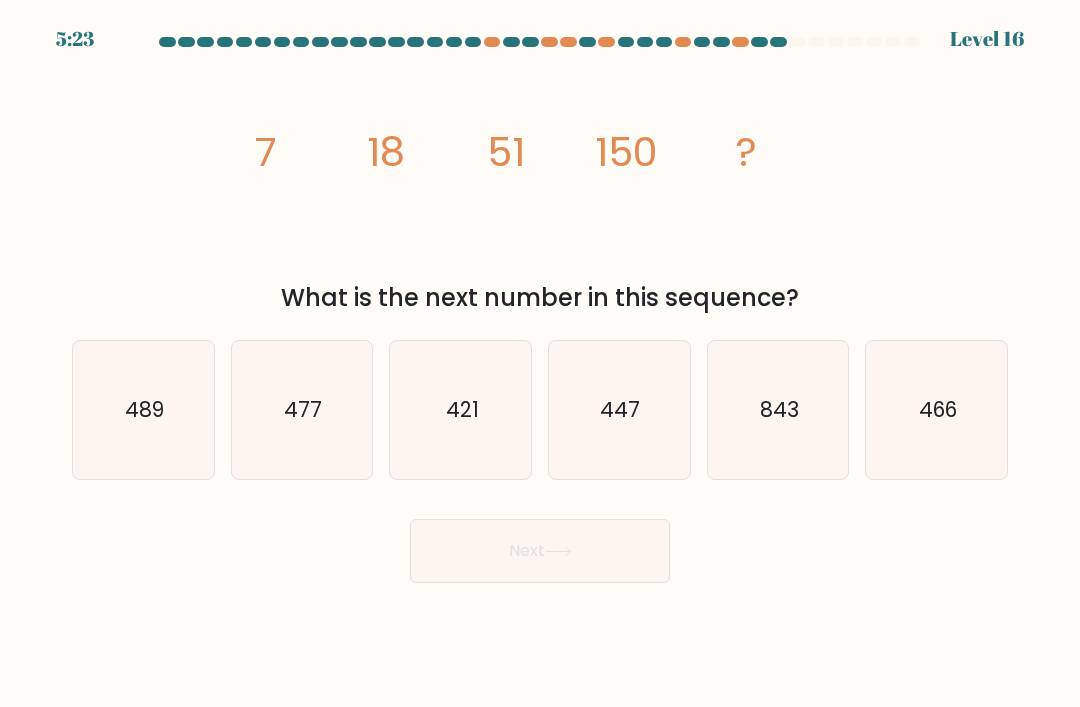 click on "447" 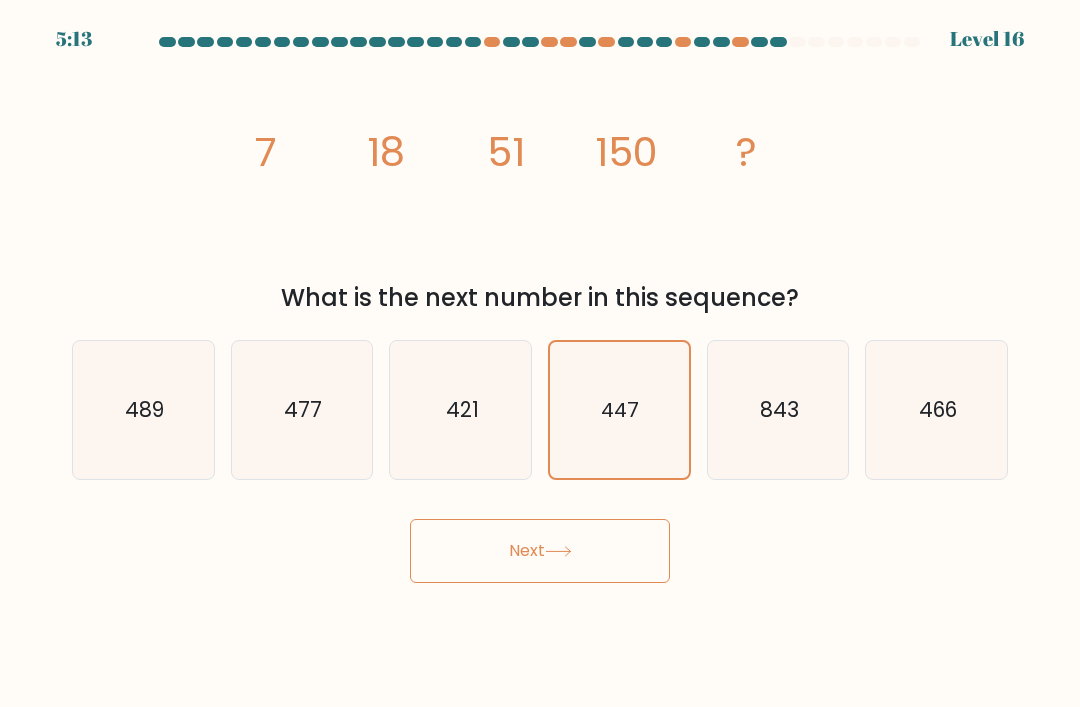 click on "Next" at bounding box center [540, 551] 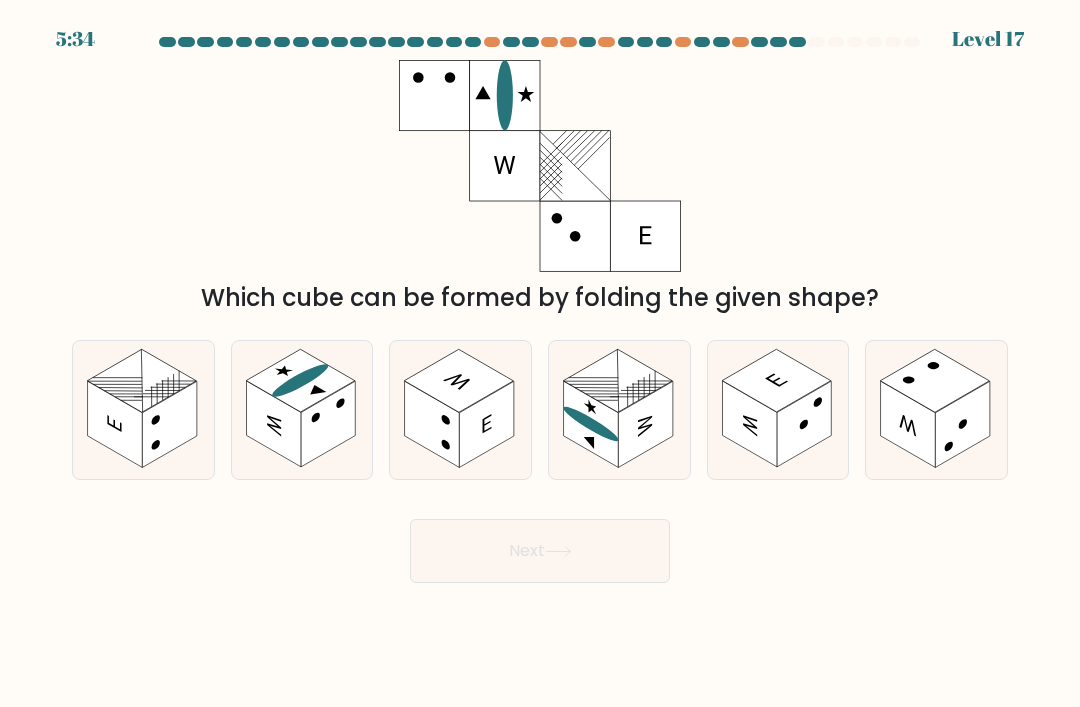 click 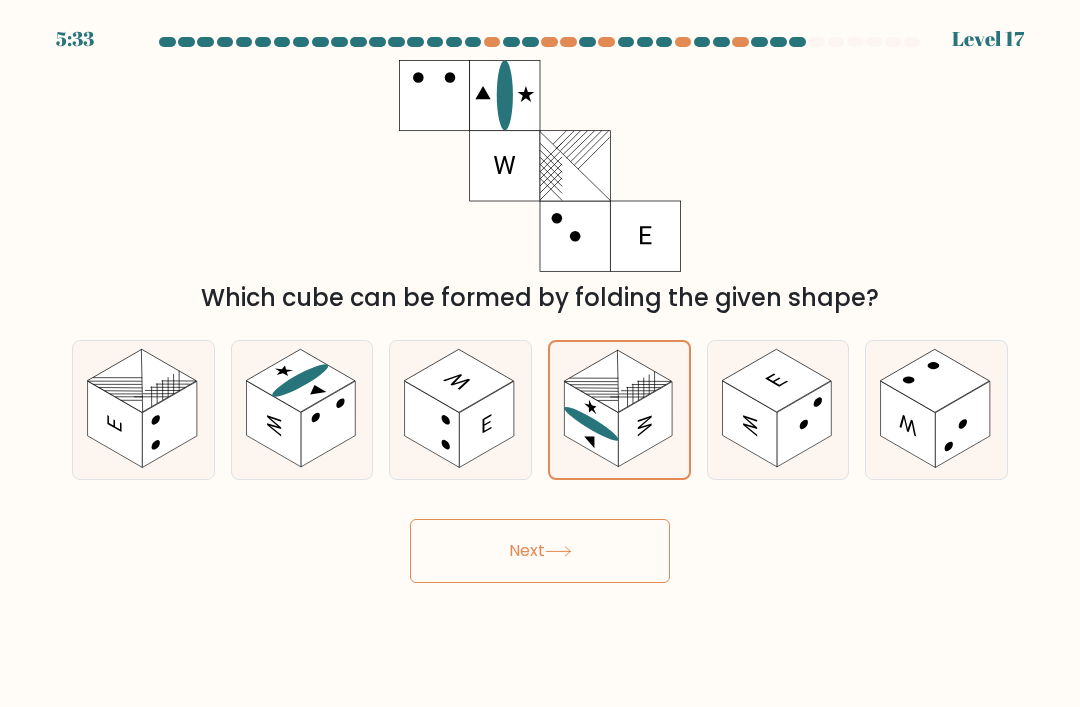 click on "Next" at bounding box center [540, 551] 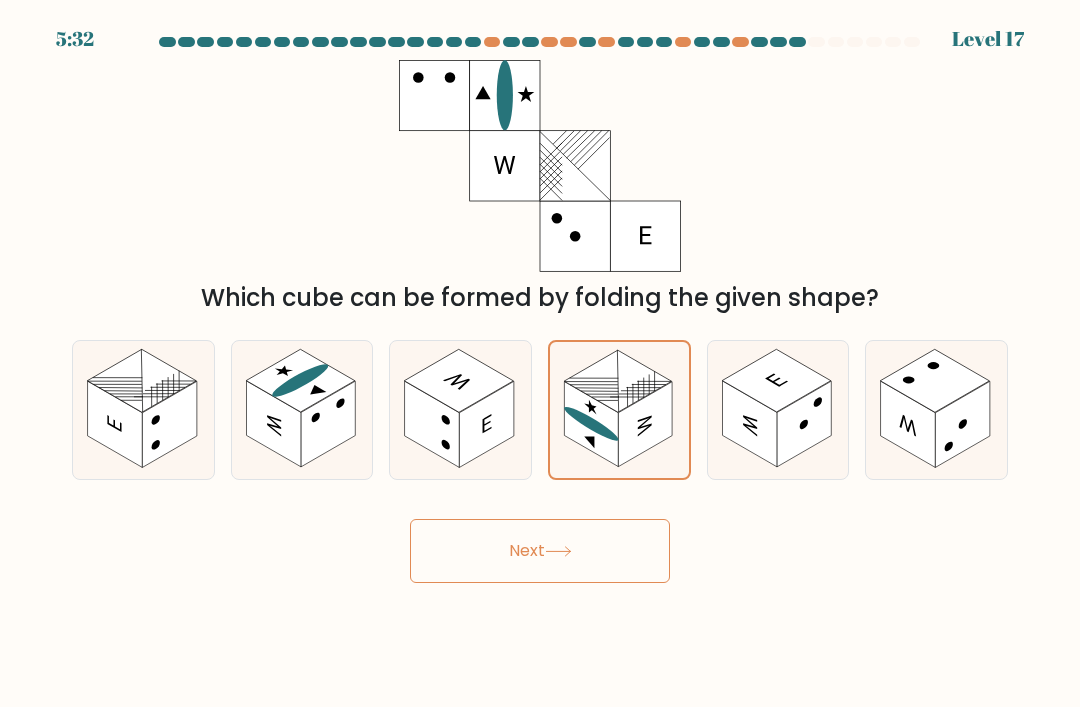 click on "Next" at bounding box center (540, 551) 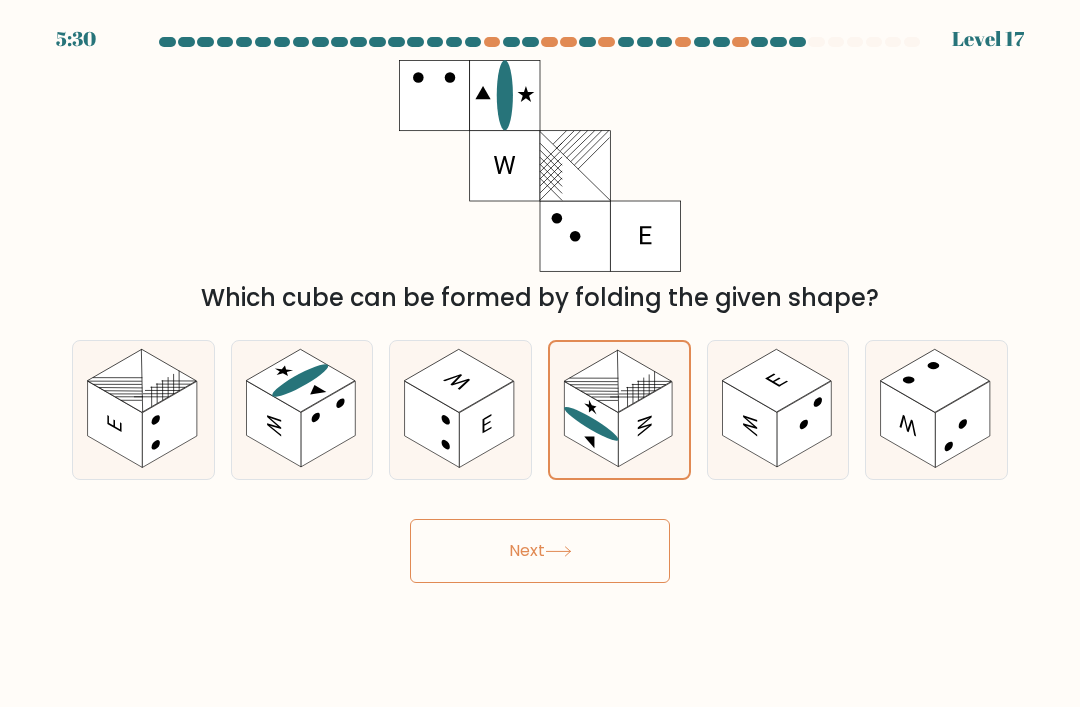 click on "Next" at bounding box center [540, 551] 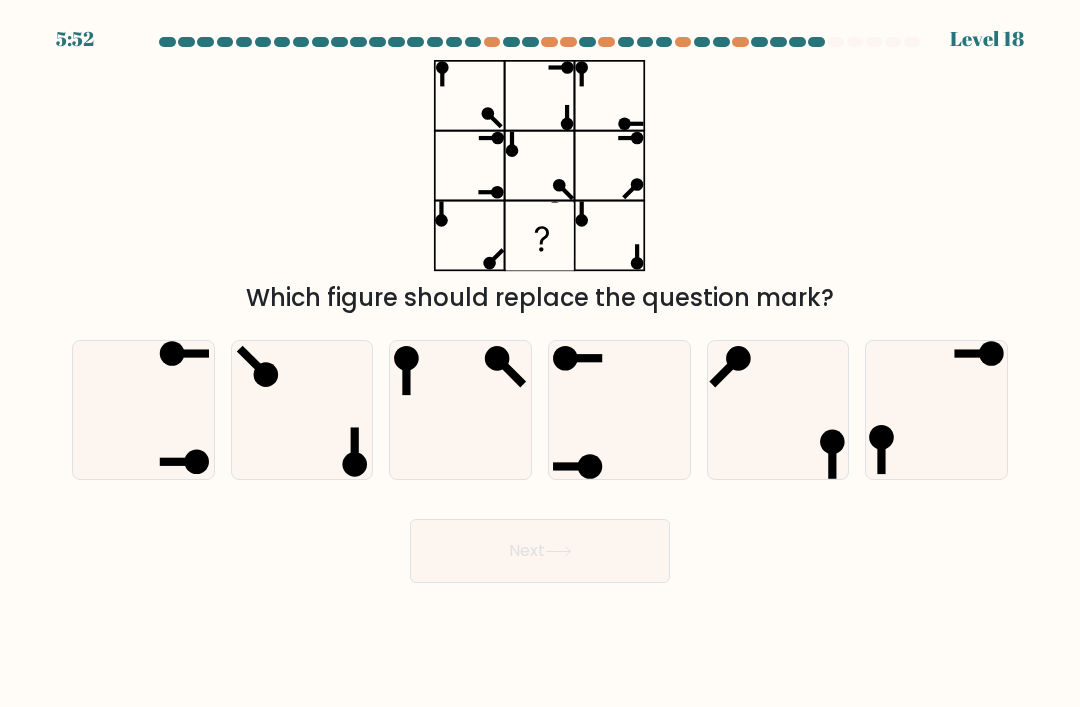 click 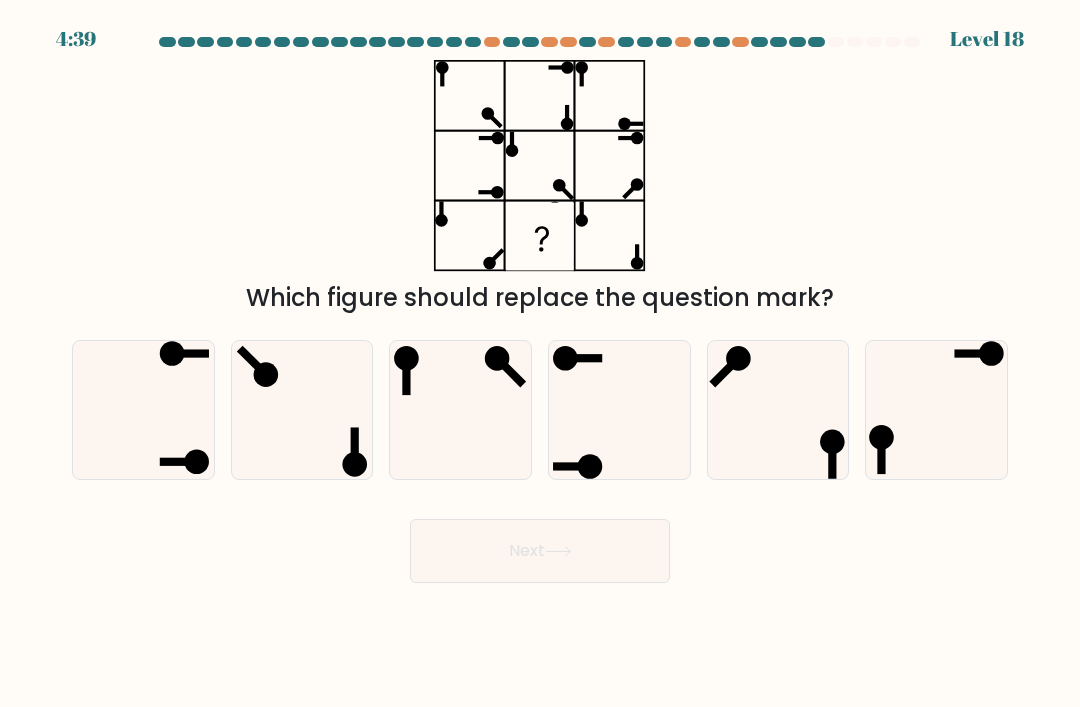 click 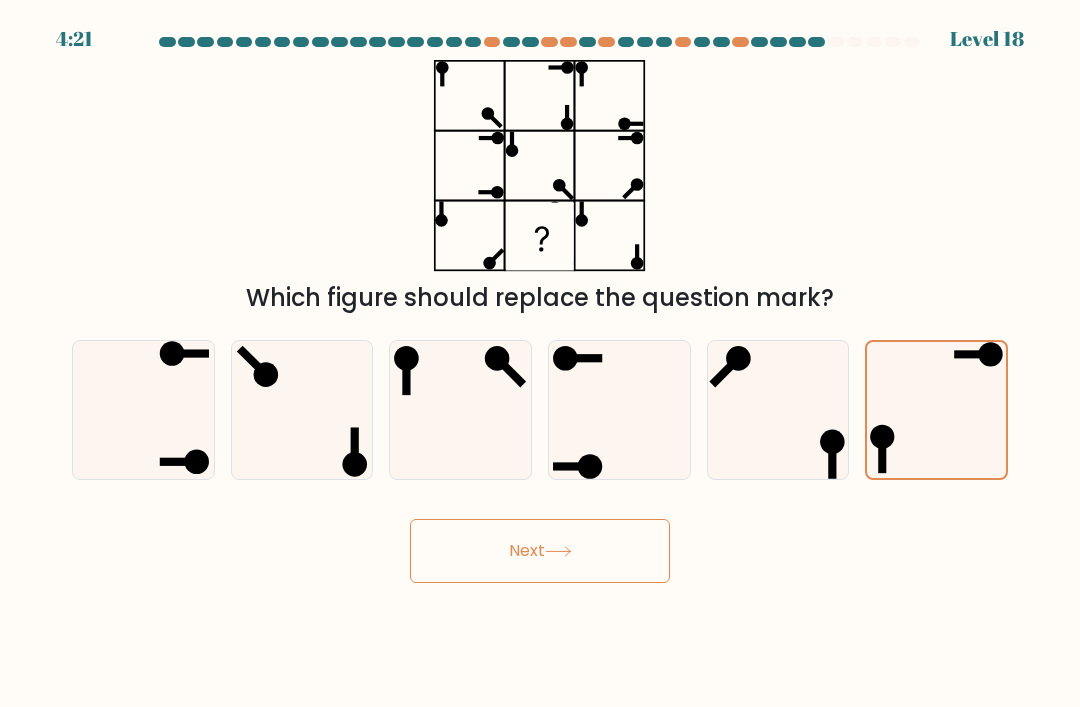 click 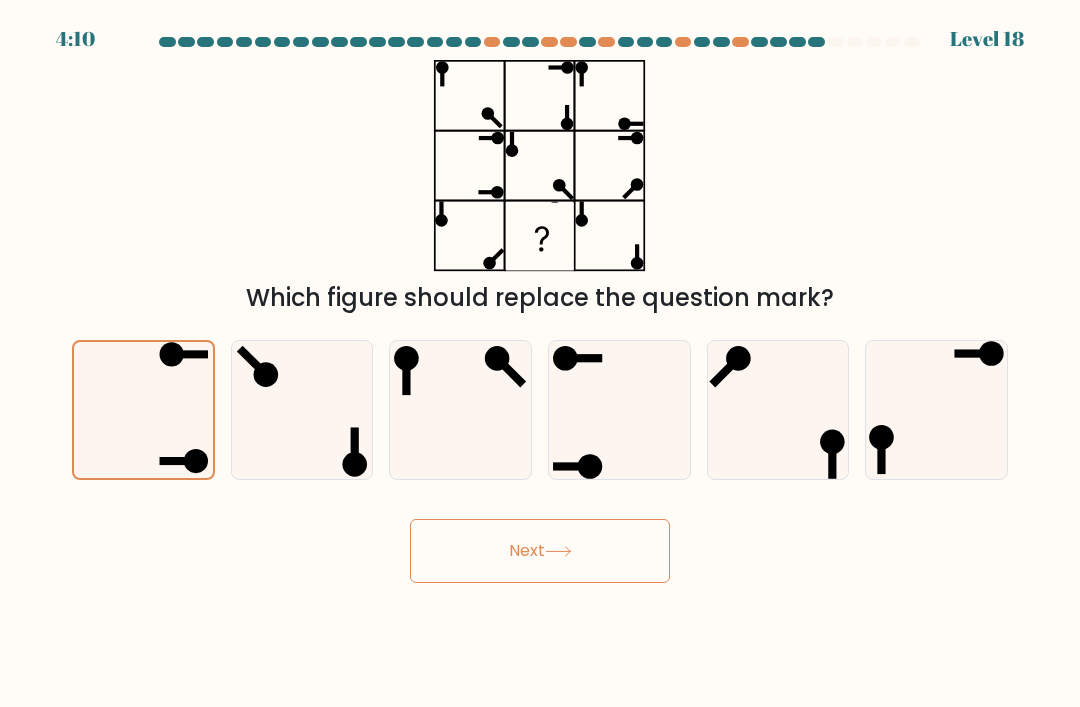 click 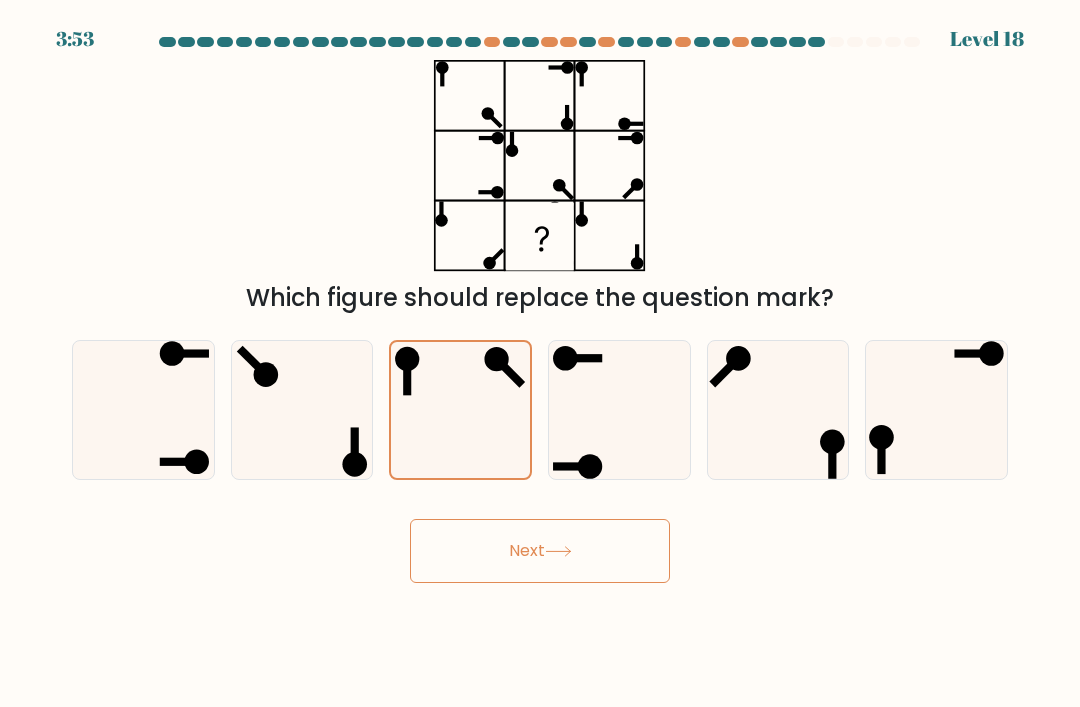 click 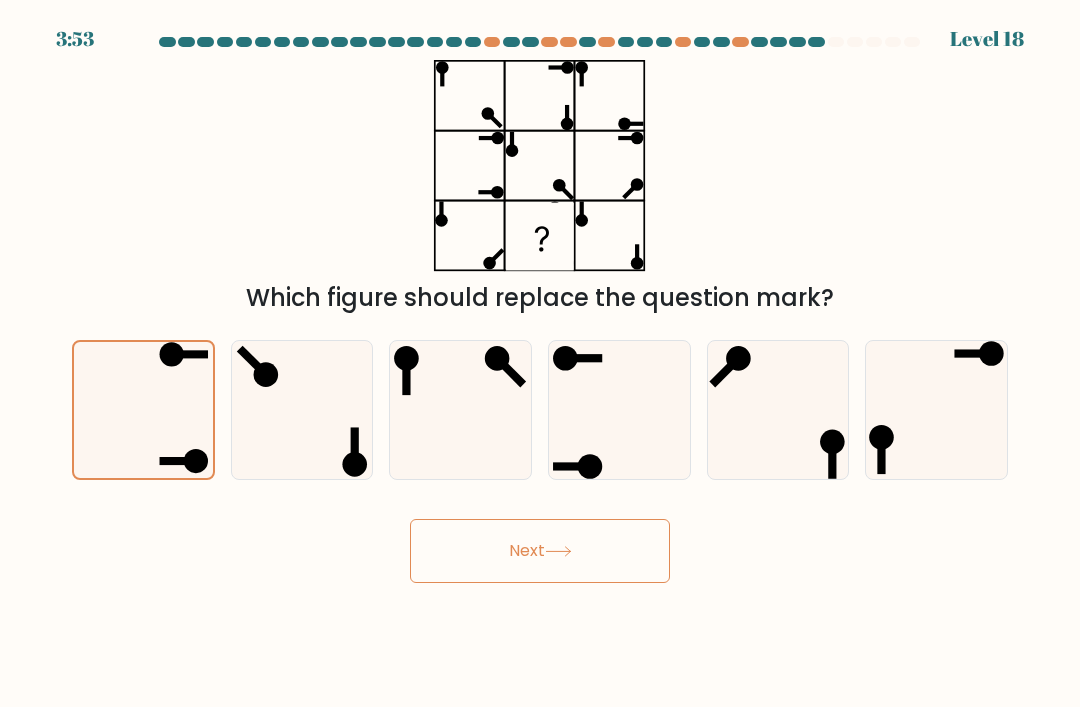 click on "Next" at bounding box center [540, 551] 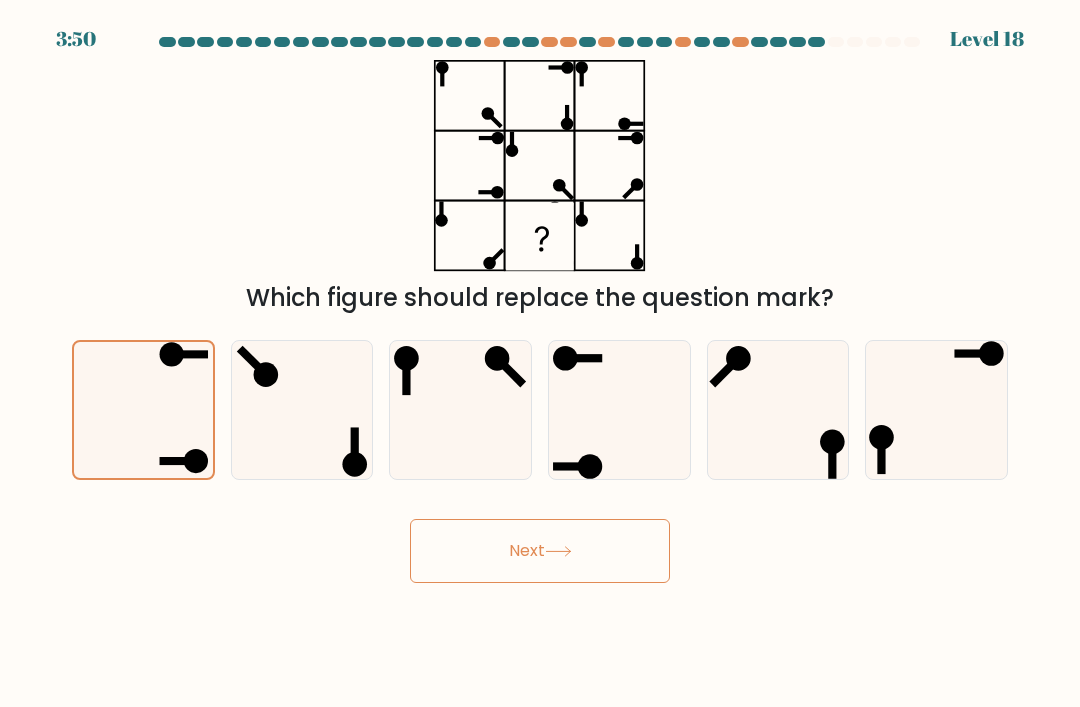 click on "Next" at bounding box center (540, 551) 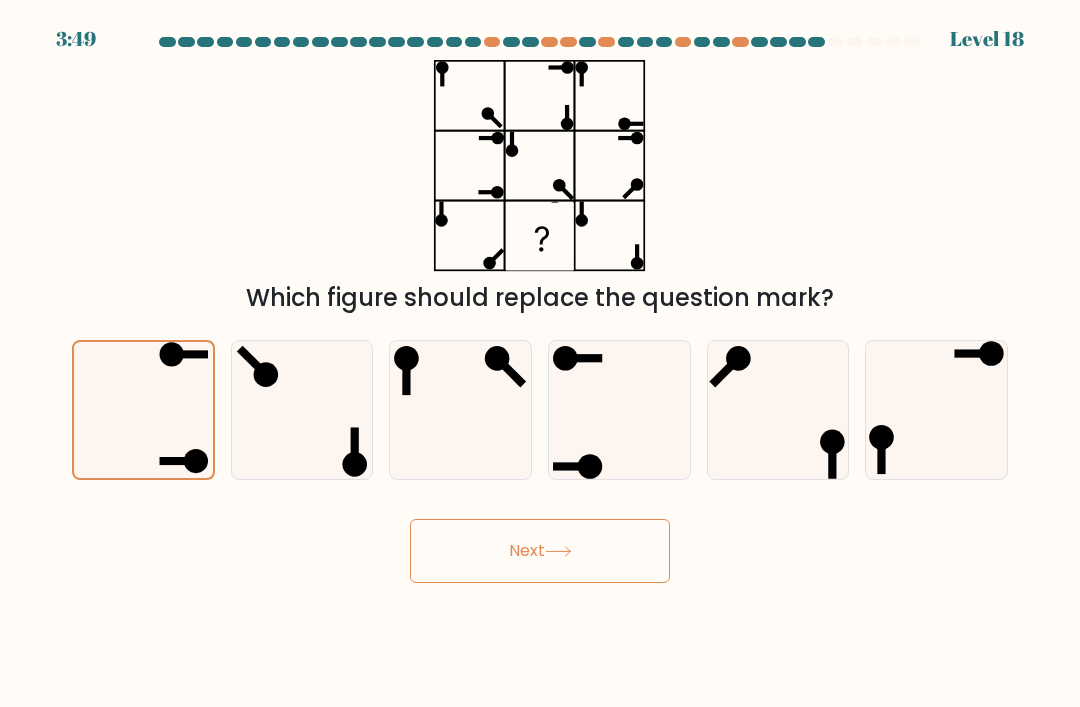 click 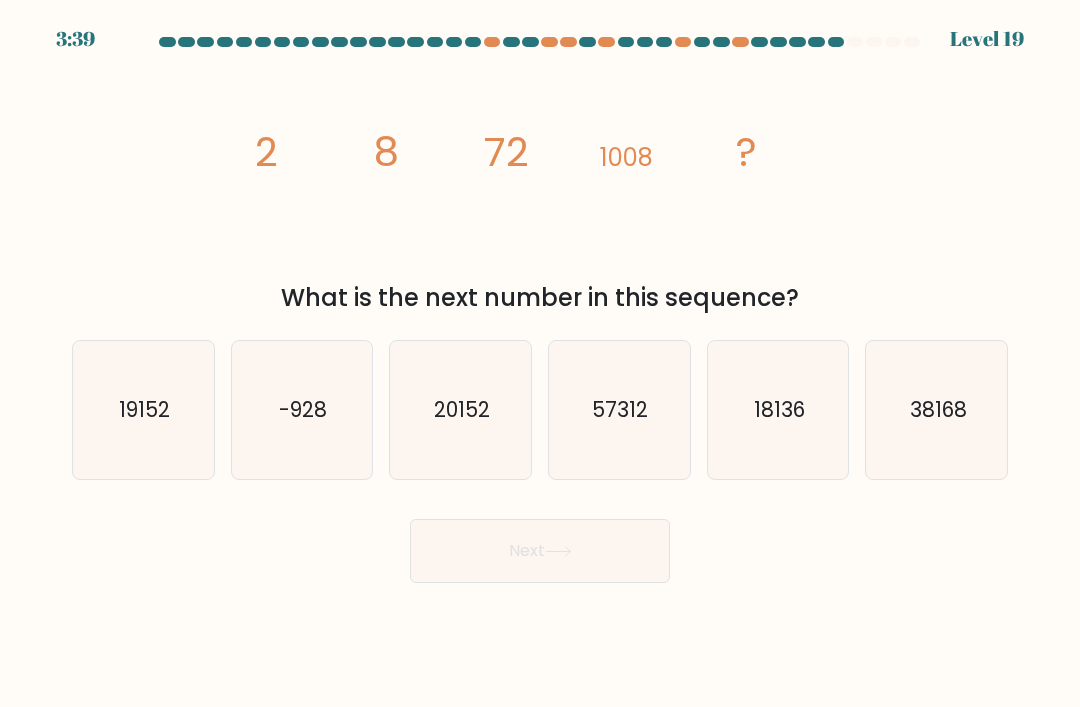 click on "18136" 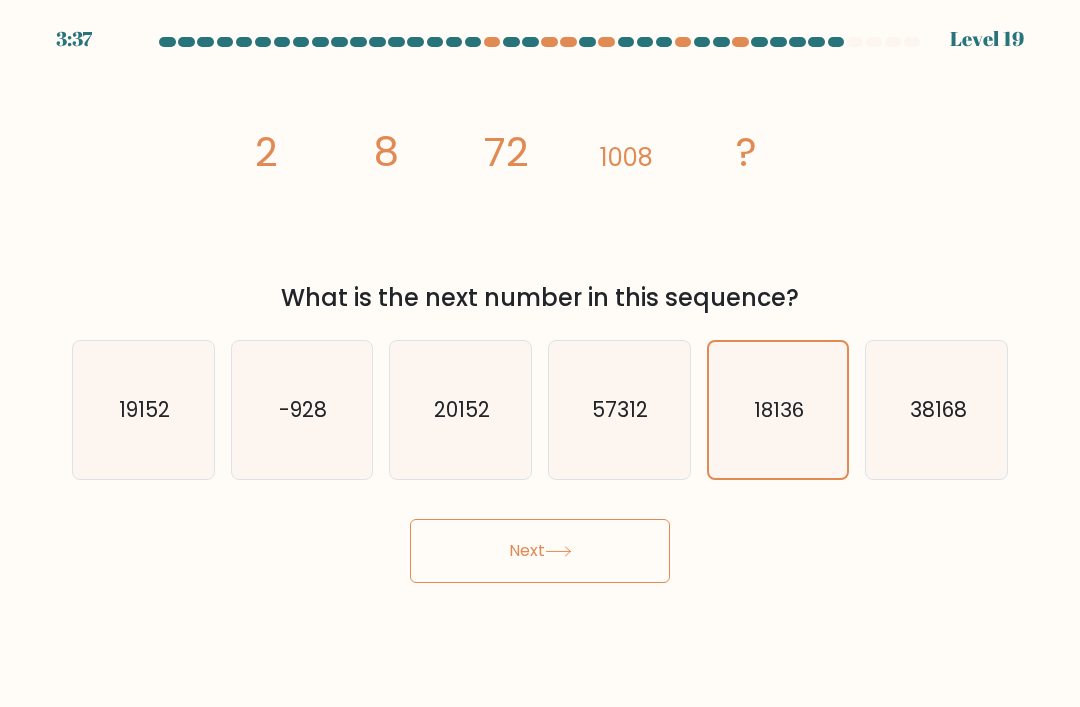 click on "20152" 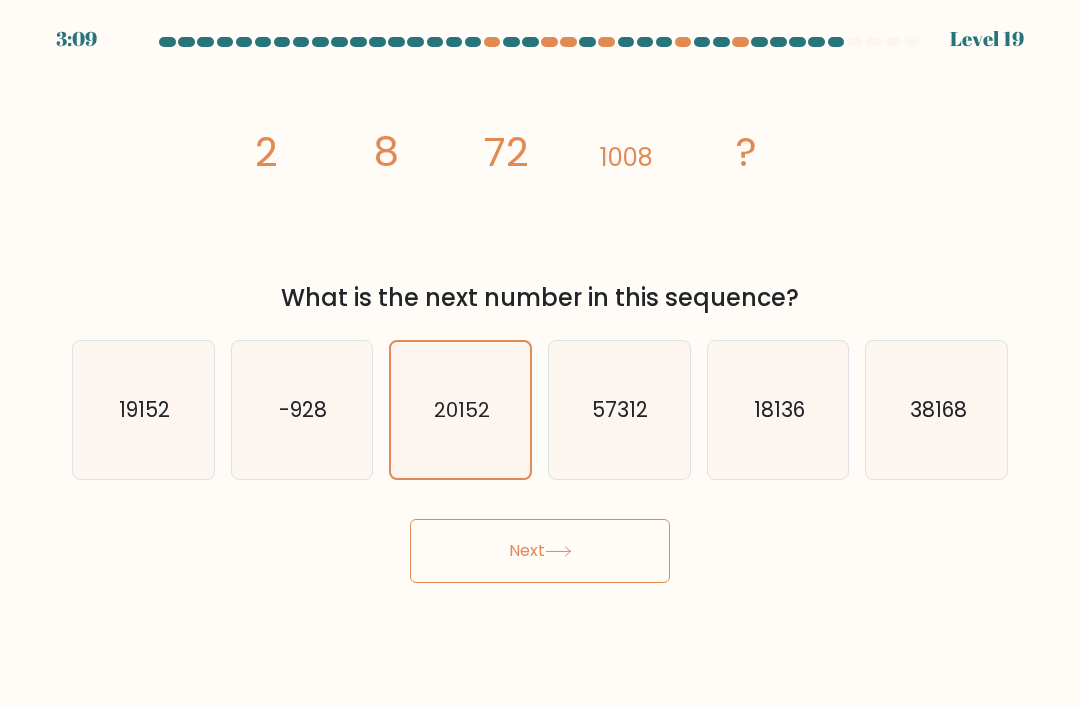 click on "Next" at bounding box center (540, 551) 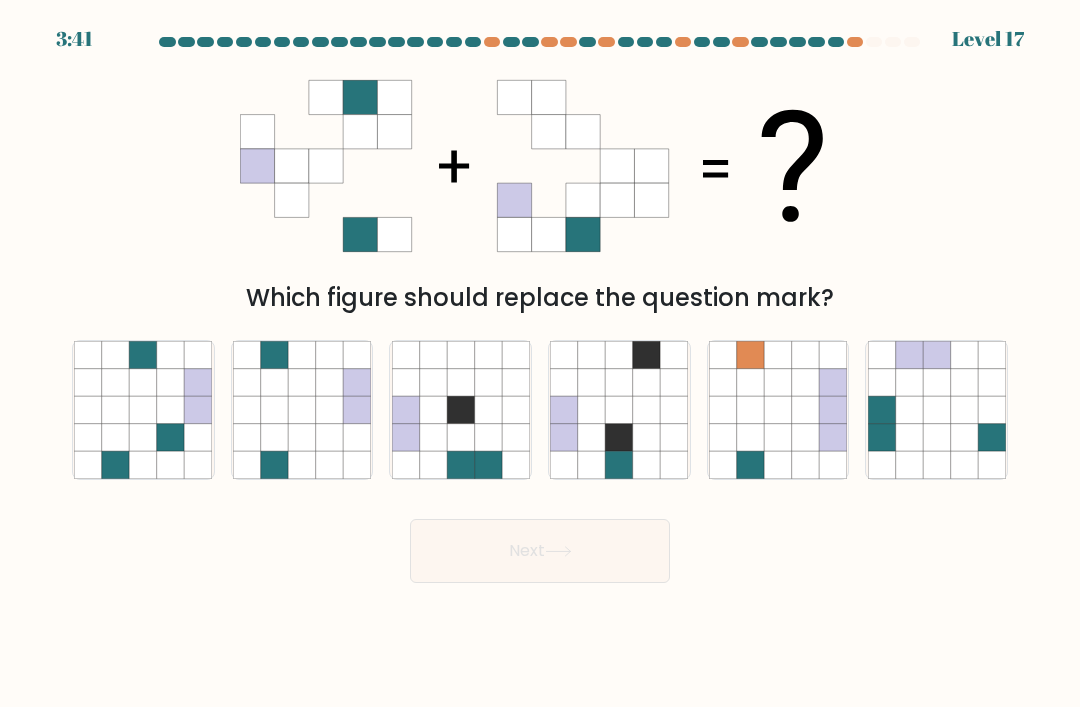 click 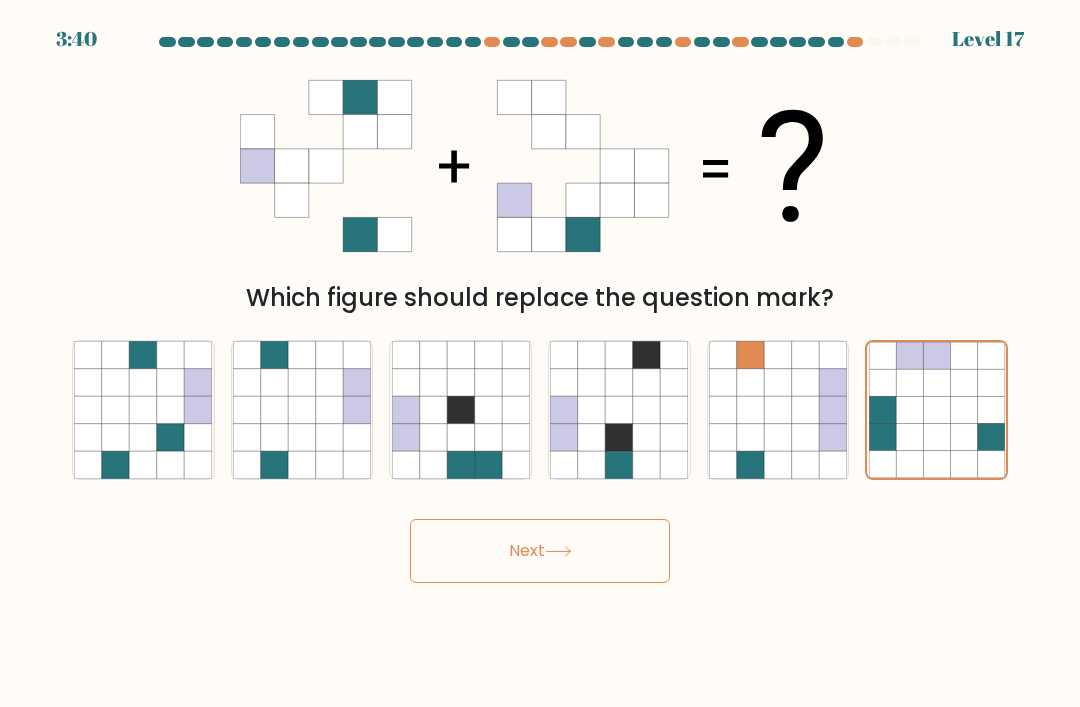 click on "Next" at bounding box center [540, 551] 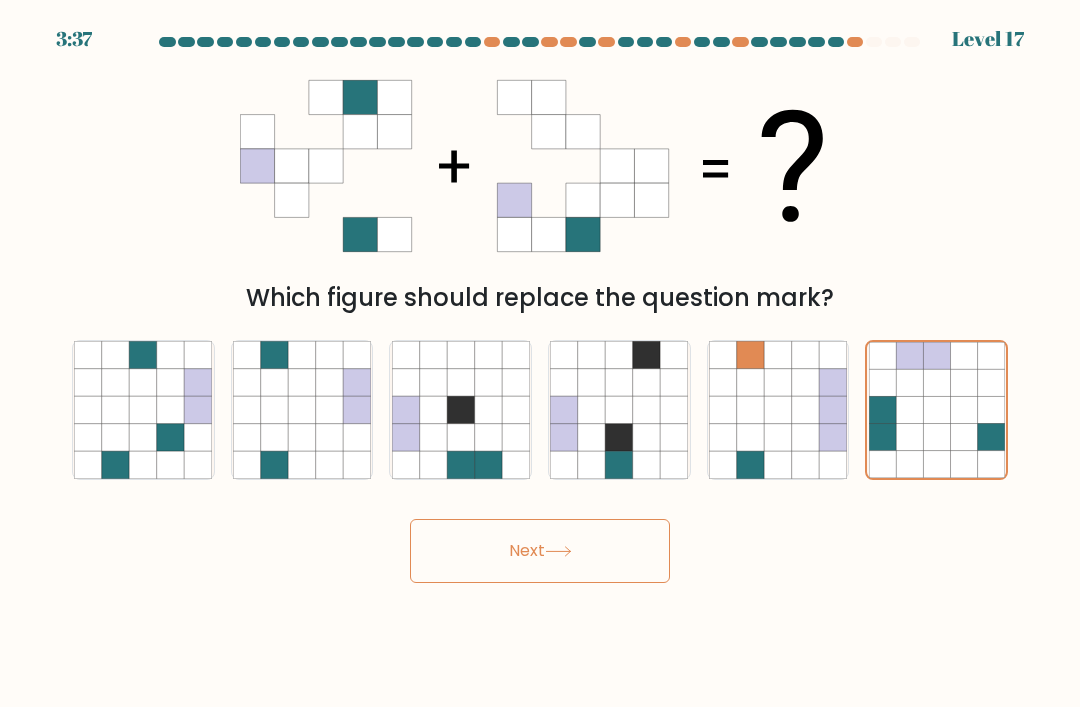 click on "Next" at bounding box center (540, 551) 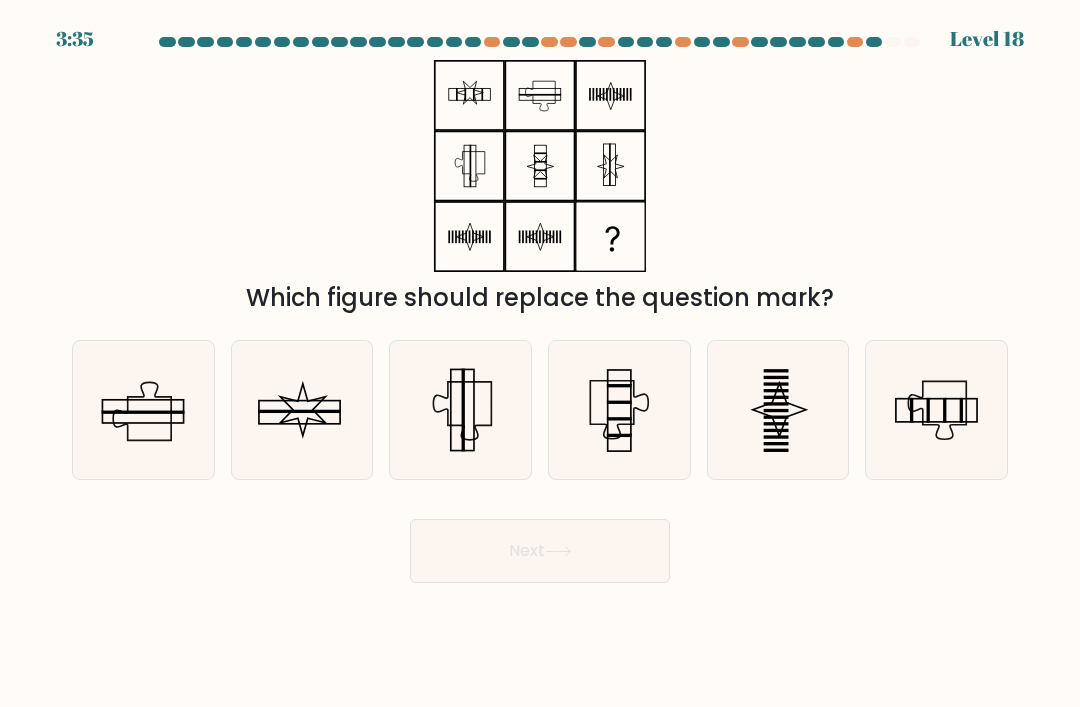 click on "Next" at bounding box center (540, 543) 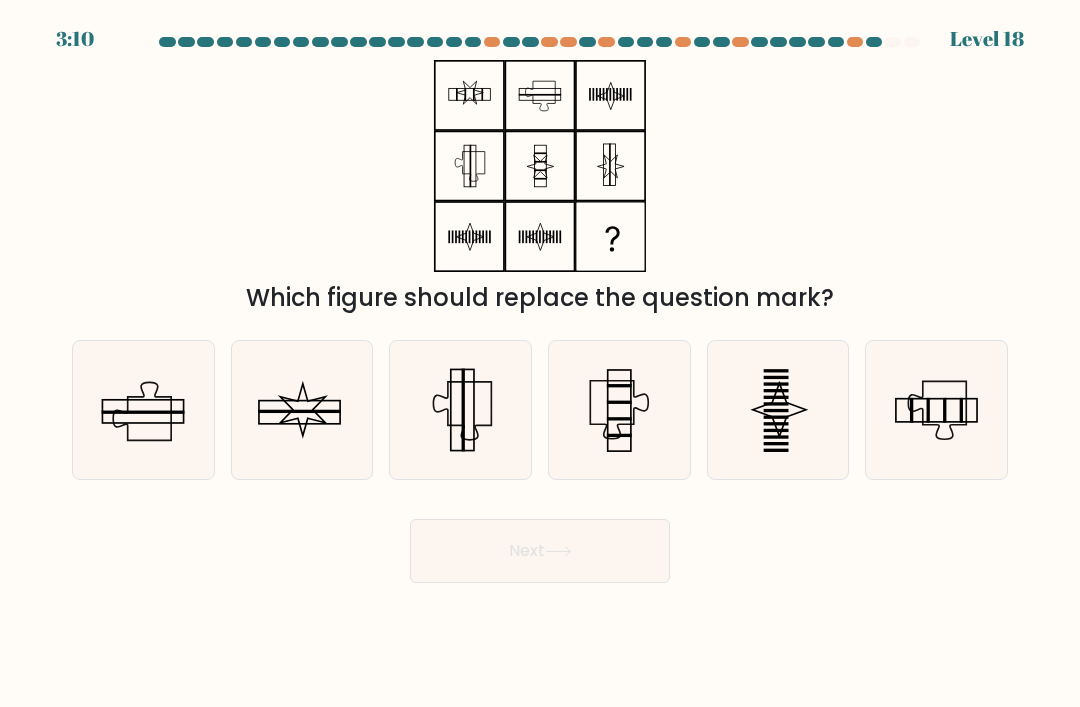 click 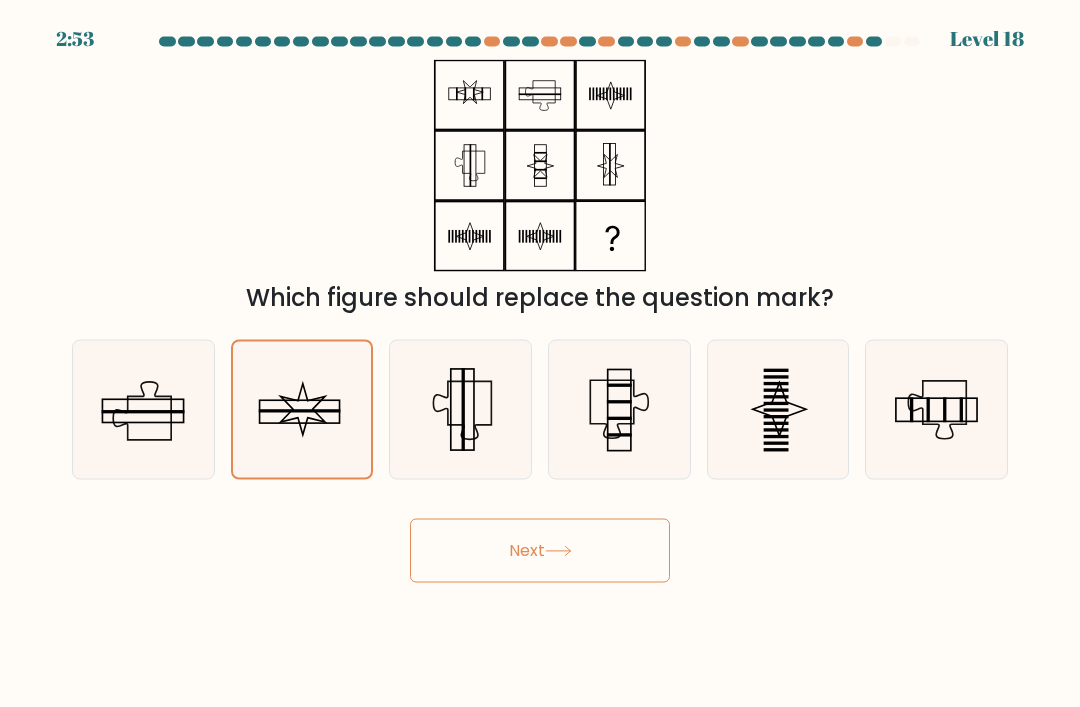 scroll, scrollTop: 27, scrollLeft: 0, axis: vertical 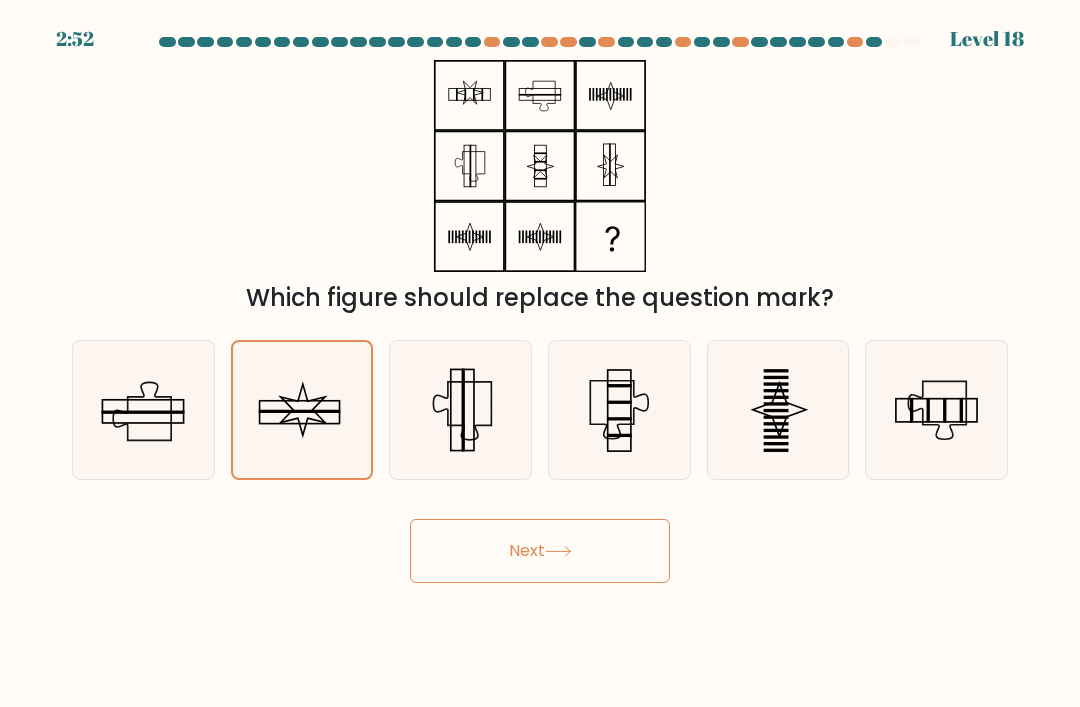 click 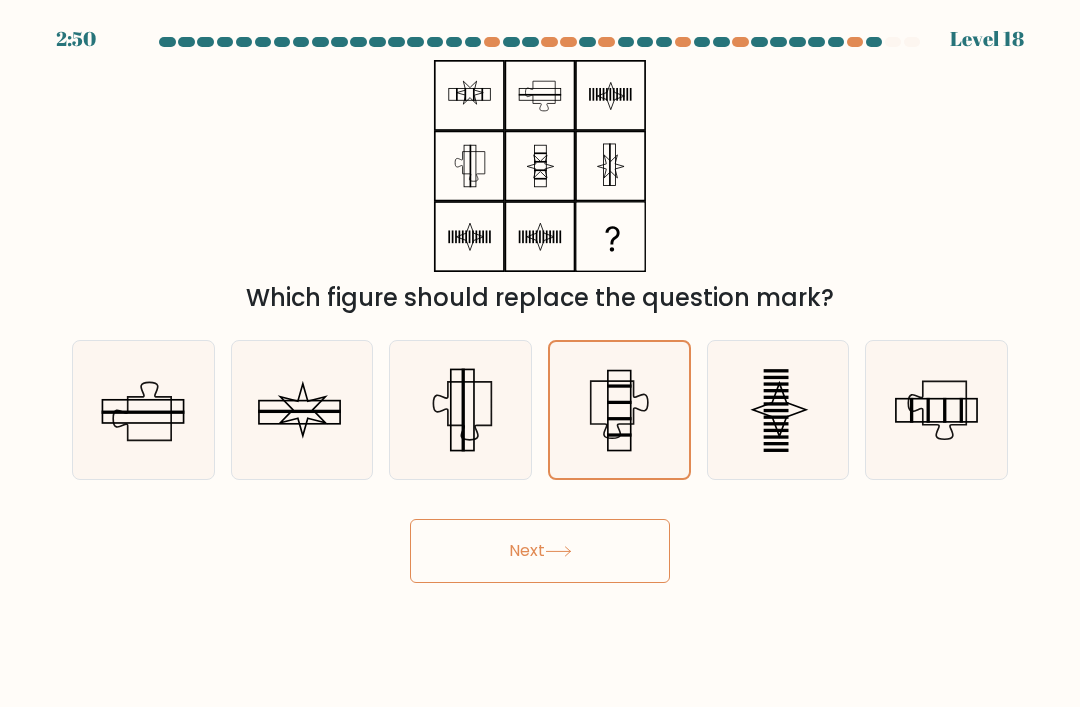click on "Next" at bounding box center [540, 551] 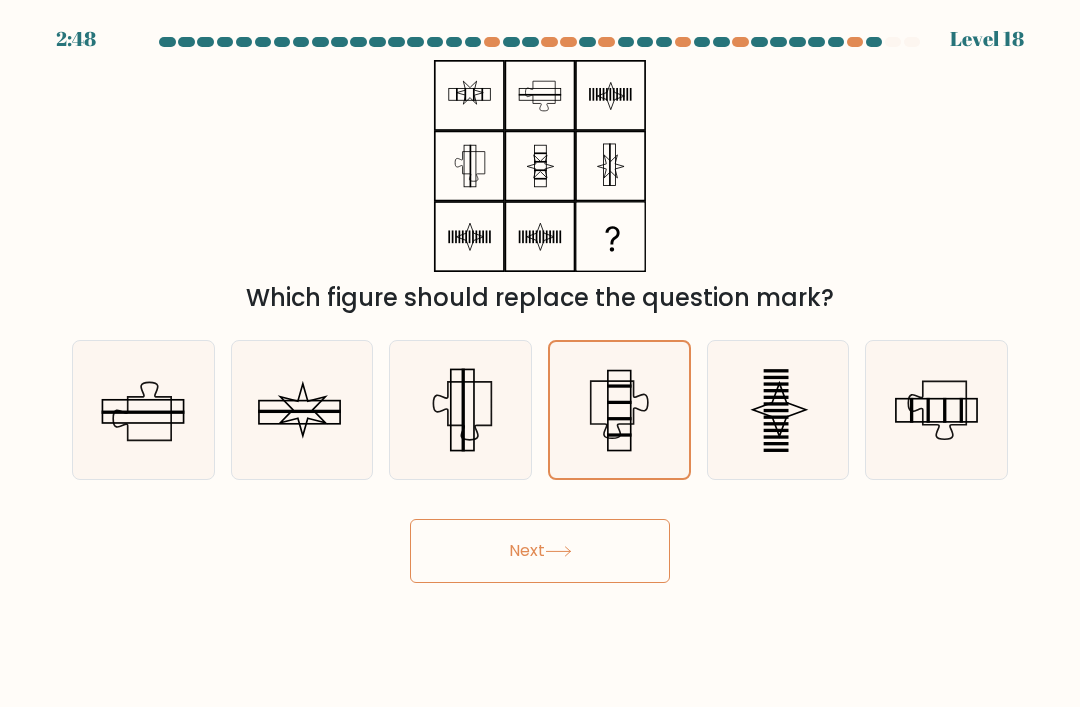 click on "Next" at bounding box center [540, 551] 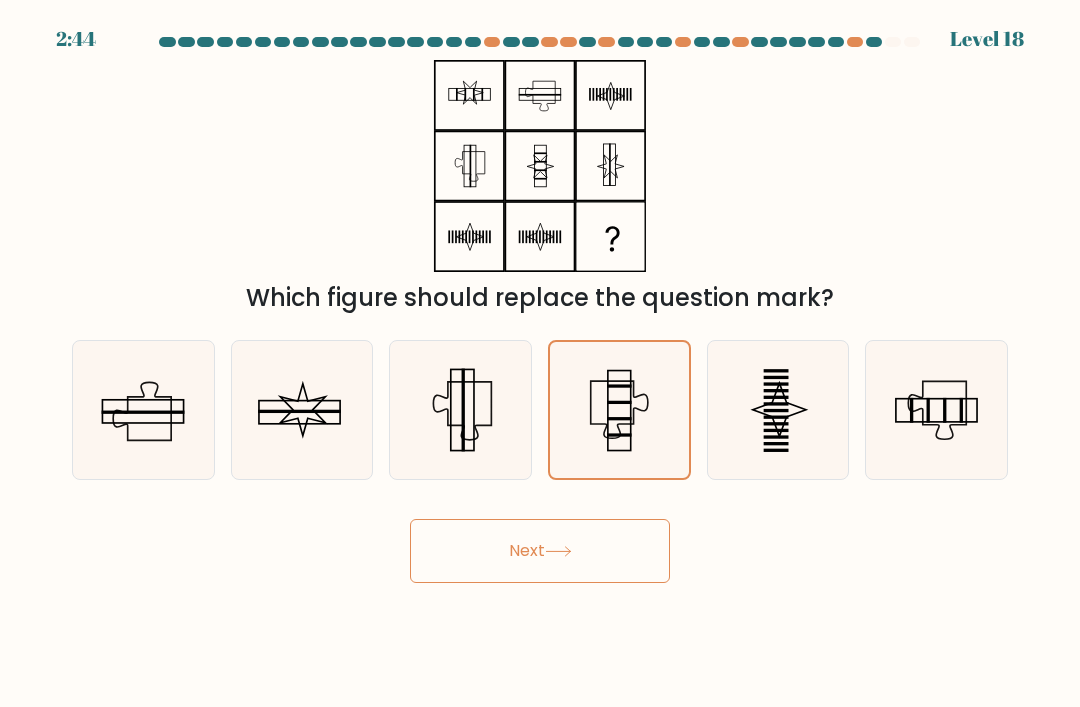 scroll, scrollTop: 0, scrollLeft: 0, axis: both 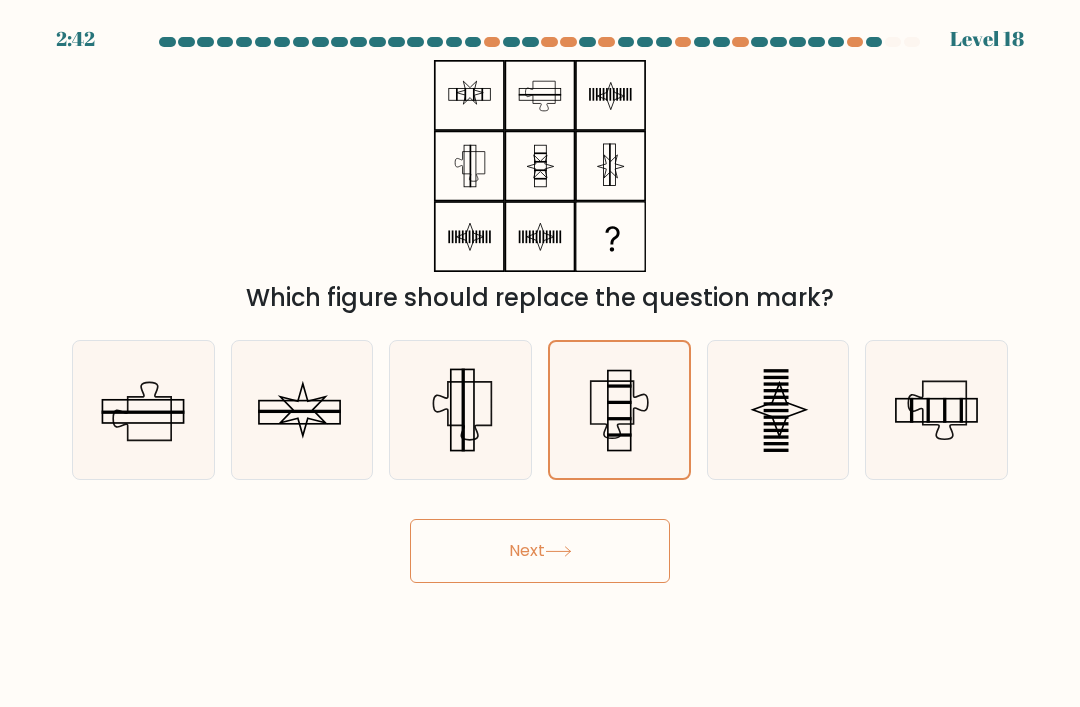 click on "Next" at bounding box center [540, 551] 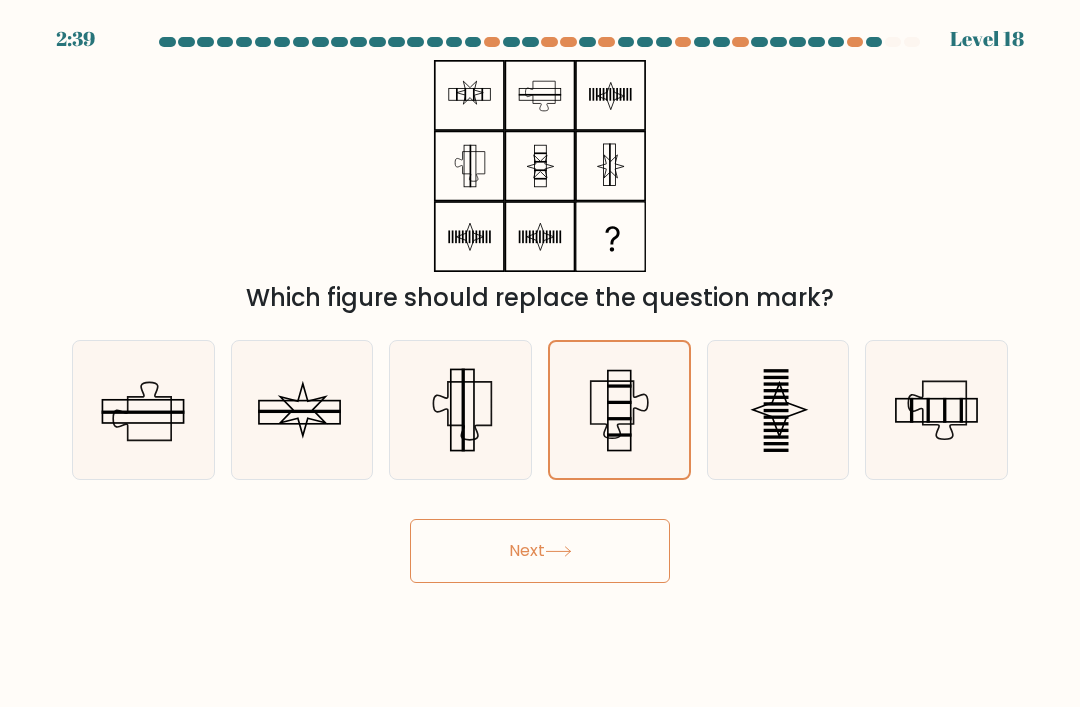 click on "Next" at bounding box center [540, 551] 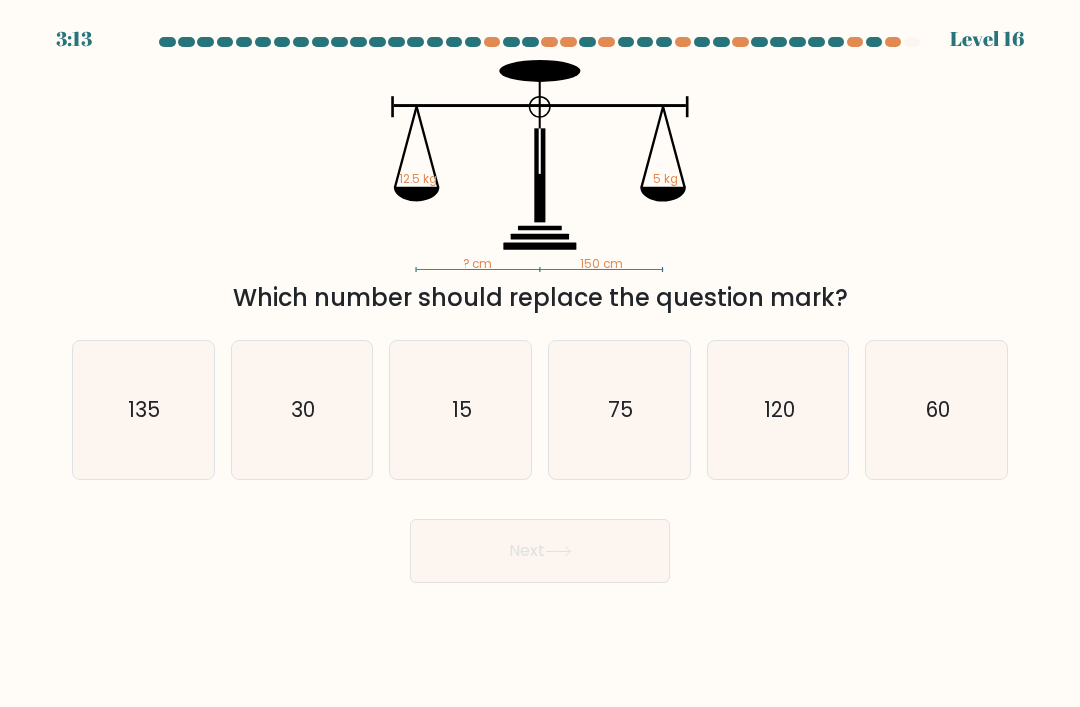 click on "75" 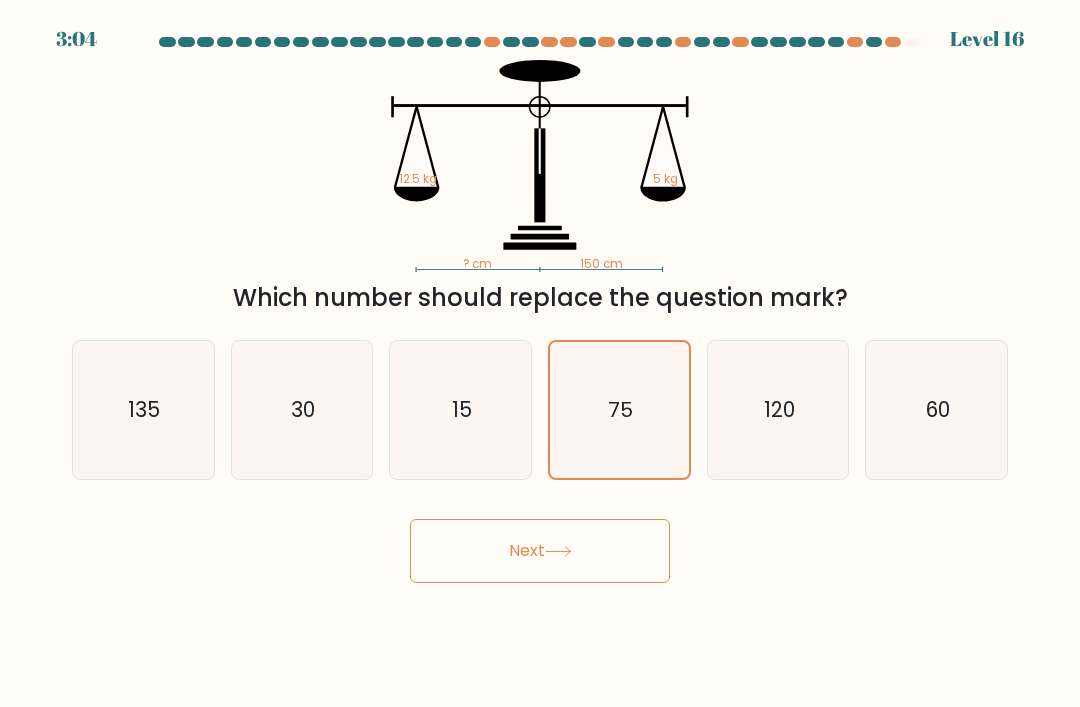 click on "Next" at bounding box center [540, 551] 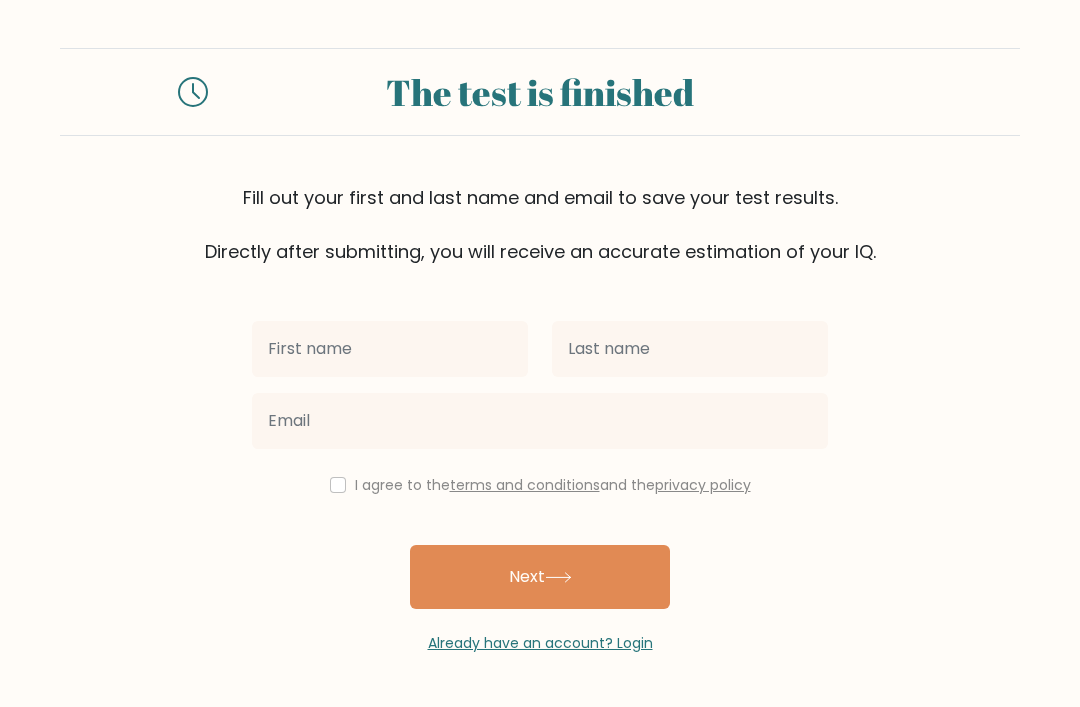 scroll, scrollTop: 0, scrollLeft: 0, axis: both 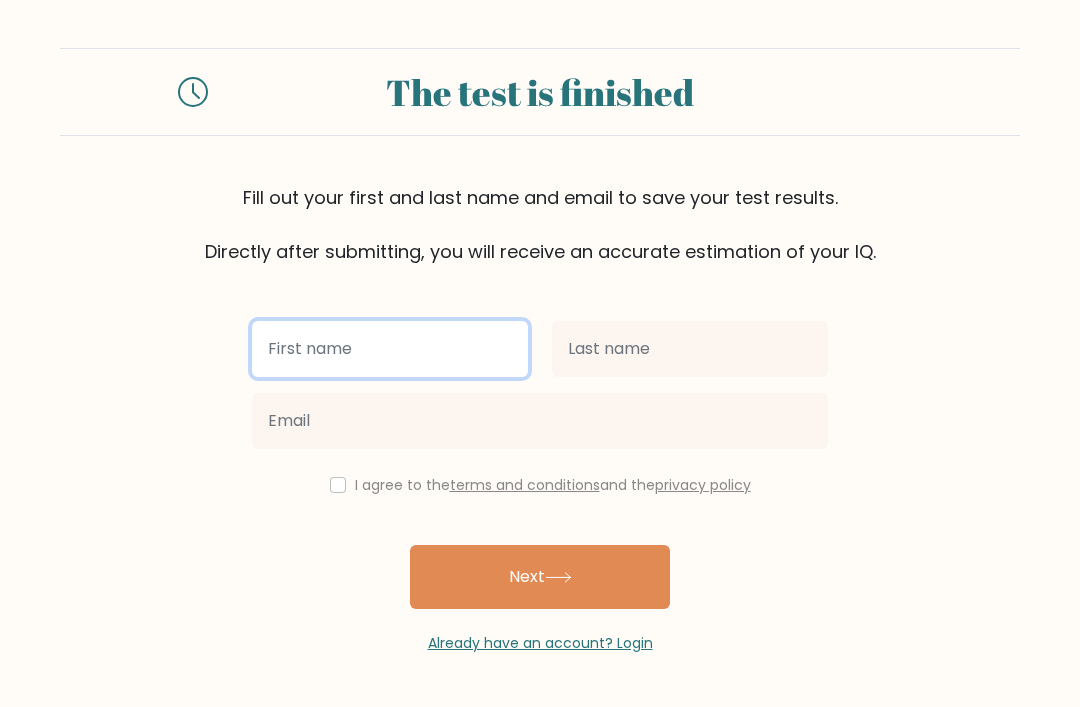 click at bounding box center [390, 349] 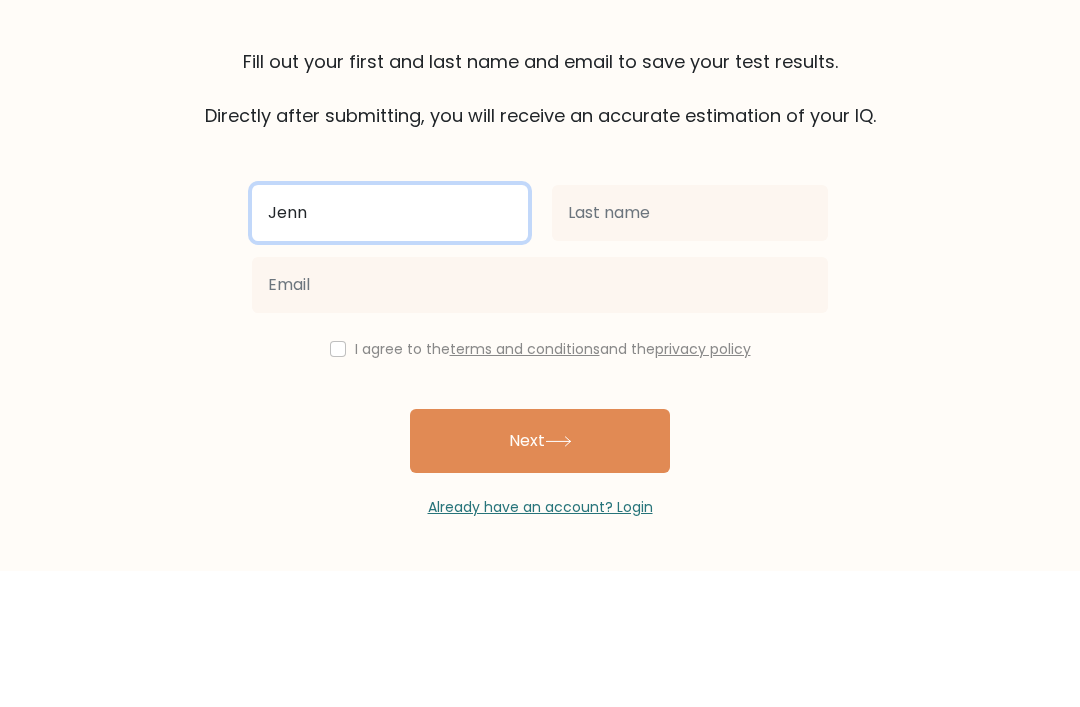 type on "Jenn" 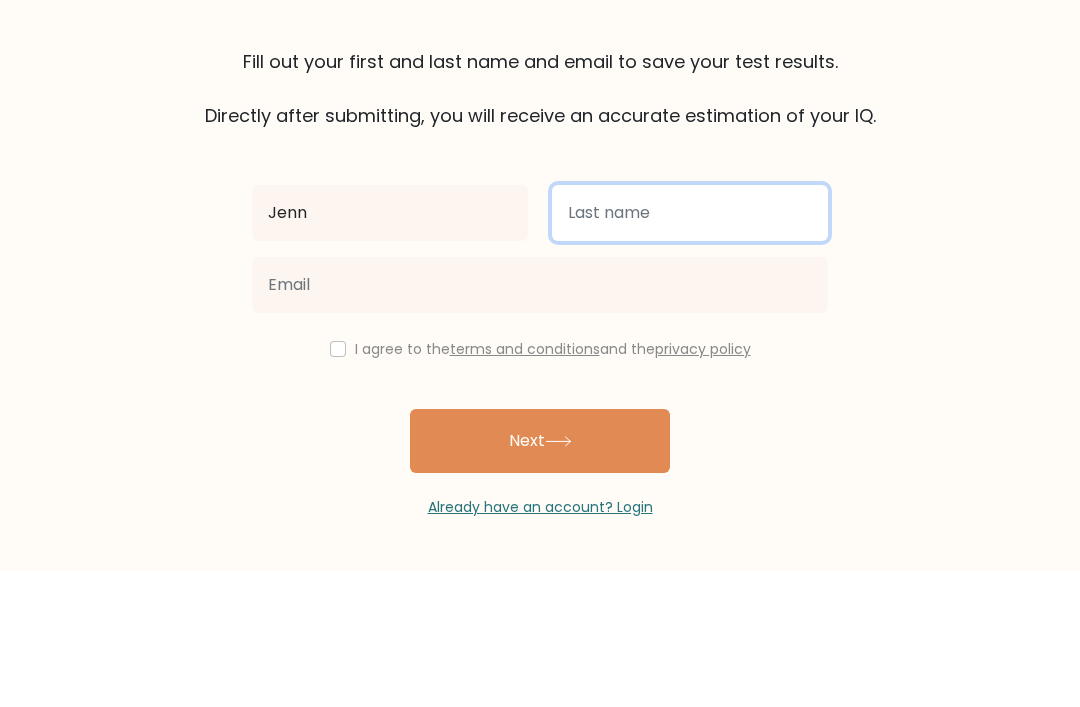 click at bounding box center (690, 349) 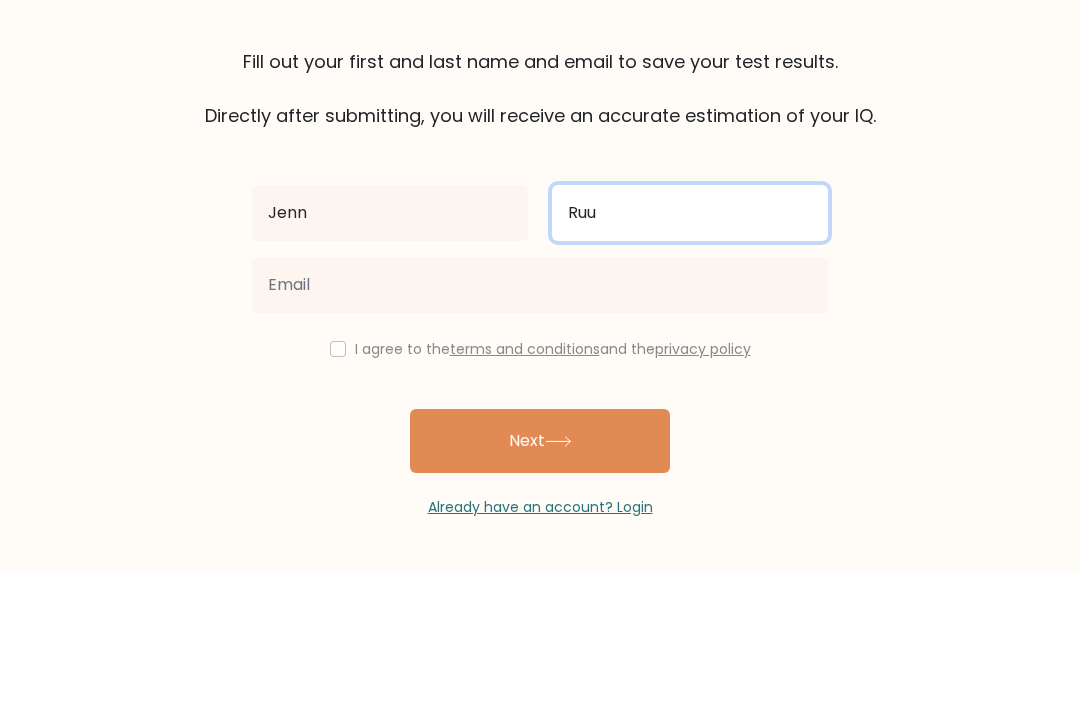 type on "Ruu" 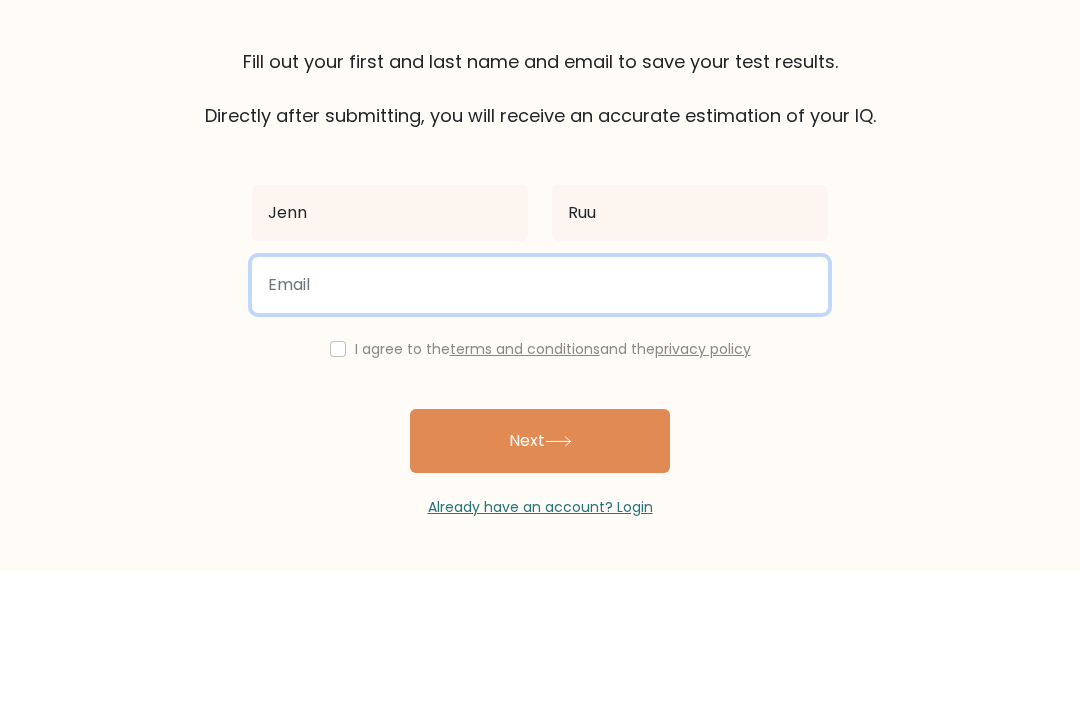 click at bounding box center (540, 421) 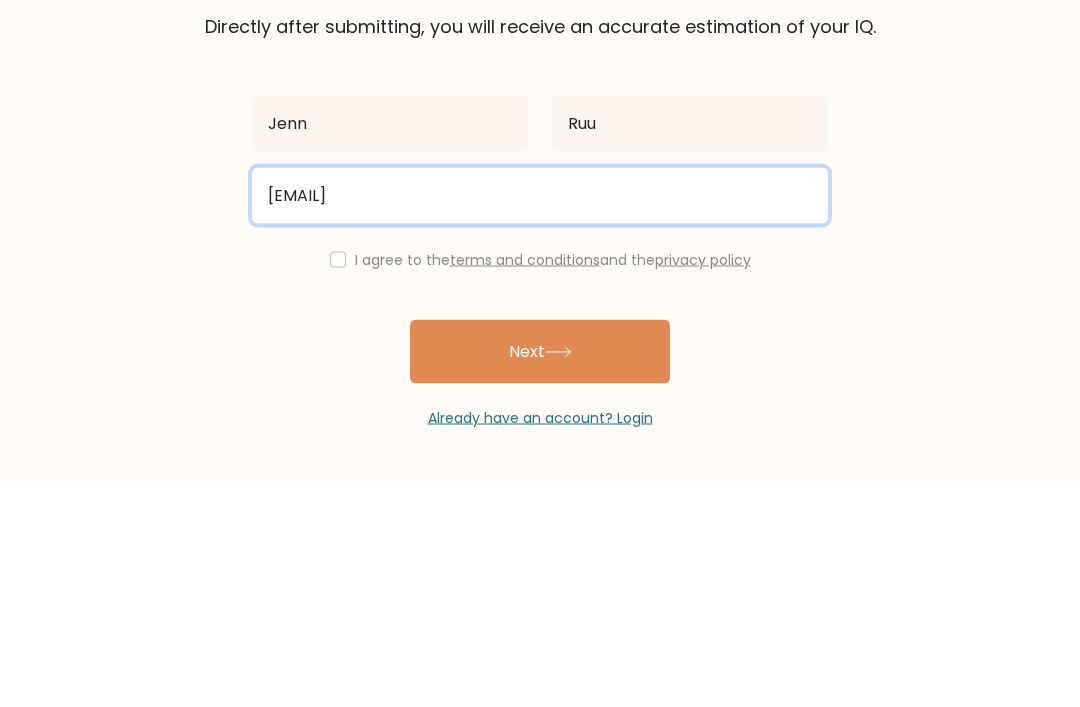 type on "tihzmbblpcadjtlcql@nesopf.com" 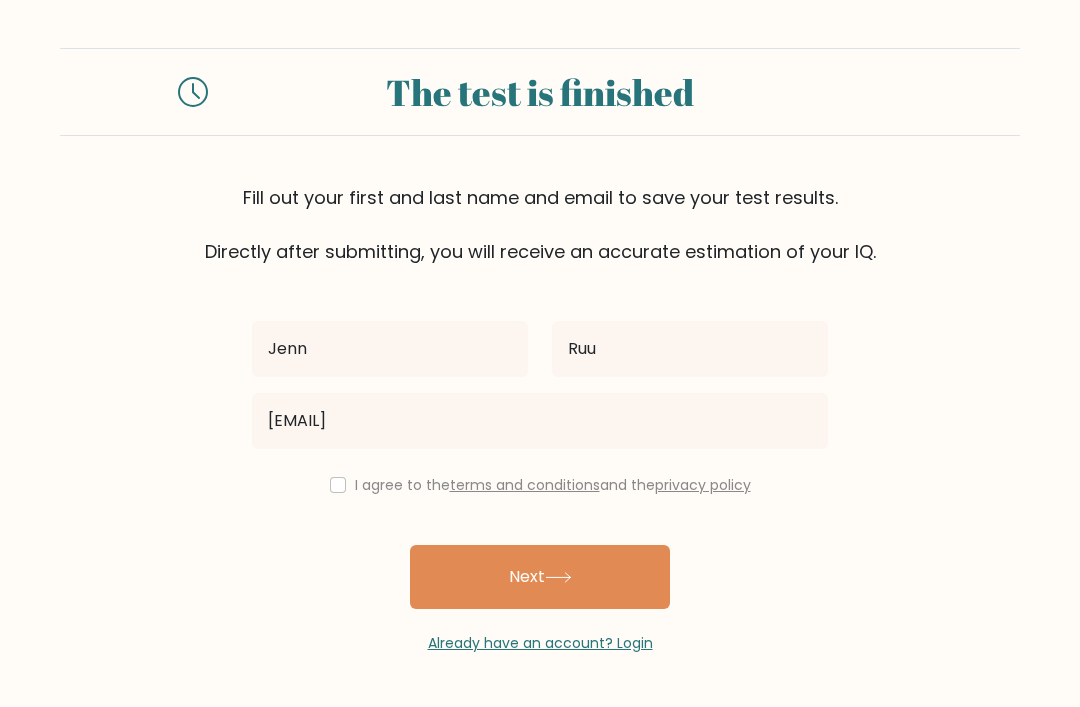 click at bounding box center [338, 485] 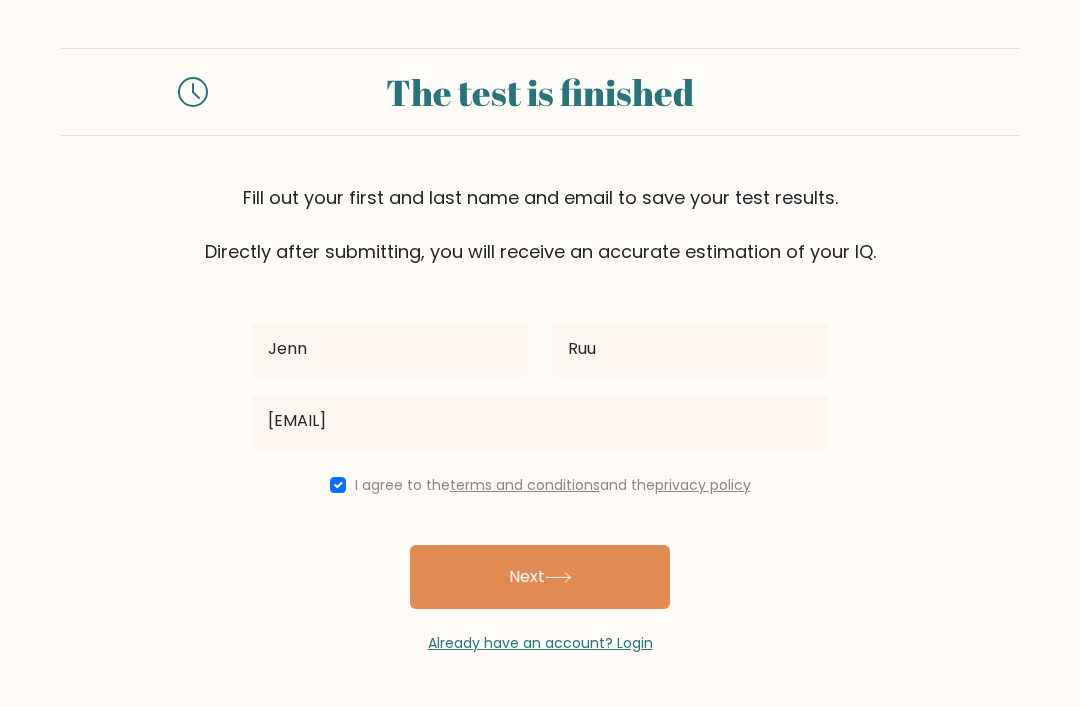 click on "Next" at bounding box center (540, 577) 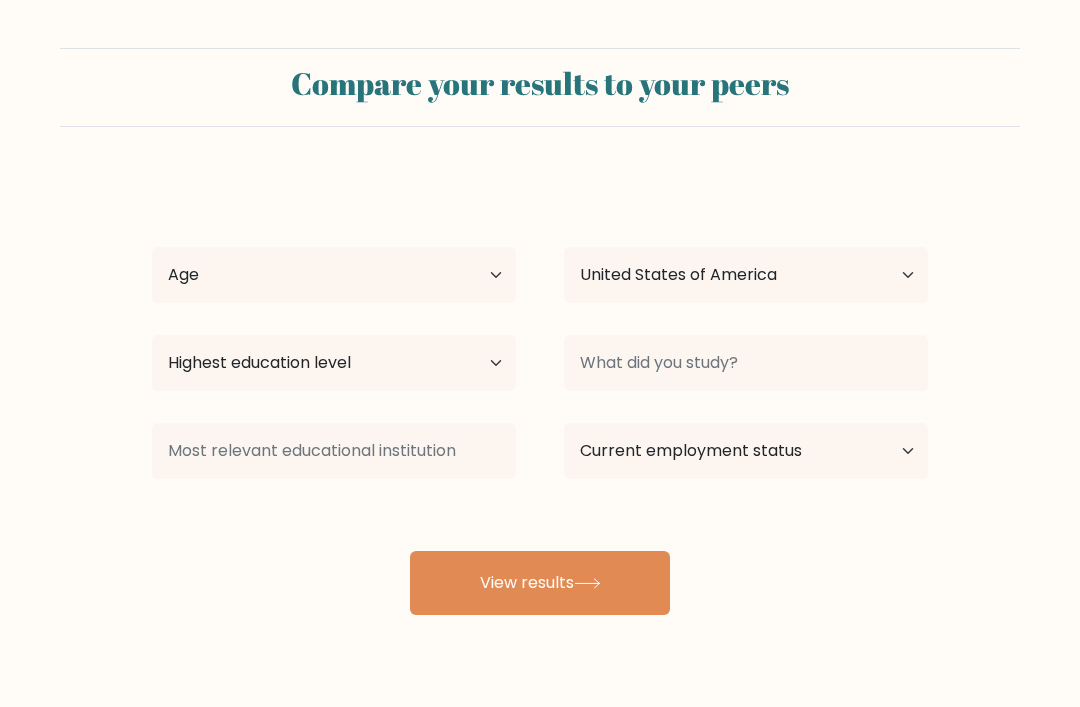 select on "US" 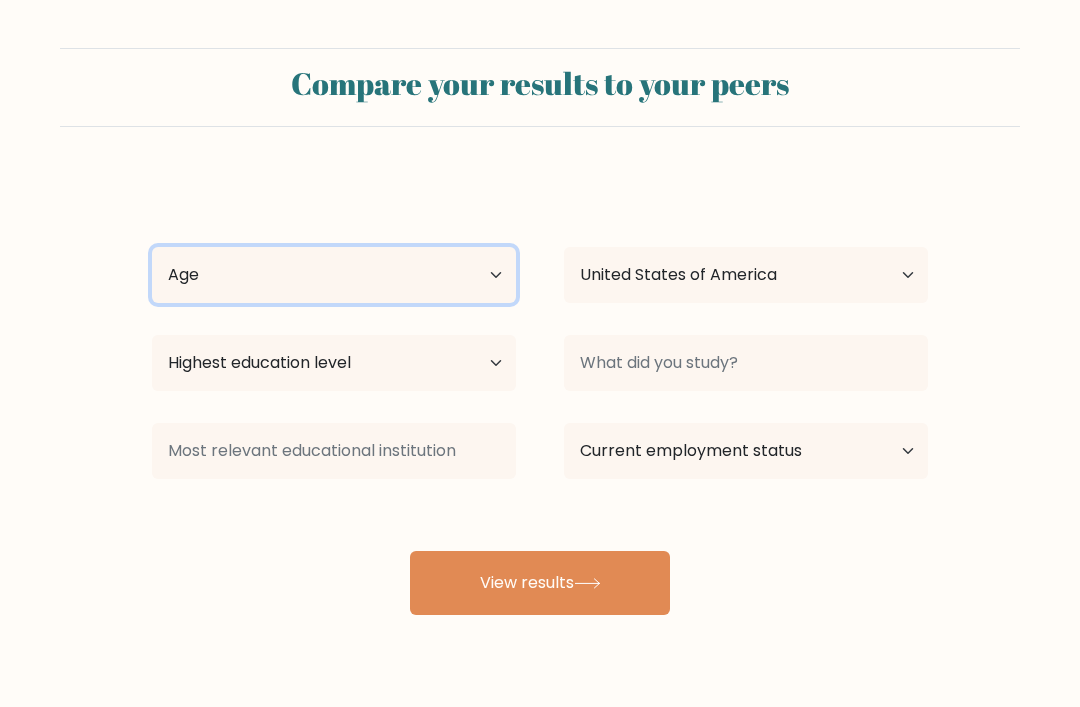 click on "Age
Under 18 years old
18-24 years old
25-34 years old
35-44 years old
45-54 years old
55-64 years old
65 years old and above" at bounding box center (334, 275) 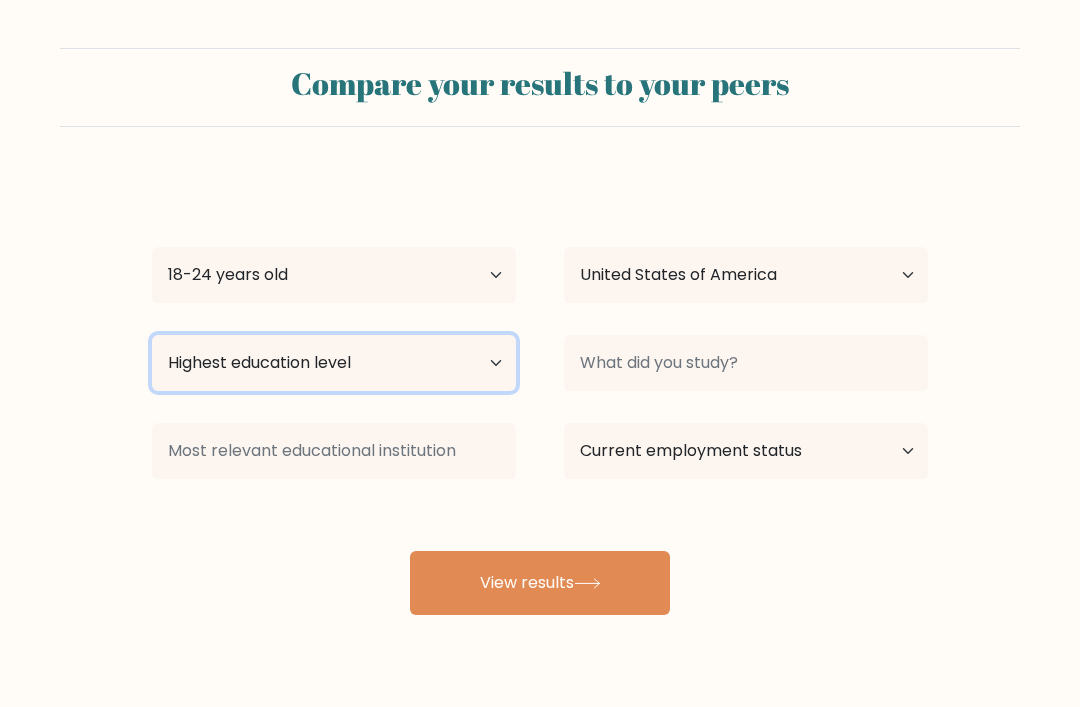 click on "Highest education level
No schooling
Primary
Lower Secondary
Upper Secondary
Occupation Specific
Bachelor's degree
Master's degree
Doctoral degree" at bounding box center [334, 363] 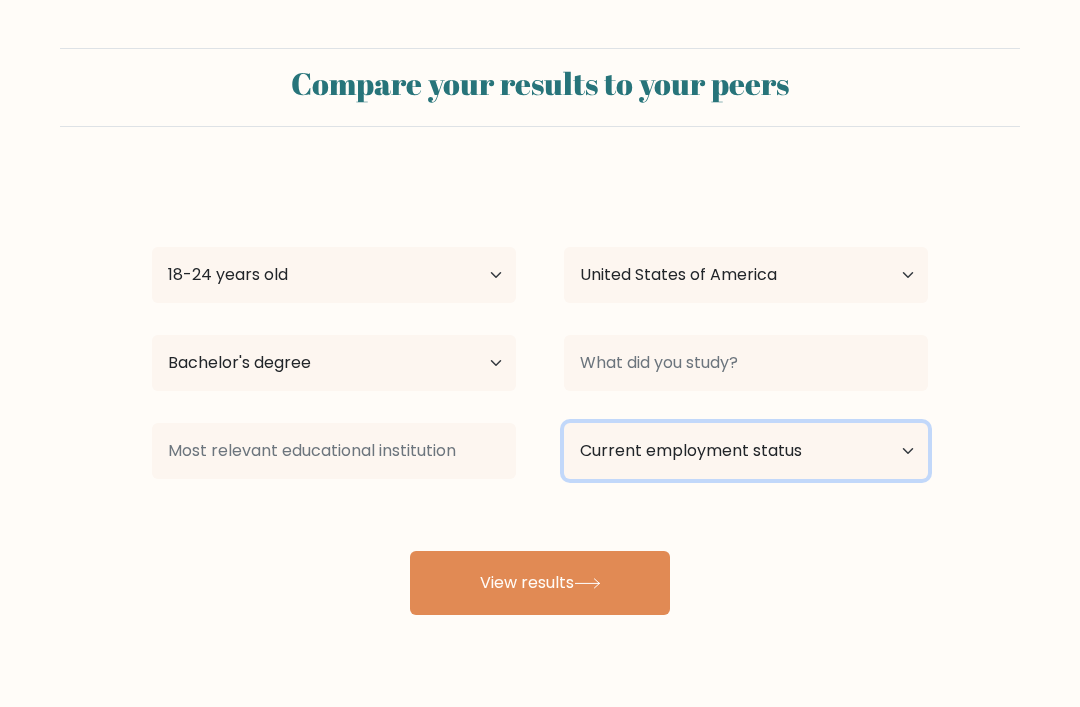 click on "Current employment status
Employed
Student
Retired
Other / prefer not to answer" at bounding box center [746, 451] 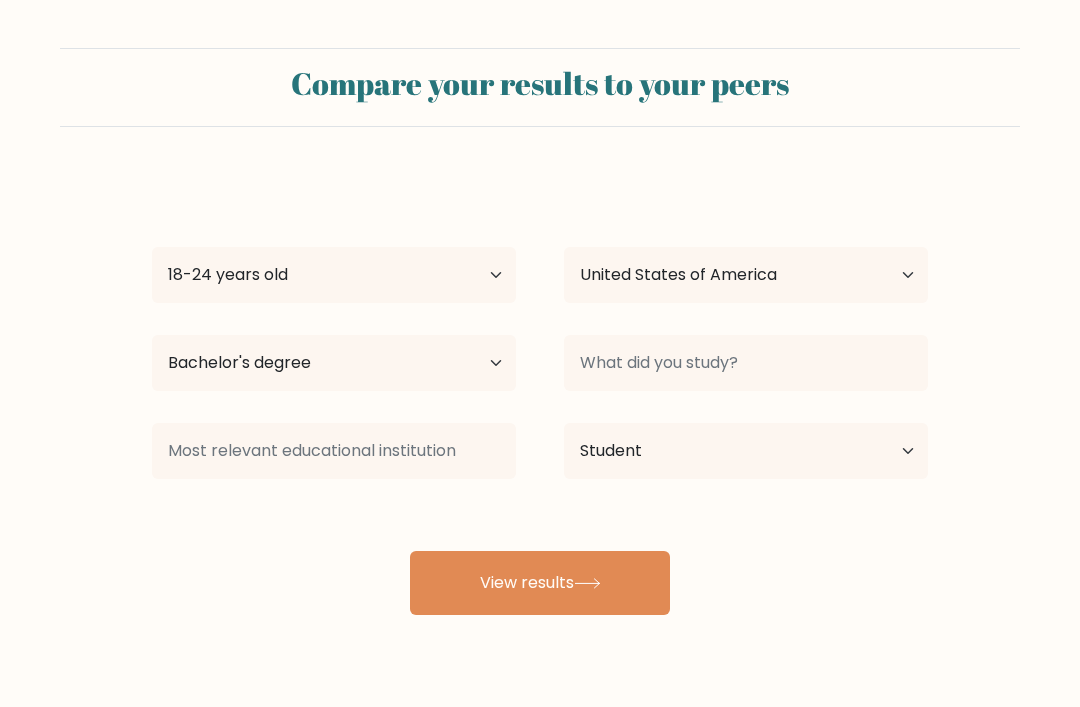 click 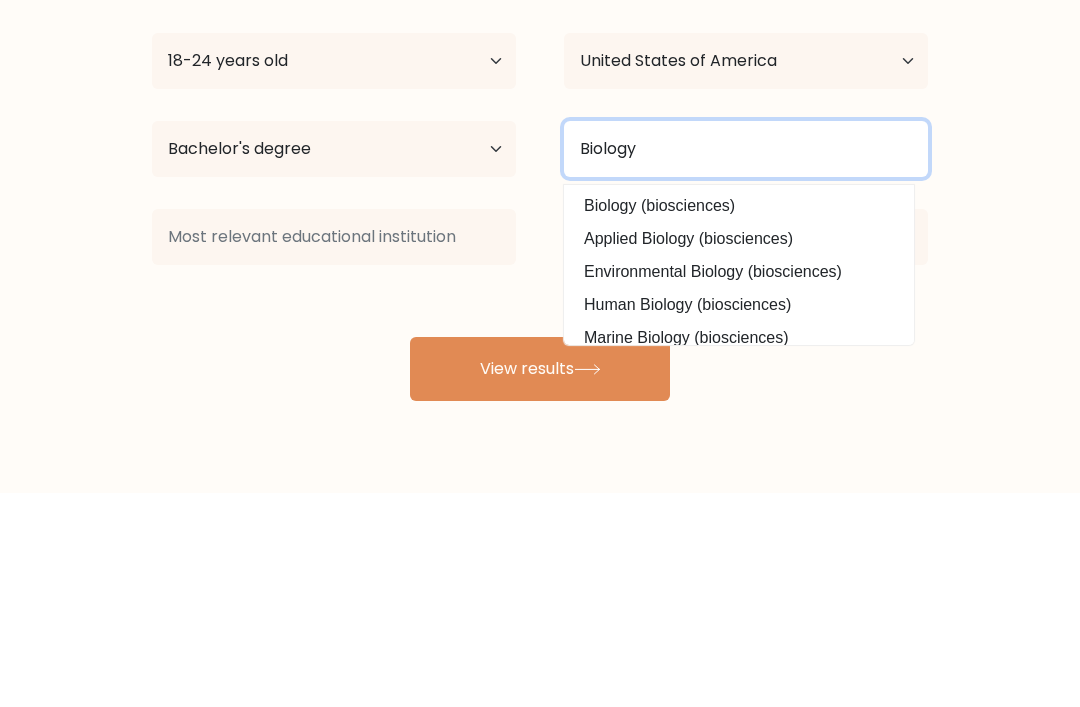 type on "Biology" 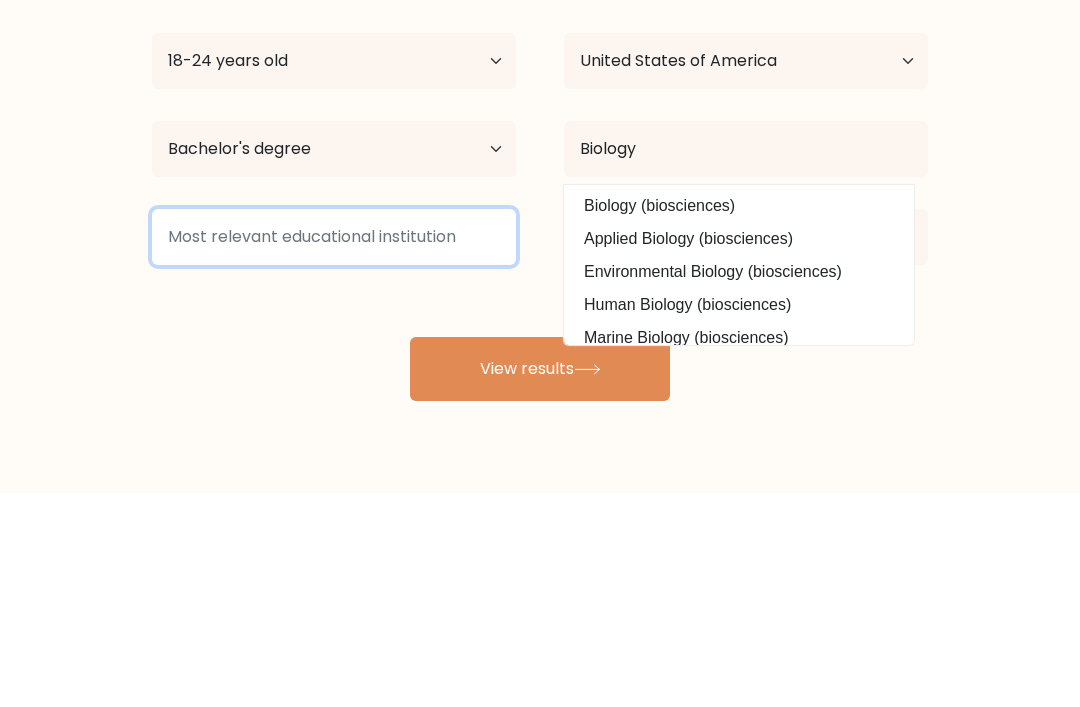 click at bounding box center [334, 451] 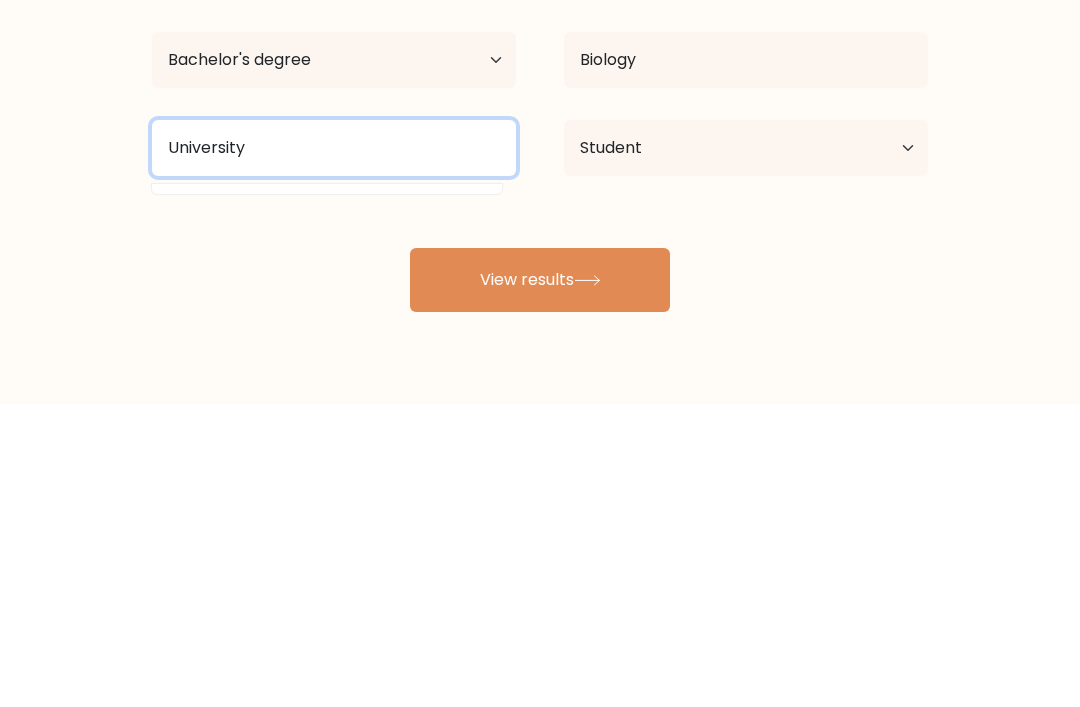 type on "University" 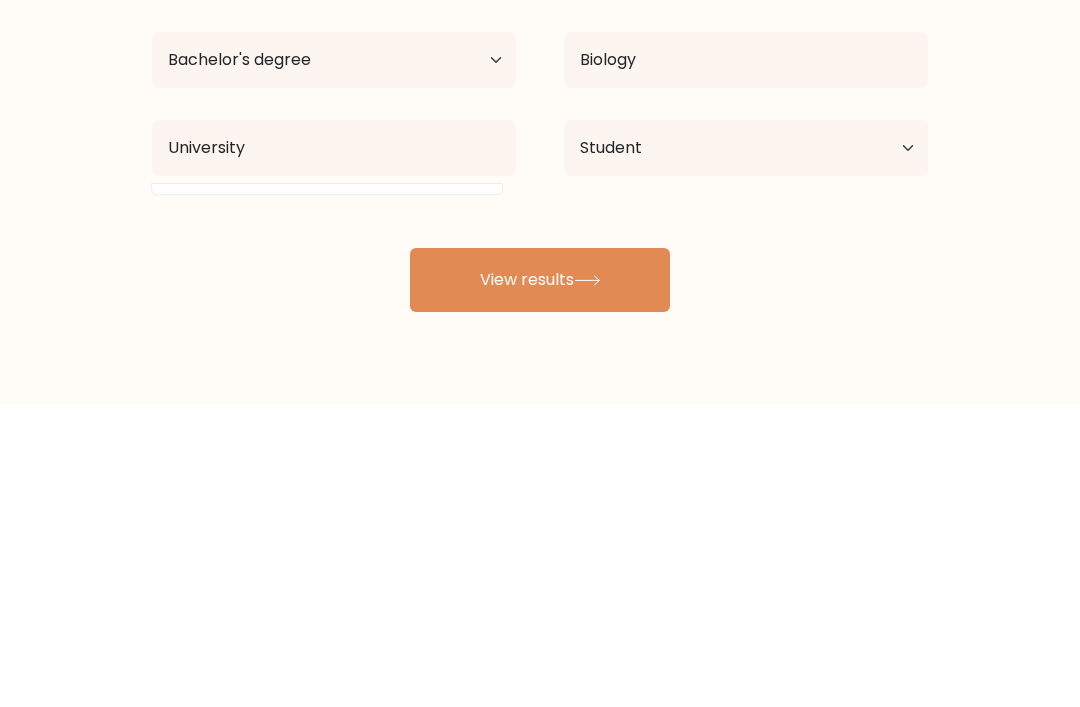click on "View results" at bounding box center (540, 583) 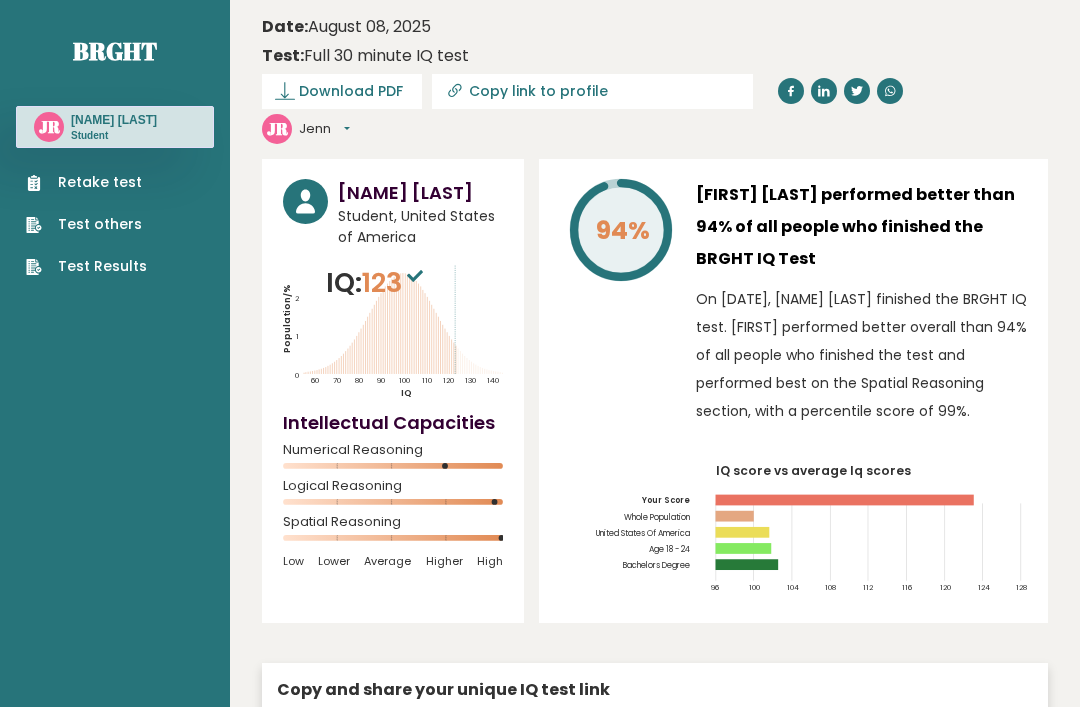 scroll, scrollTop: 0, scrollLeft: 0, axis: both 